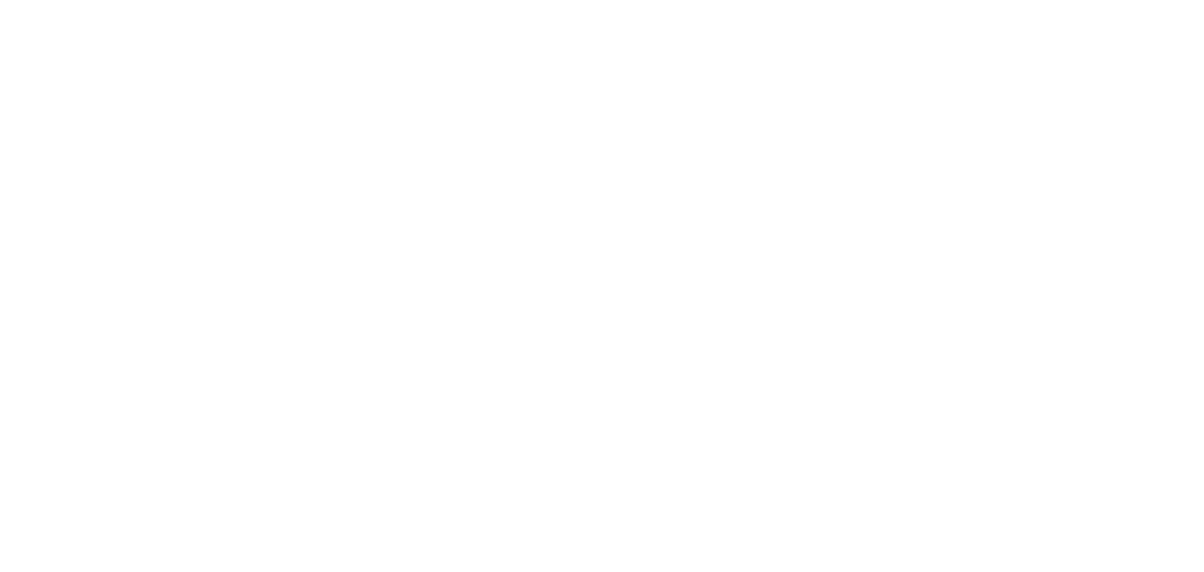 scroll, scrollTop: 0, scrollLeft: 0, axis: both 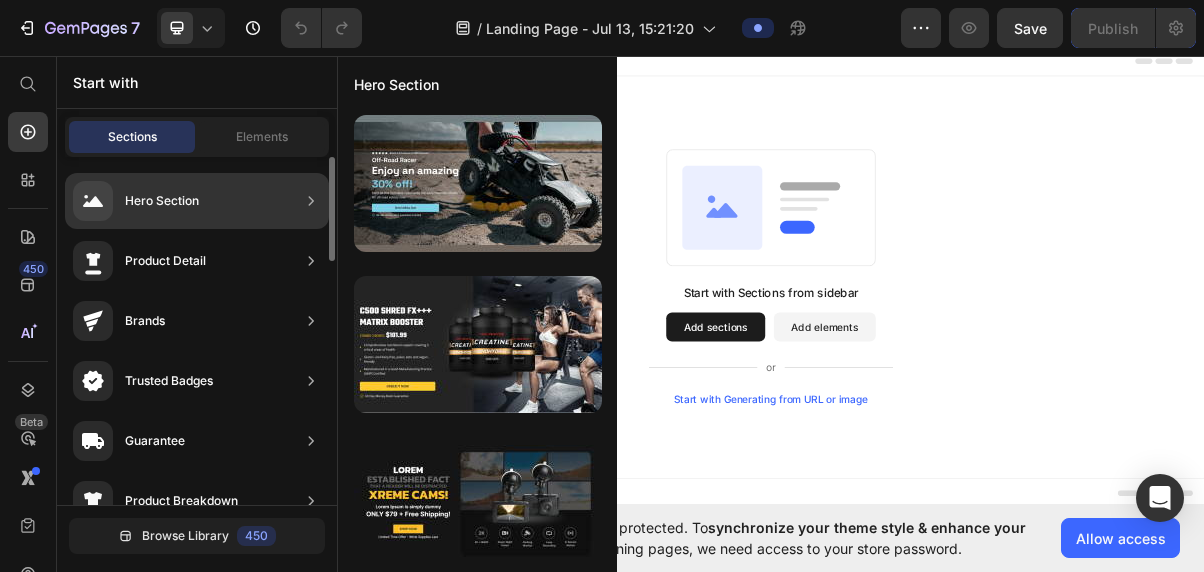 click on "Hero Section" at bounding box center [162, 201] 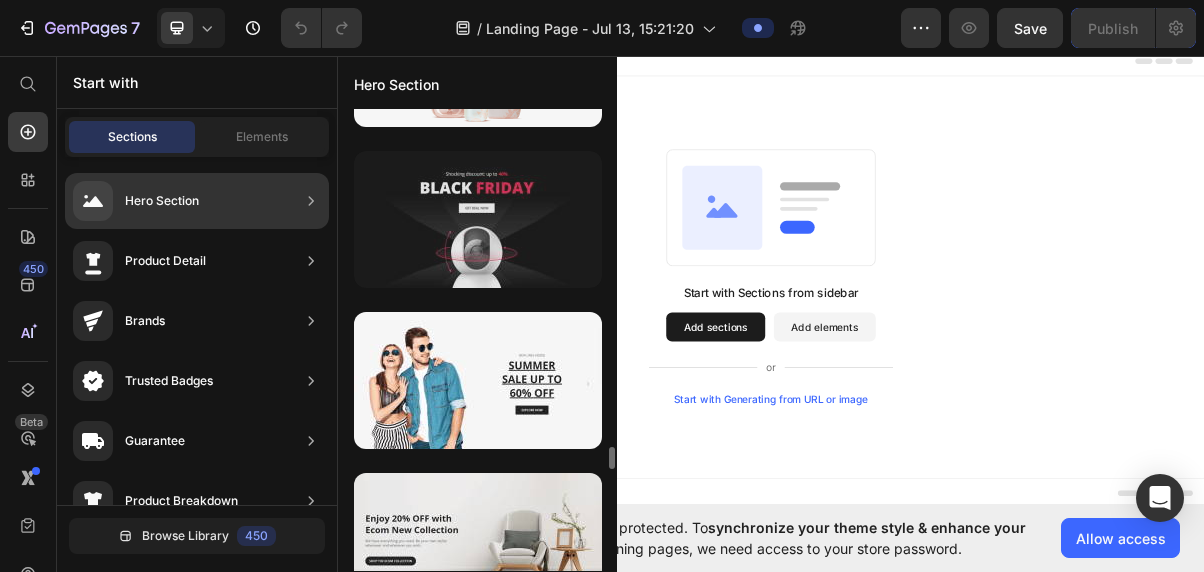 scroll, scrollTop: 7506, scrollLeft: 0, axis: vertical 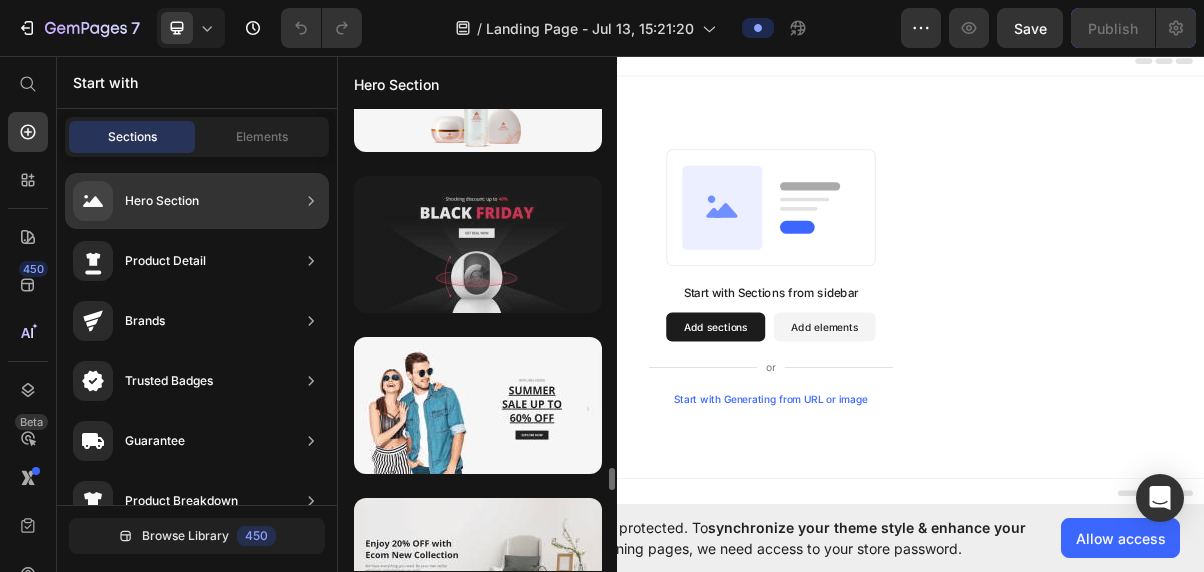 click at bounding box center (478, 244) 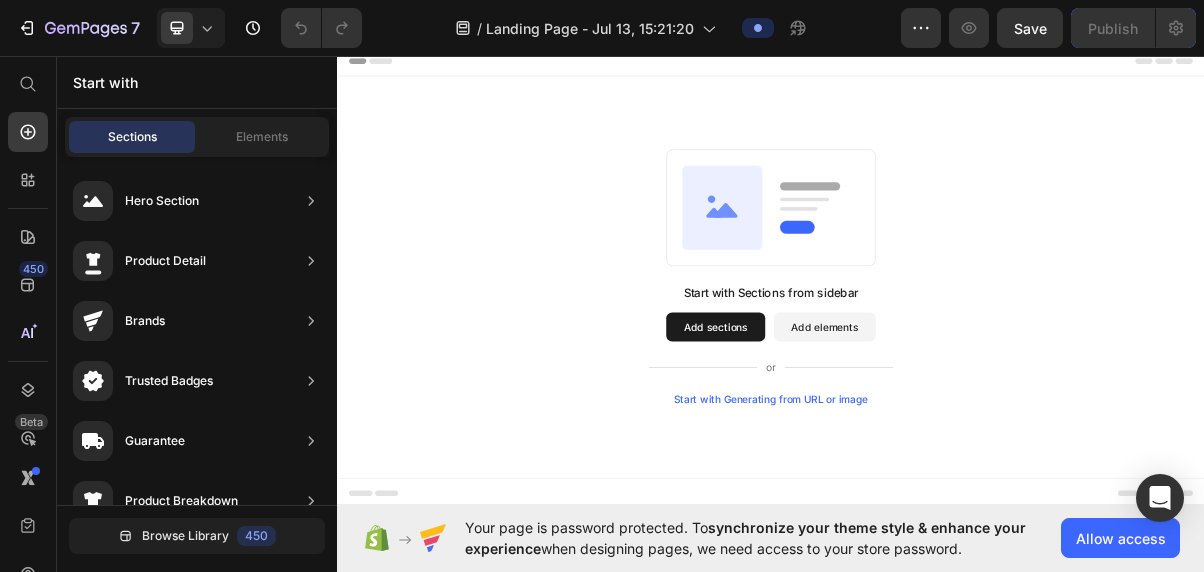 click on "Add sections" at bounding box center [860, 434] 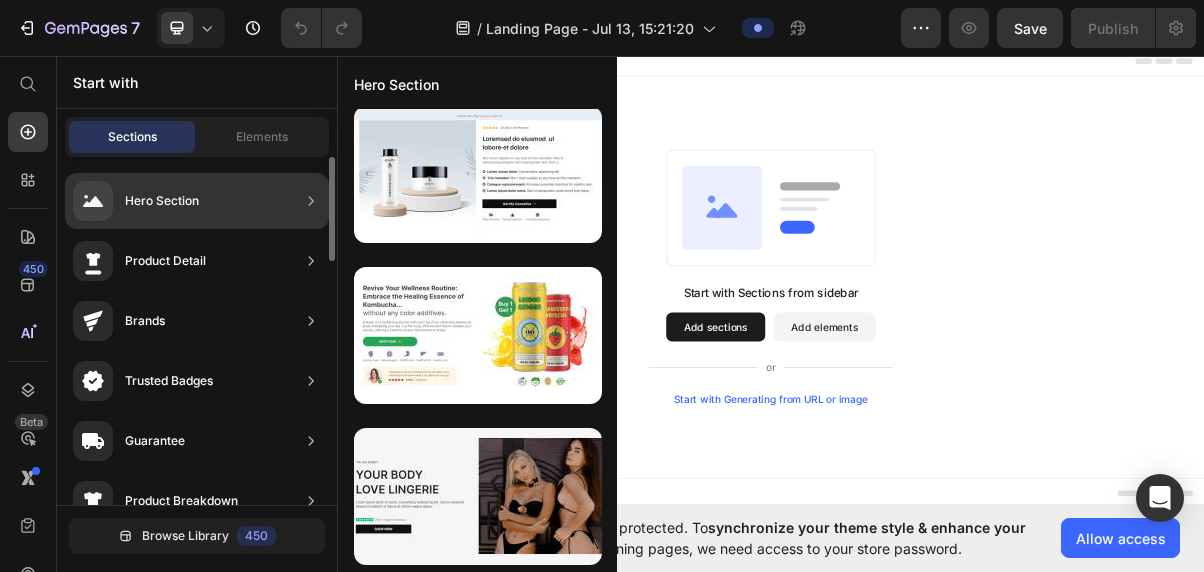 scroll, scrollTop: 1136, scrollLeft: 0, axis: vertical 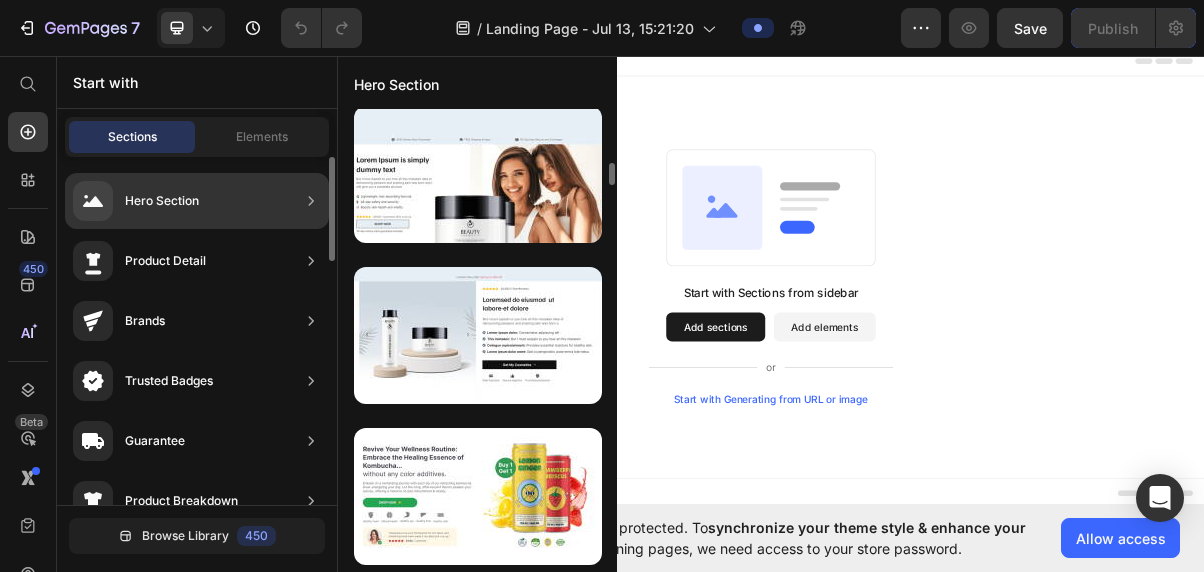 click on "Hero Section" 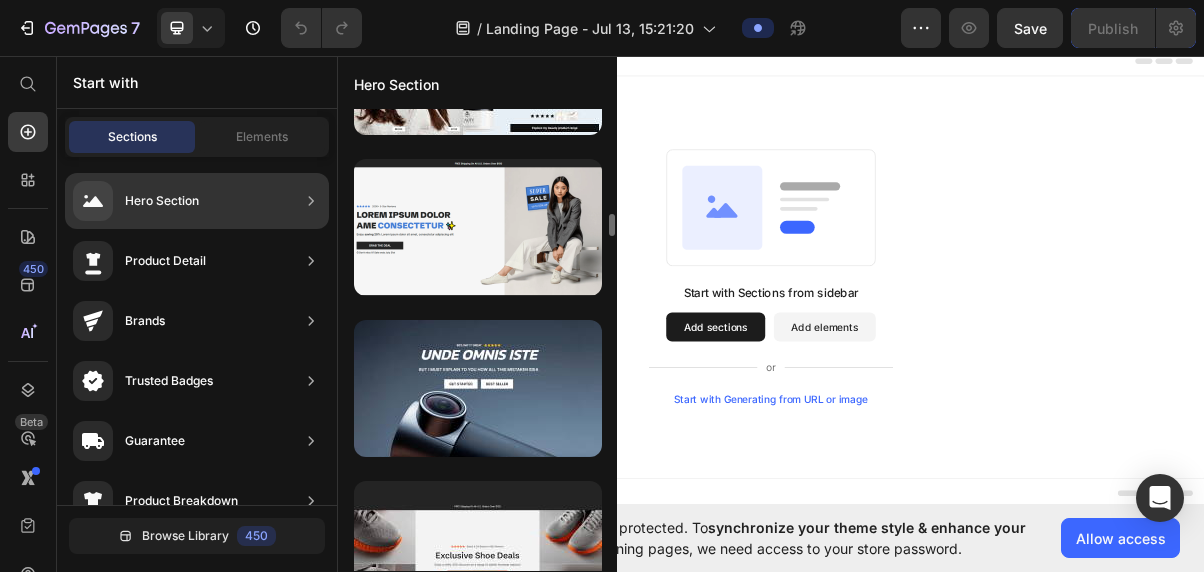 scroll, scrollTop: 2210, scrollLeft: 0, axis: vertical 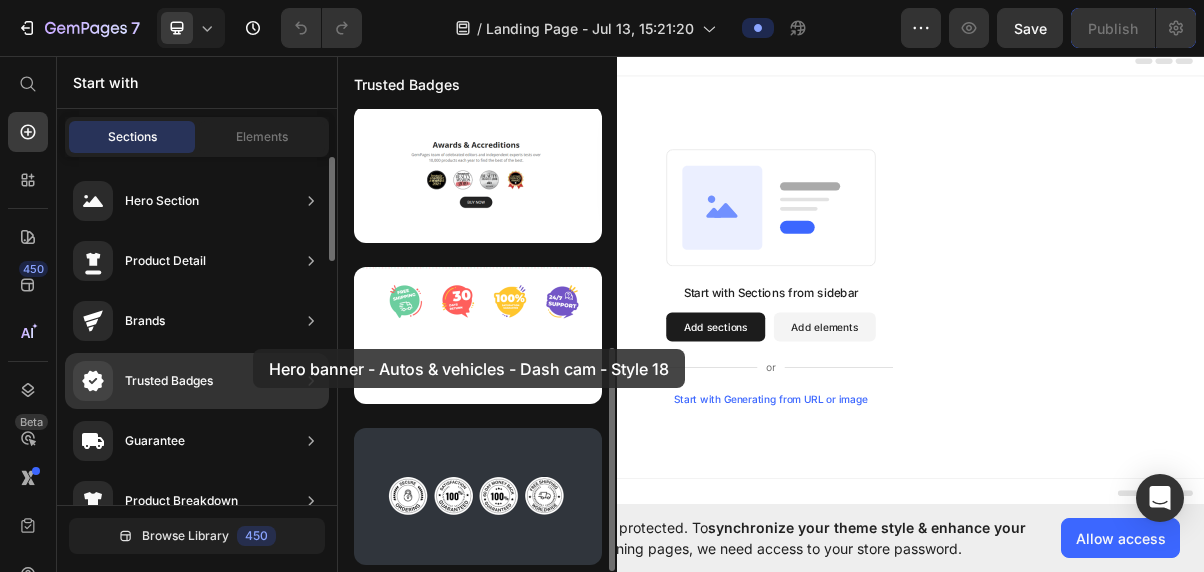 drag, startPoint x: 514, startPoint y: 373, endPoint x: 249, endPoint y: 349, distance: 266.08456 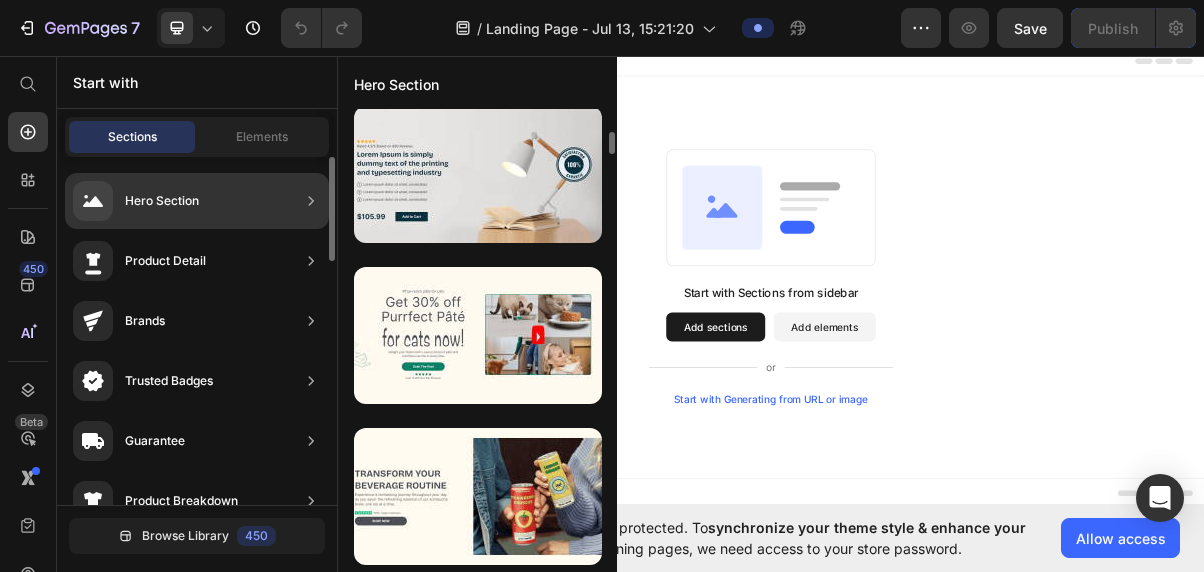 click on "Hero Section" 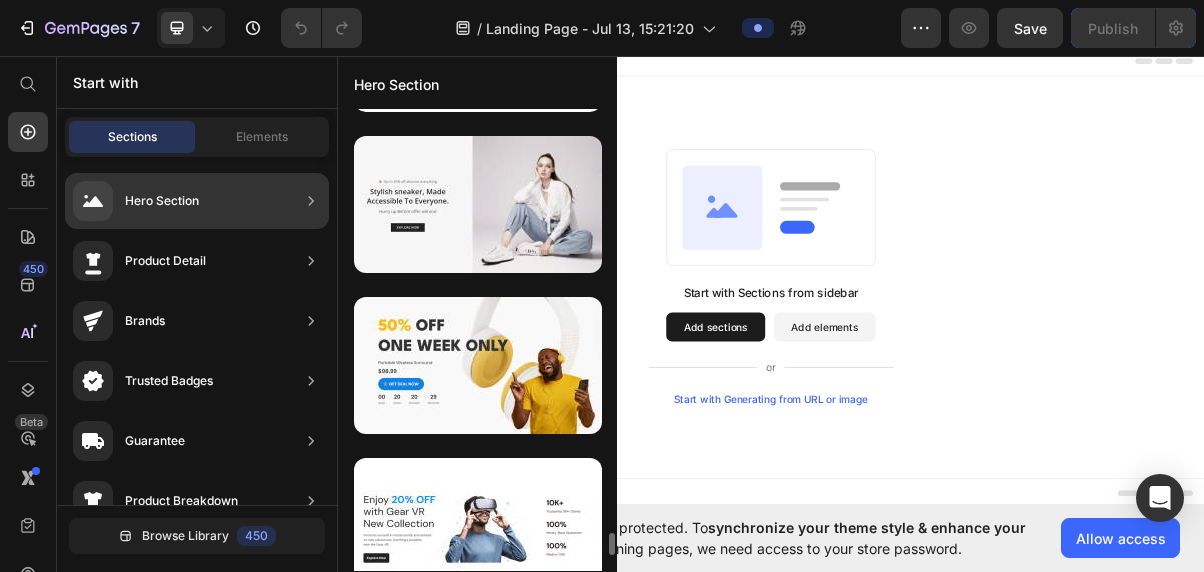 scroll, scrollTop: 8835, scrollLeft: 0, axis: vertical 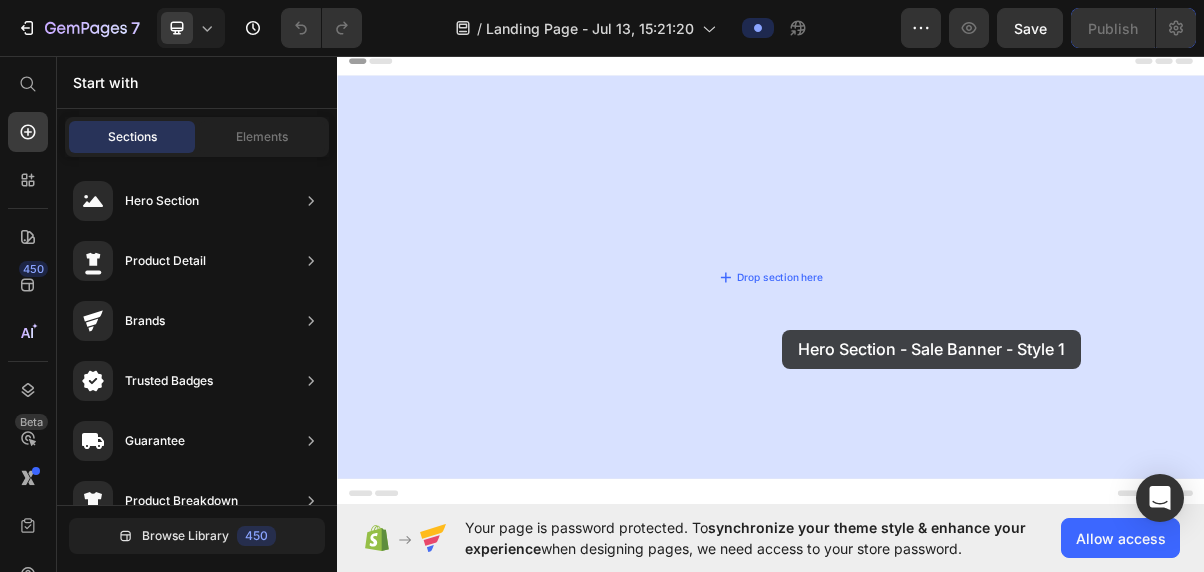 drag, startPoint x: 825, startPoint y: 378, endPoint x: 953, endPoint y: 439, distance: 141.7921 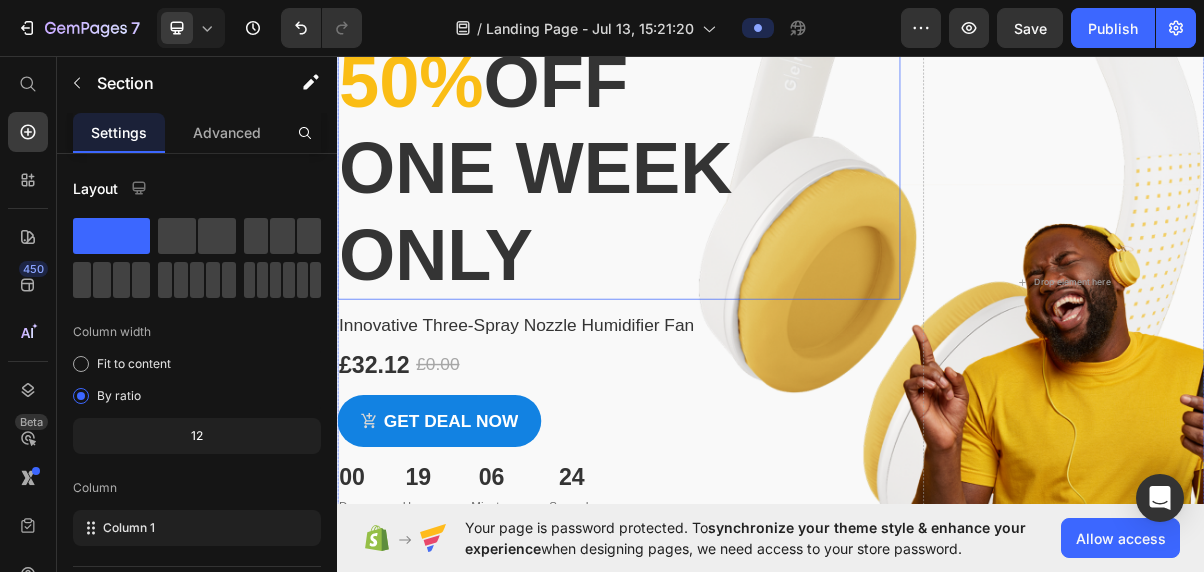 scroll, scrollTop: 112, scrollLeft: 0, axis: vertical 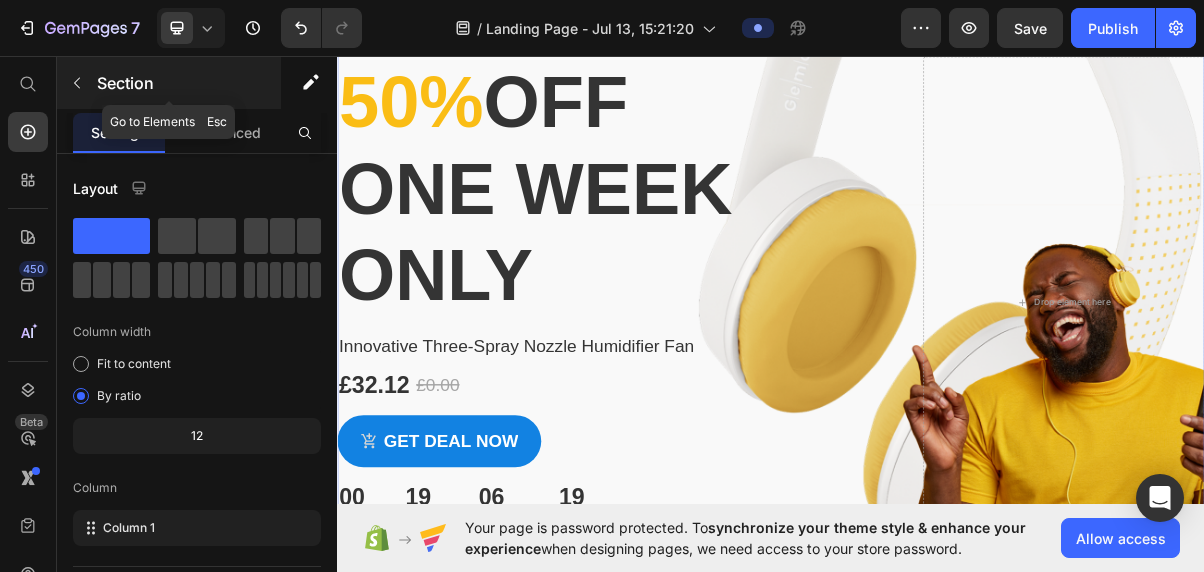click on "Section" at bounding box center [169, 83] 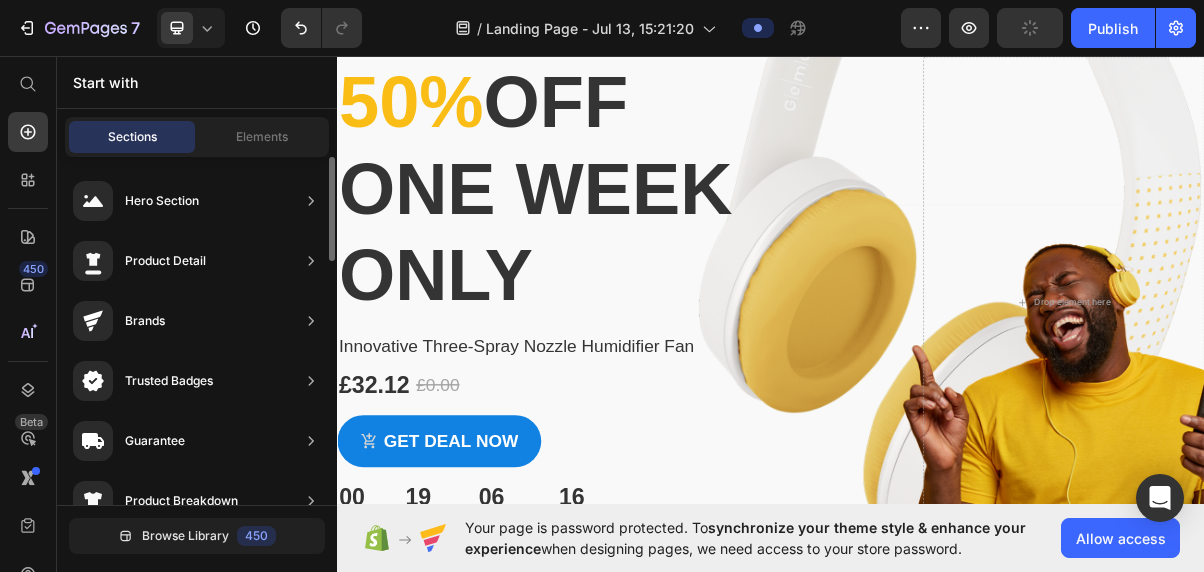 scroll, scrollTop: 331, scrollLeft: 0, axis: vertical 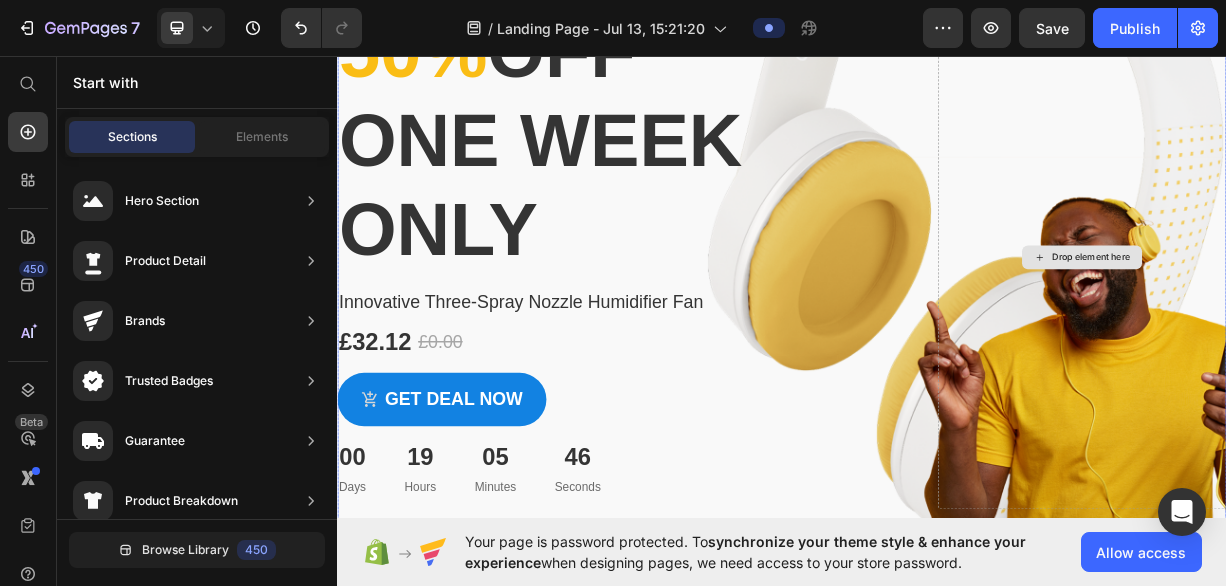 click on "Drop element here" at bounding box center (1354, 331) 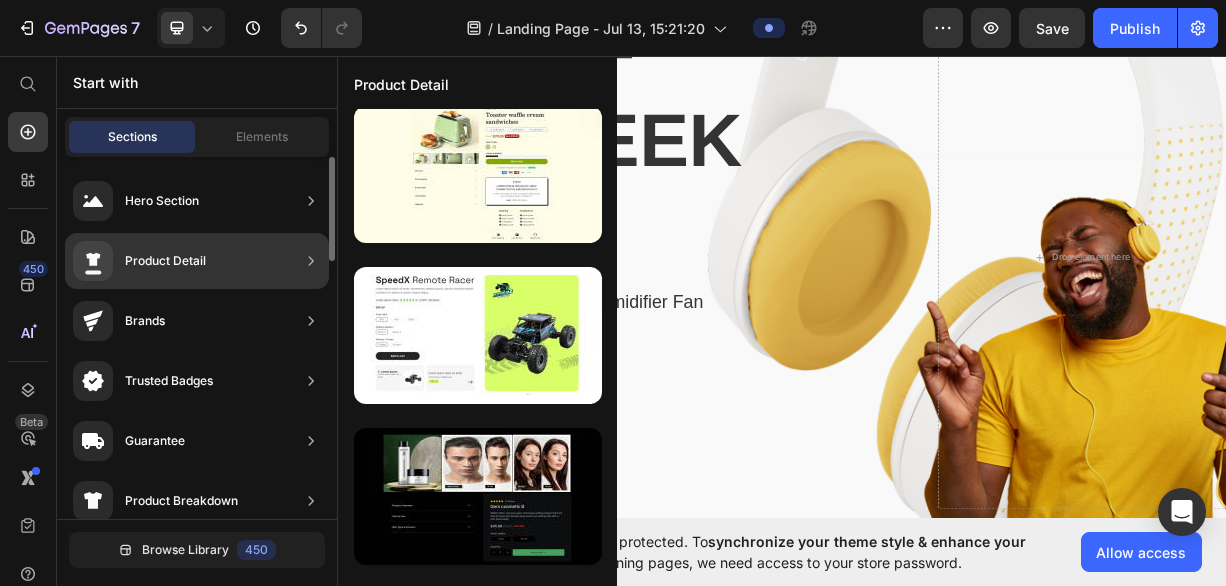 click on "Product Detail" at bounding box center (139, 261) 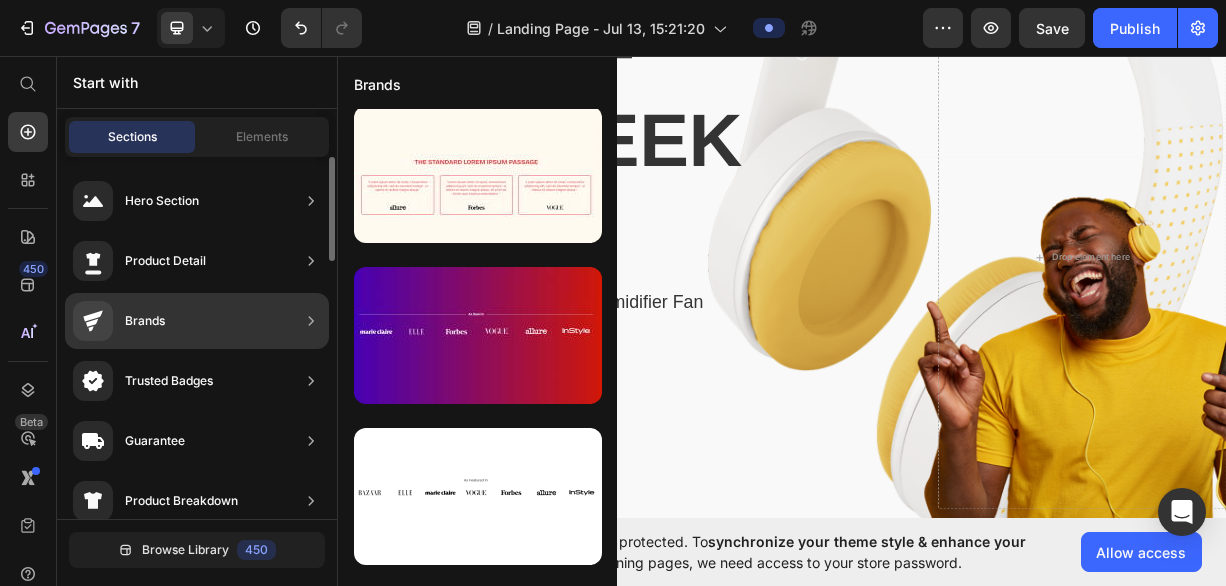 click on "Brands" 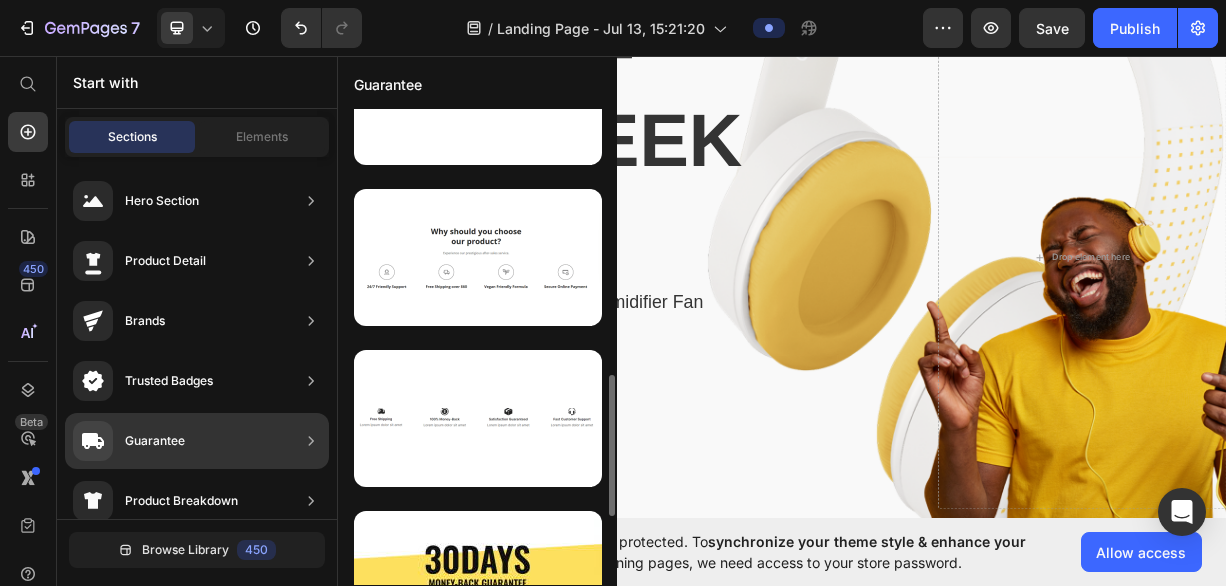 scroll, scrollTop: 892, scrollLeft: 0, axis: vertical 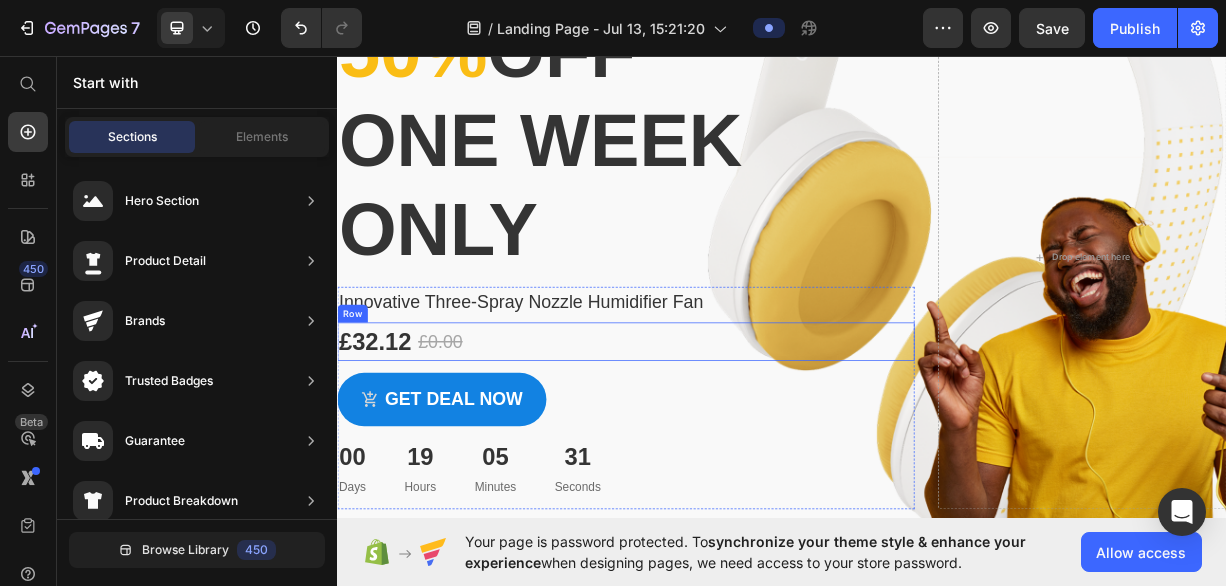 click on "£32.12 Product Price £0.00 Product Price Row" at bounding box center (726, 445) 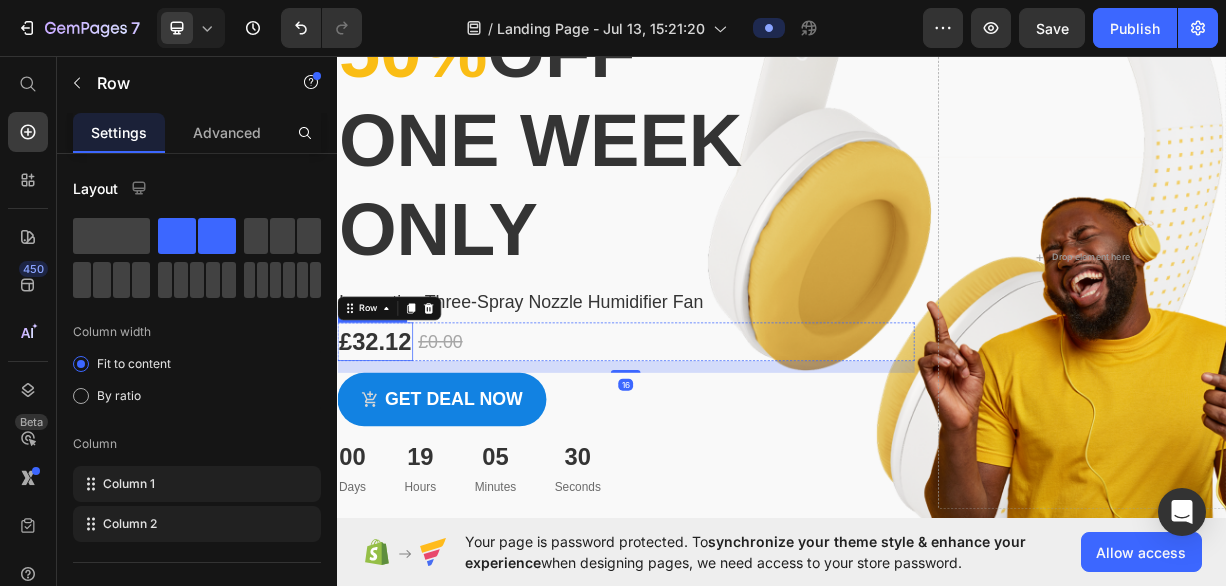 click on "£32.12" at bounding box center [388, 445] 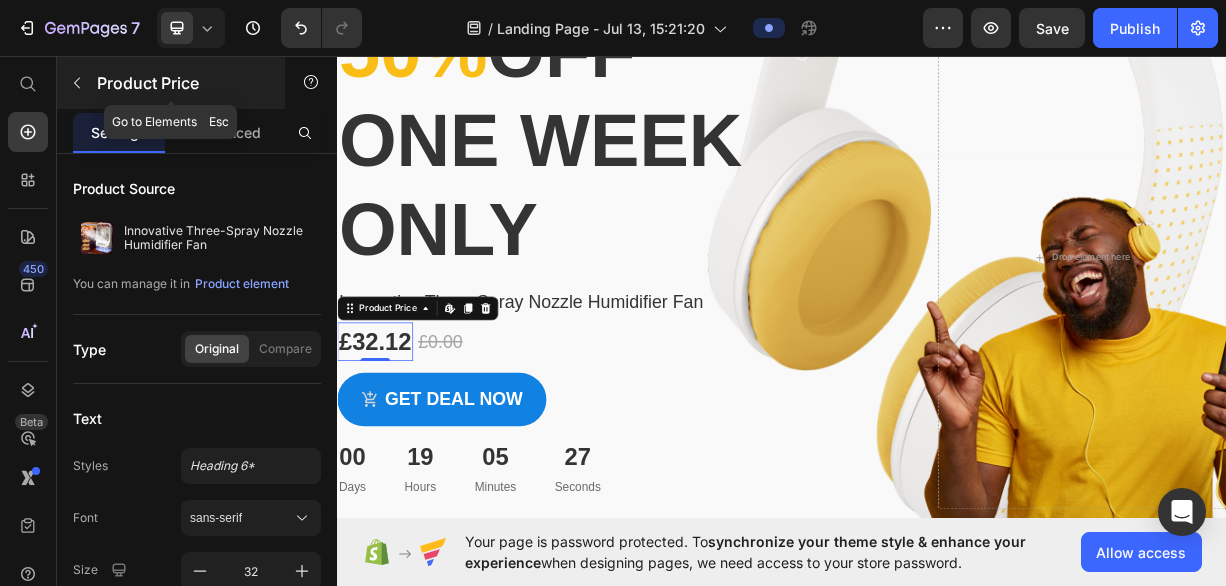 click at bounding box center (77, 83) 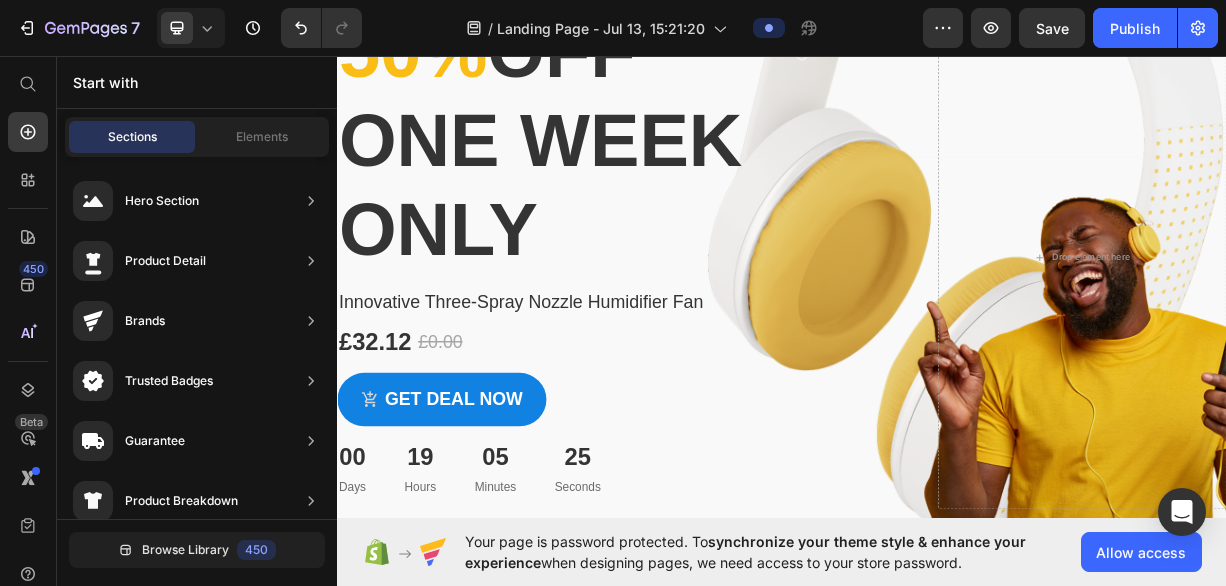 click on "Start with" at bounding box center (197, 82) 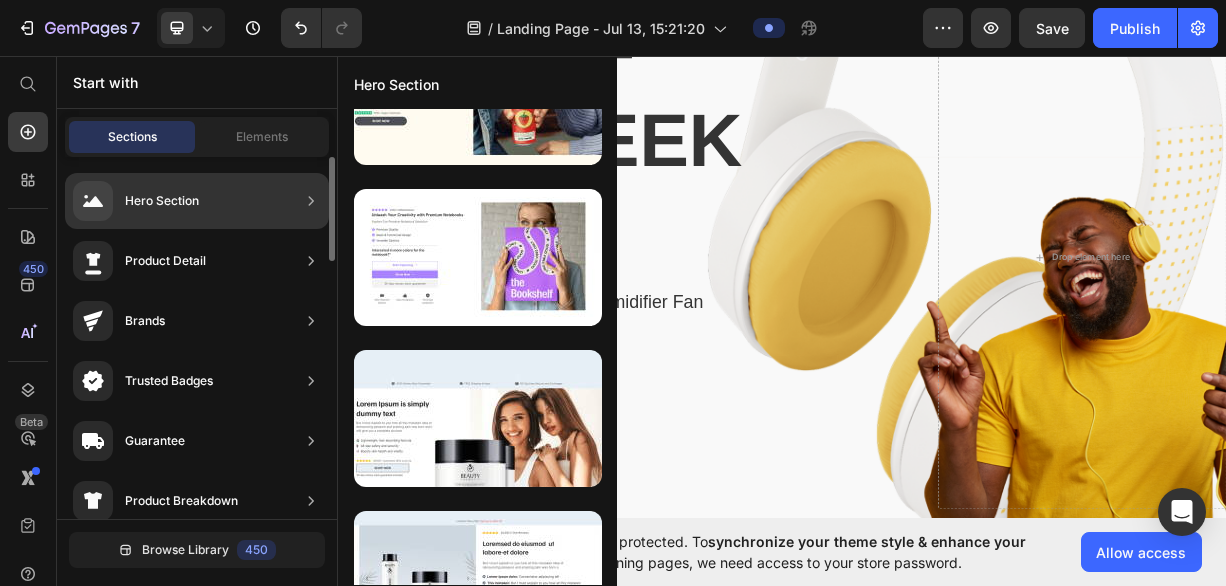 drag, startPoint x: 95, startPoint y: 99, endPoint x: 181, endPoint y: 242, distance: 166.86821 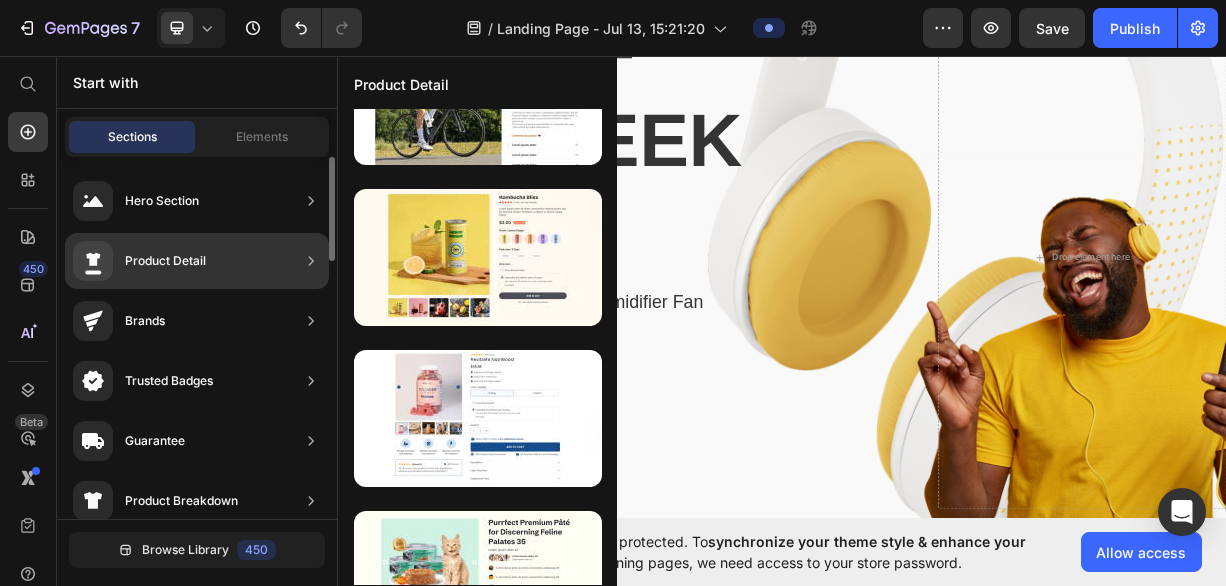 scroll, scrollTop: 478, scrollLeft: 0, axis: vertical 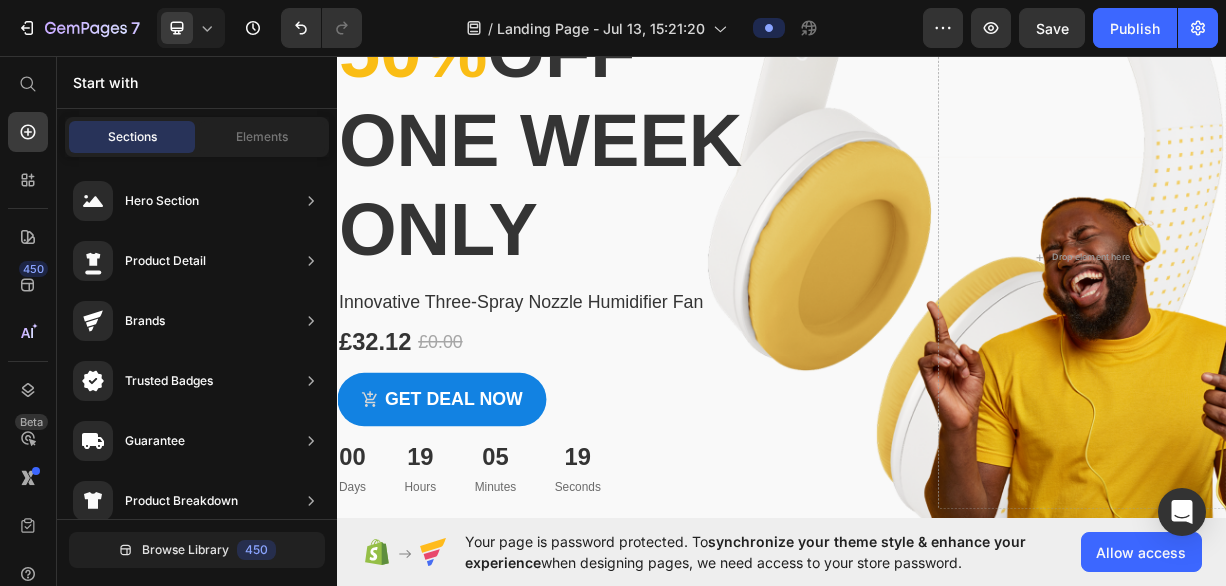 click on "Start with" at bounding box center [197, 82] 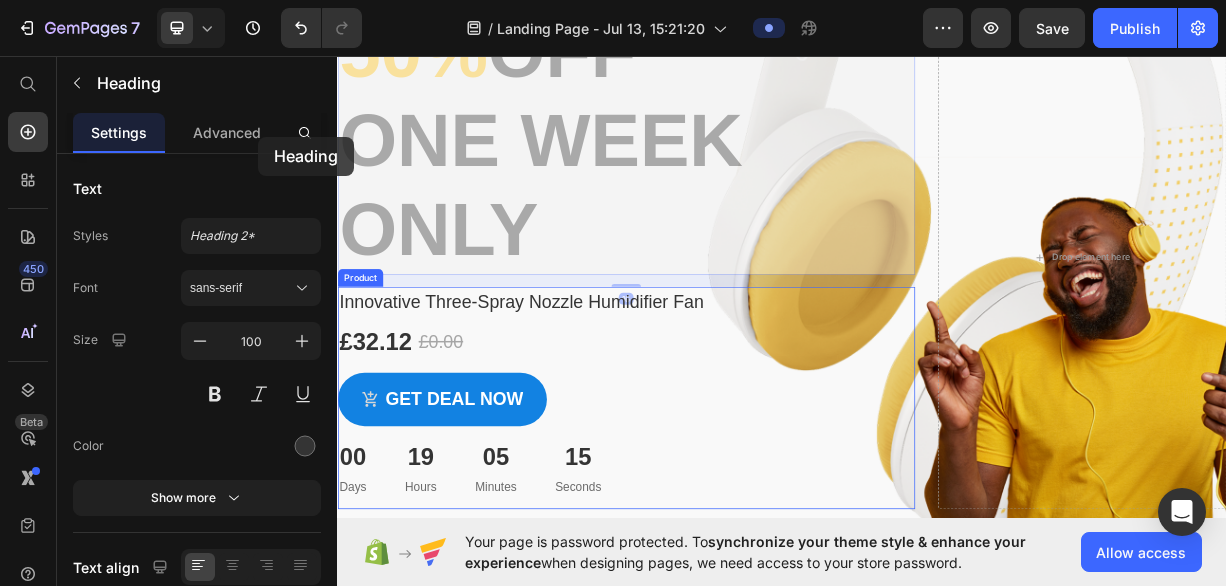 drag, startPoint x: 329, startPoint y: 172, endPoint x: 233, endPoint y: 168, distance: 96.0833 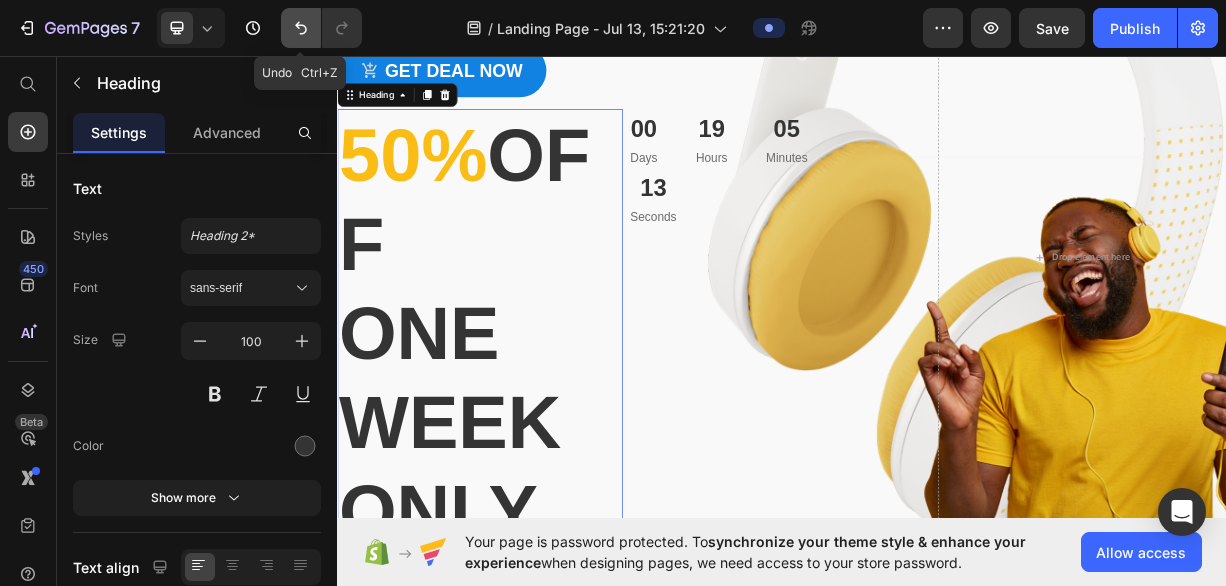 click 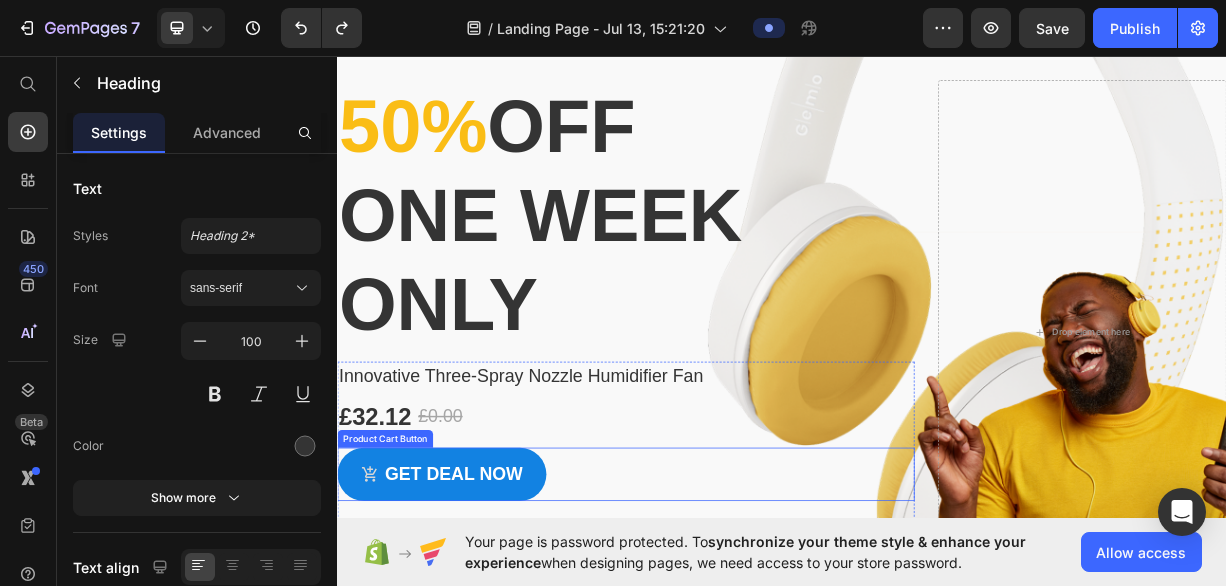 scroll, scrollTop: 82, scrollLeft: 0, axis: vertical 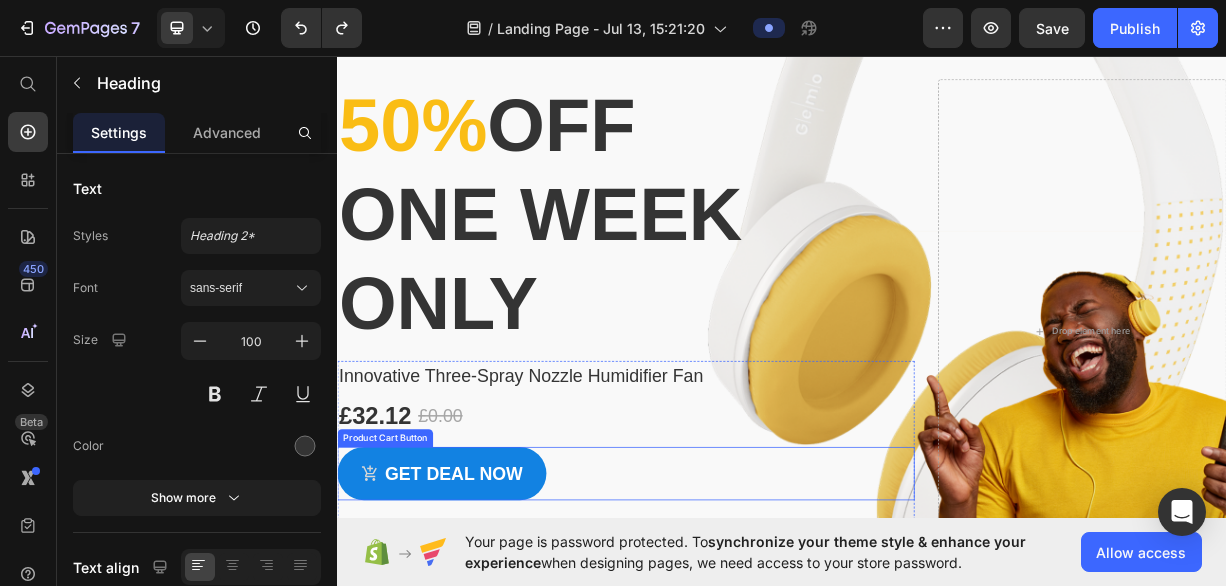 click on "Innovative Three-Spray Nozzle Humidifier Fan" at bounding box center (726, 491) 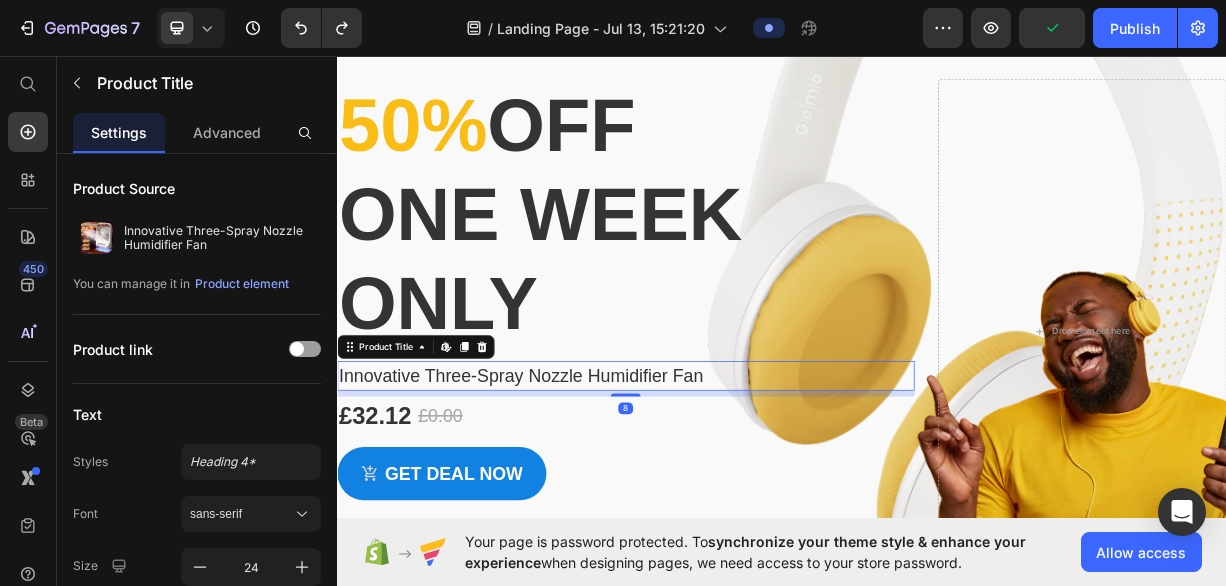 click on "Innovative Three-Spray Nozzle Humidifier Fan" at bounding box center (726, 491) 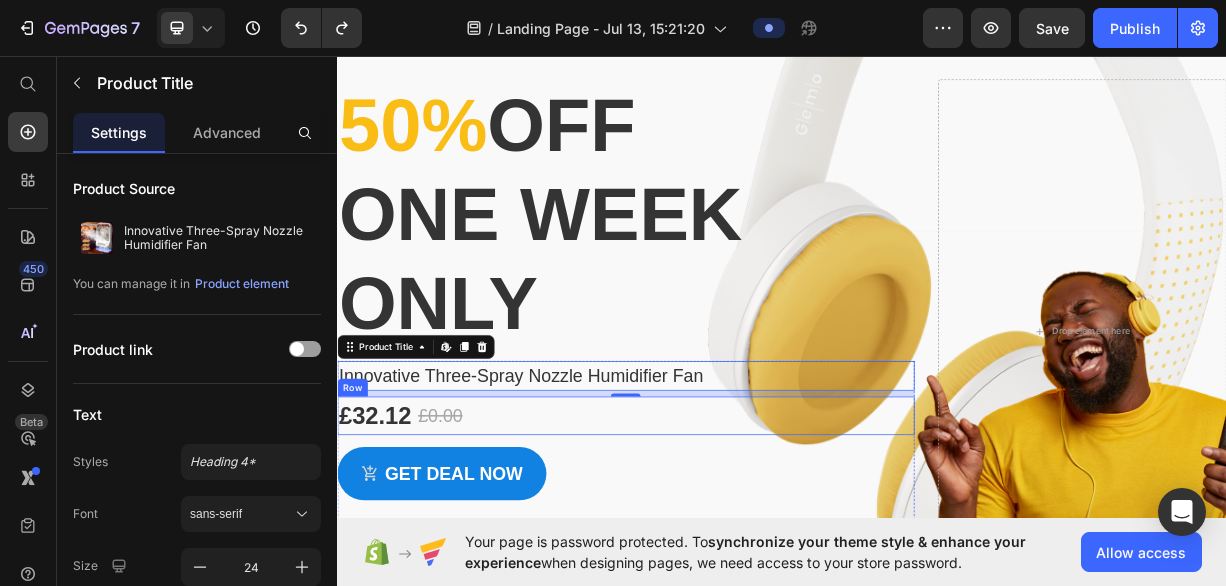 click on "£32.12 Product Price £0.00 Product Price Row" at bounding box center (726, 545) 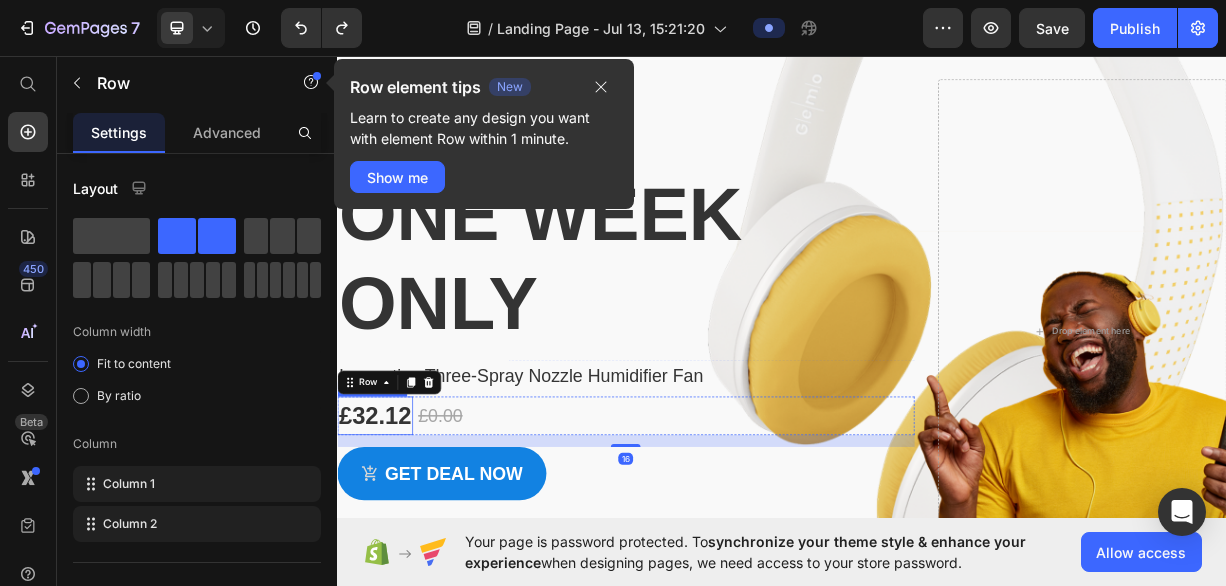 click on "£32.12" at bounding box center (388, 545) 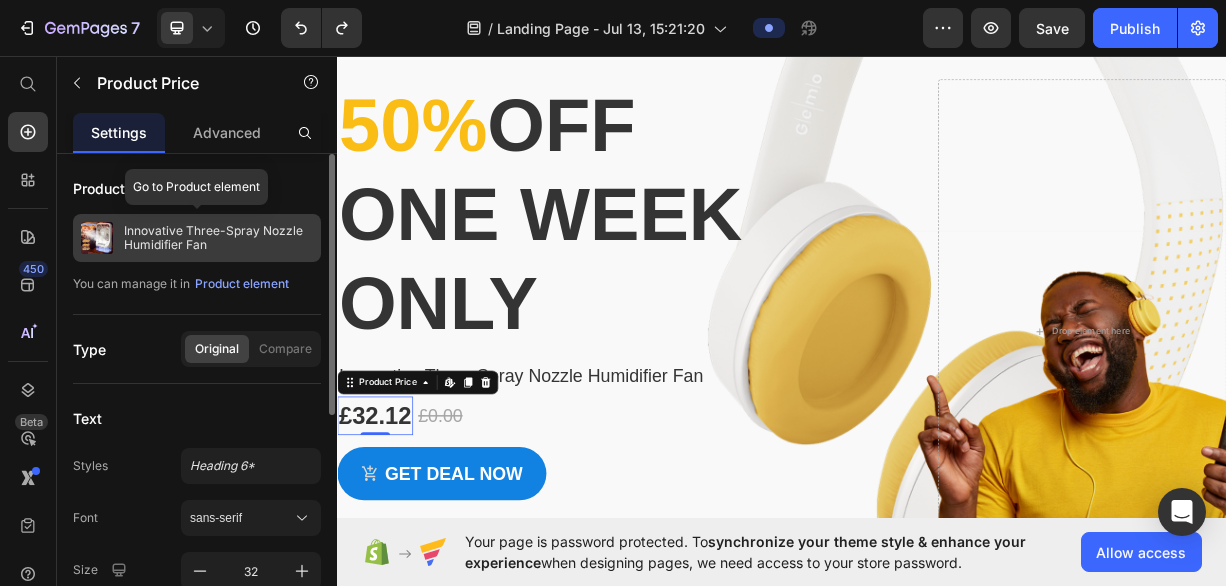click on "Innovative Three-Spray Nozzle Humidifier Fan" at bounding box center [218, 238] 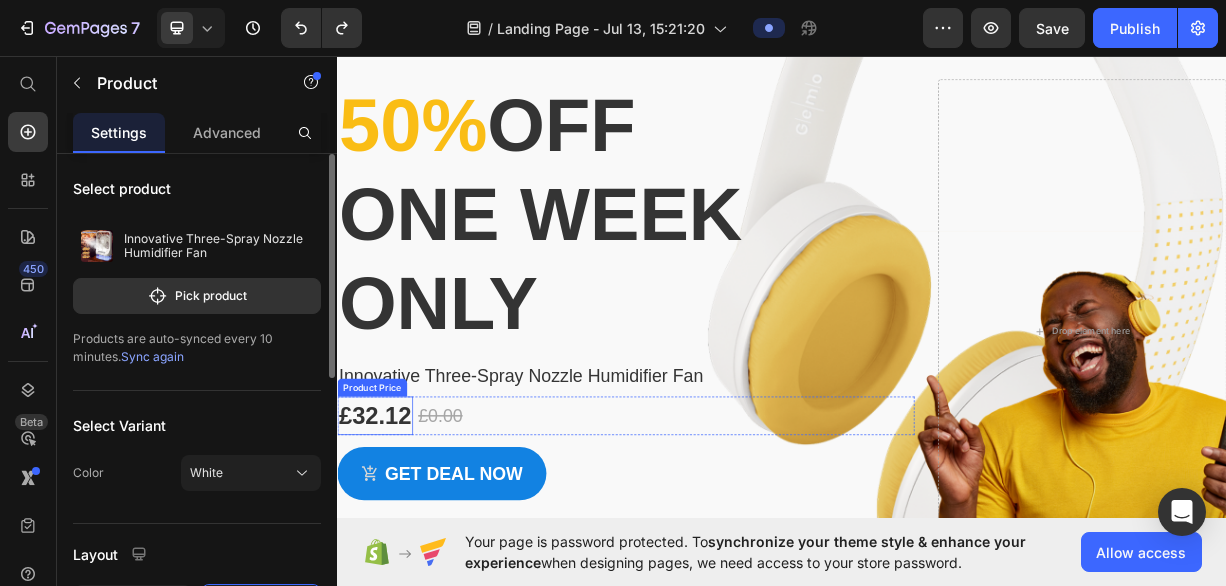 click on "£32.12" at bounding box center (388, 545) 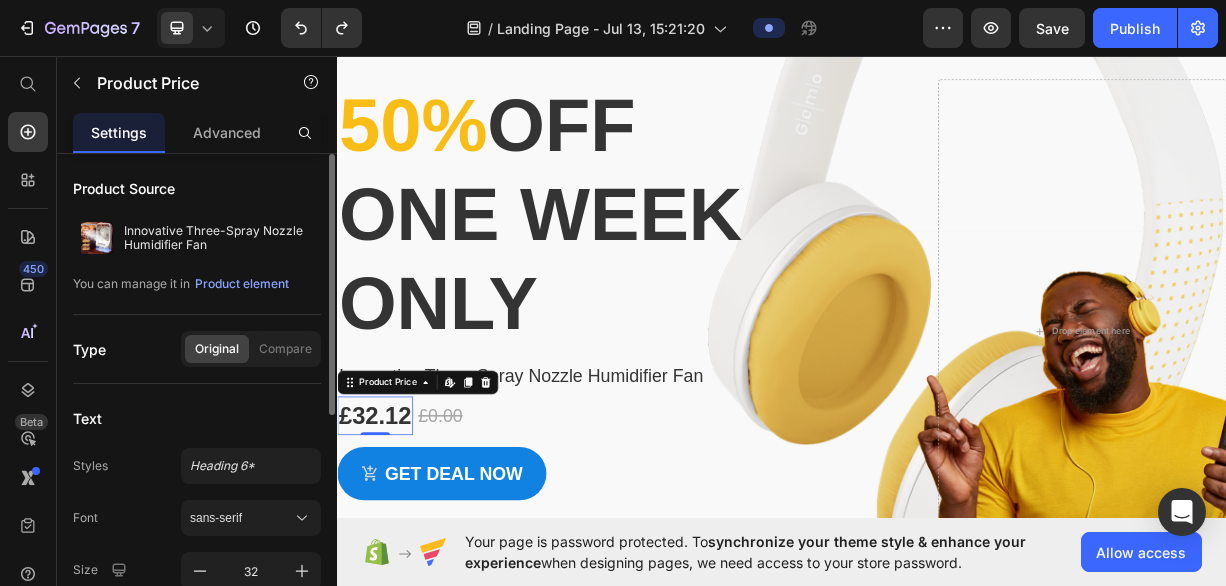 click on "£32.12" at bounding box center [388, 545] 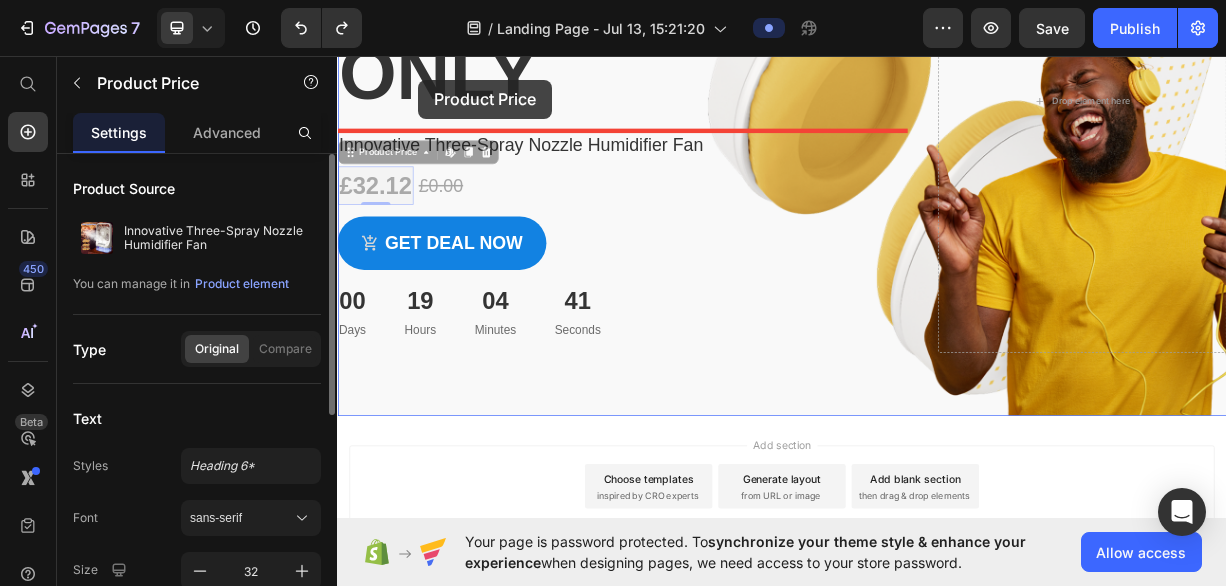 scroll, scrollTop: 322, scrollLeft: 0, axis: vertical 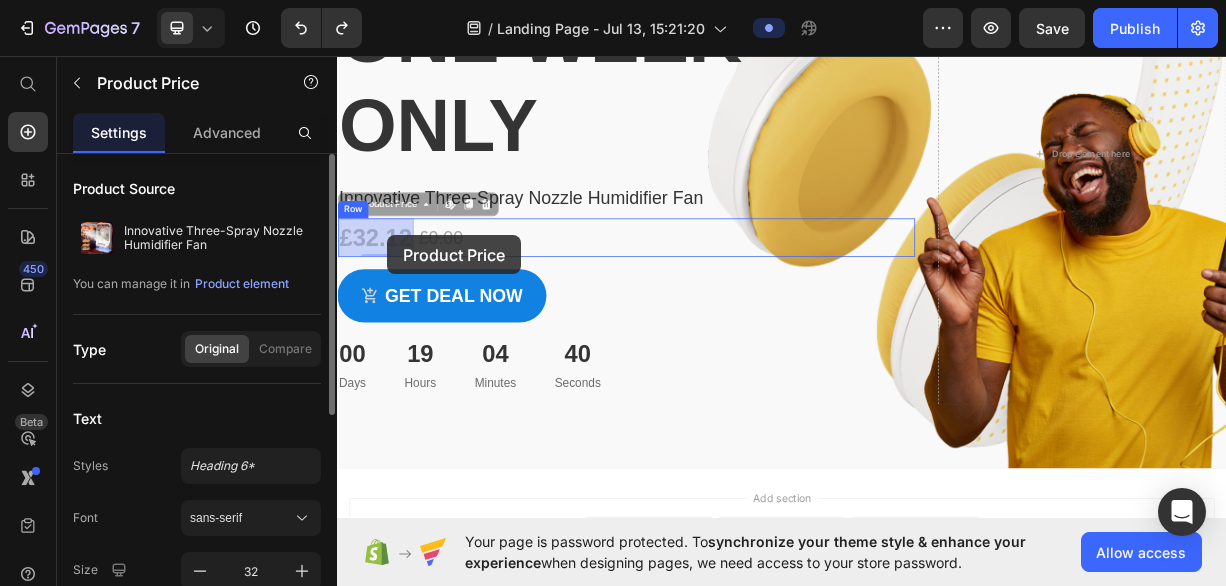 drag, startPoint x: 387, startPoint y: 545, endPoint x: 404, endPoint y: 301, distance: 244.59149 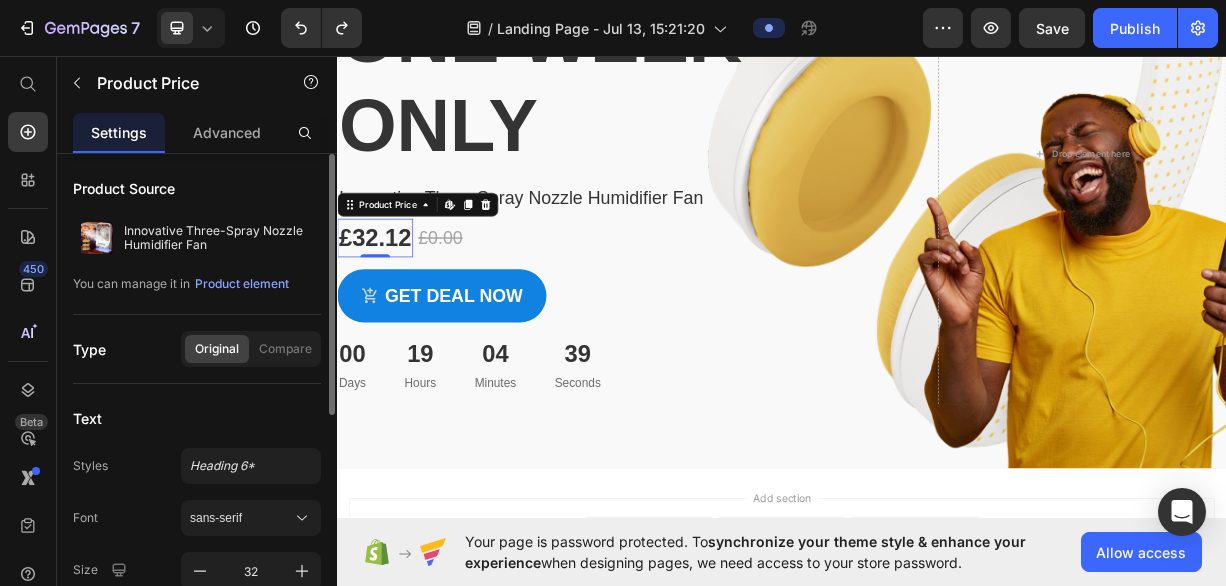 click on "£32.12" at bounding box center [388, 305] 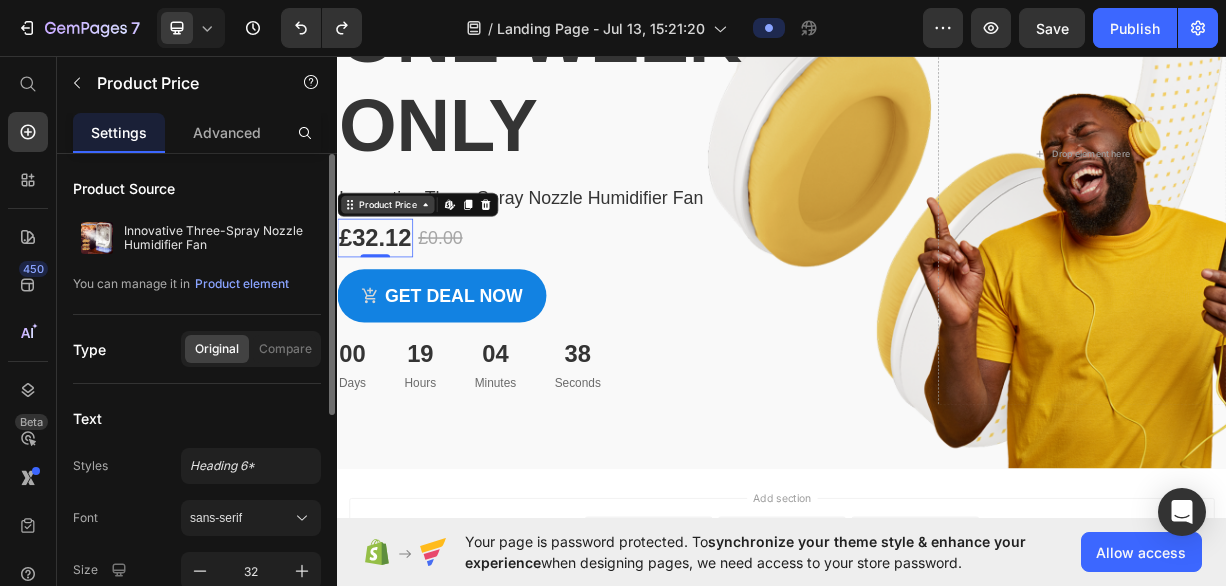 click on "Product Price" at bounding box center (405, 260) 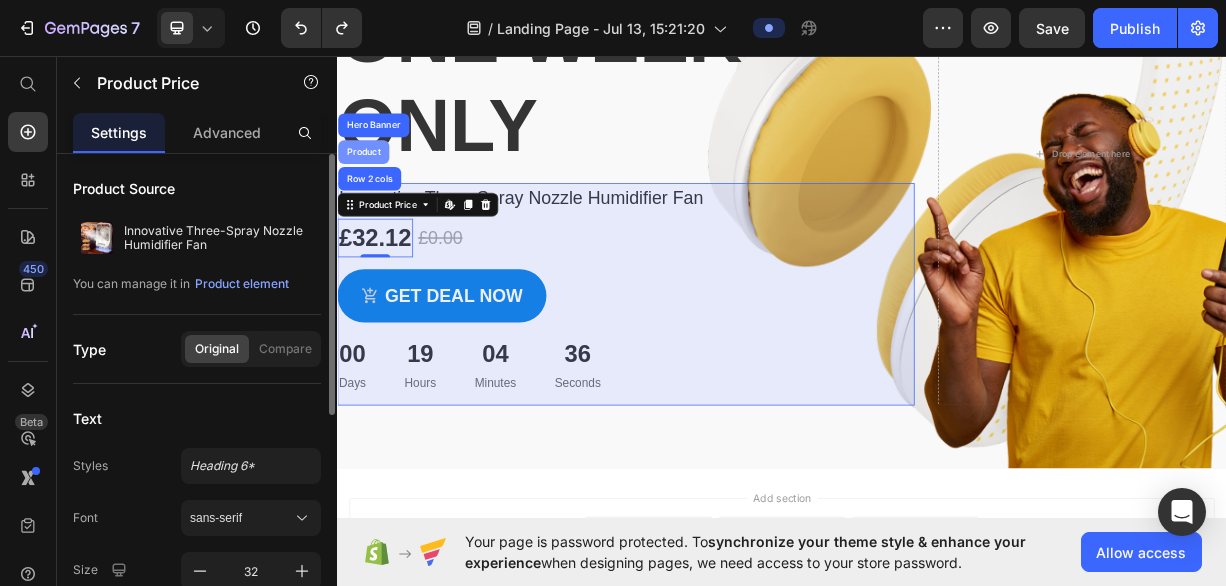 click on "Product" at bounding box center [372, 189] 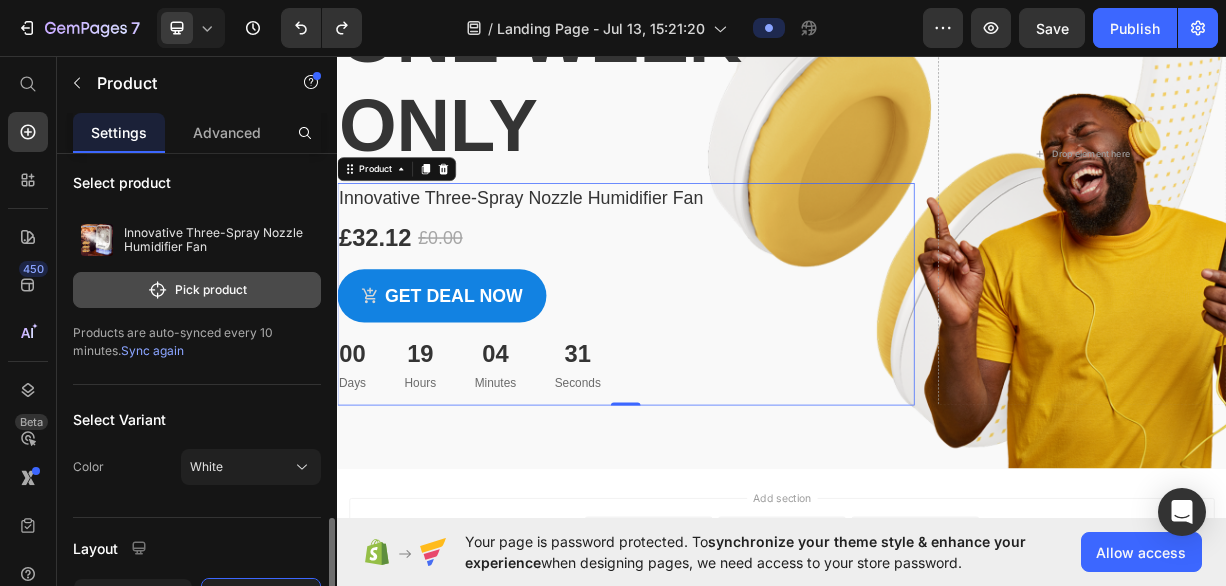 scroll, scrollTop: 0, scrollLeft: 0, axis: both 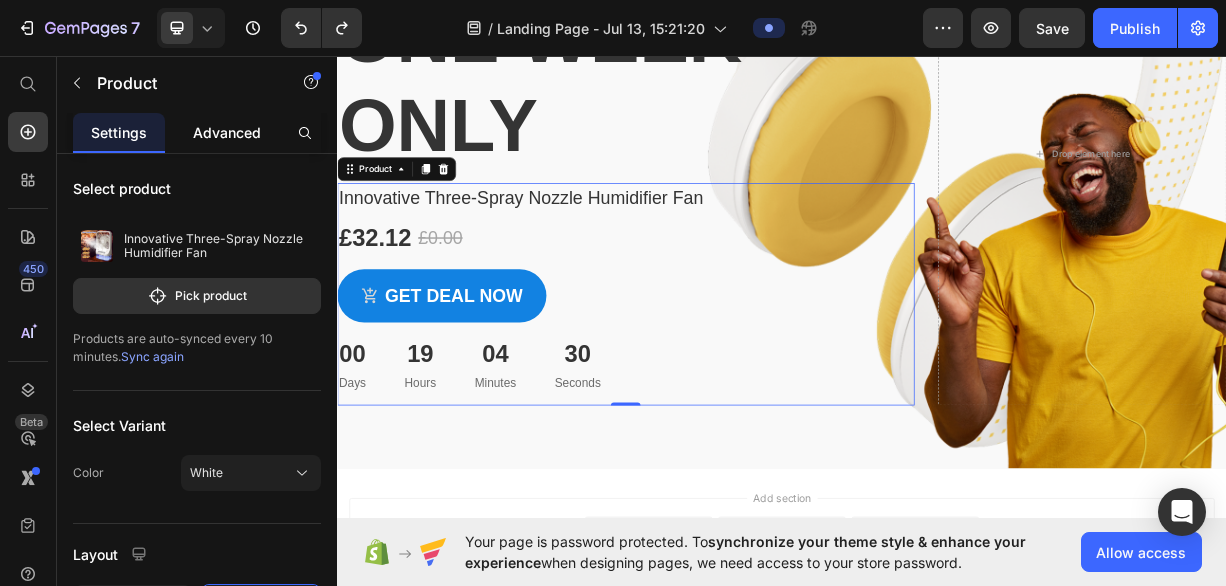 click on "Advanced" at bounding box center [227, 132] 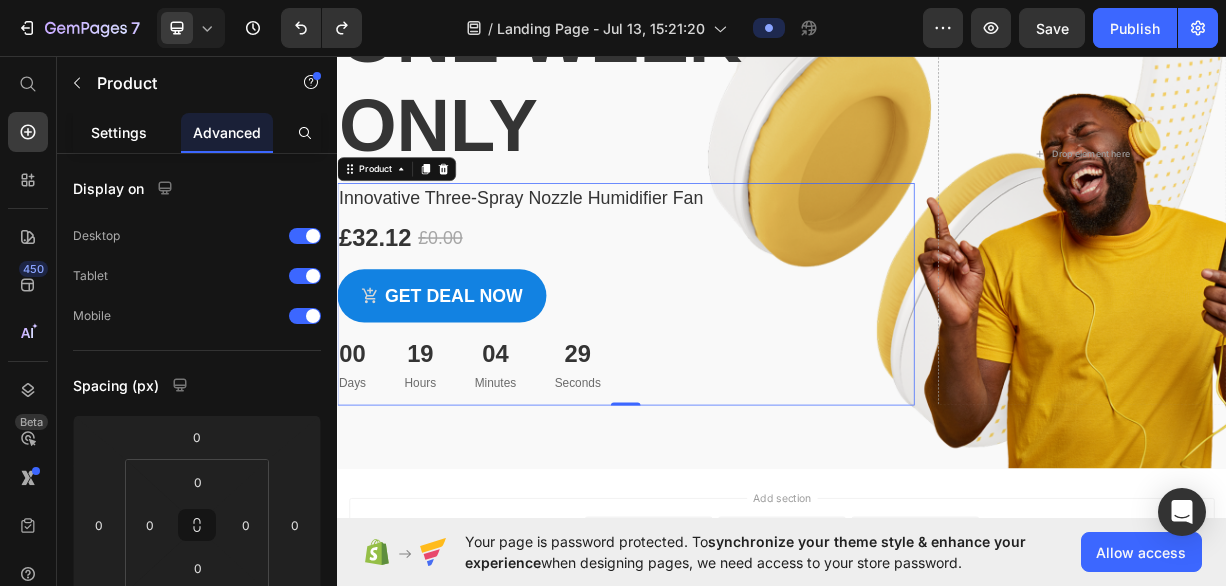 click on "Settings" at bounding box center [119, 132] 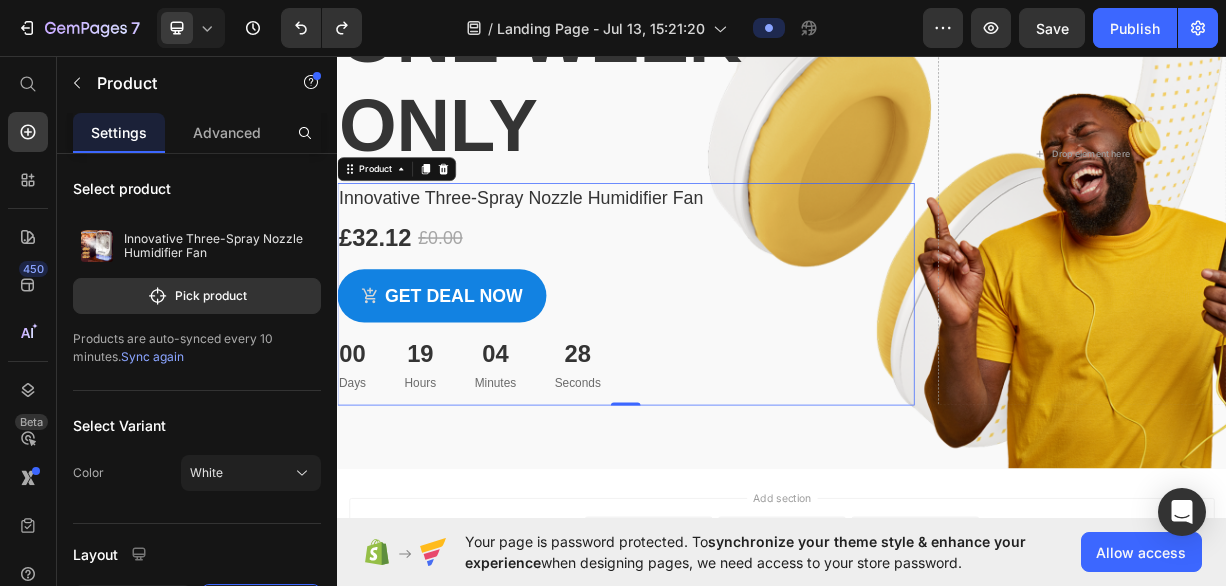 click on "£32.12" at bounding box center [388, 305] 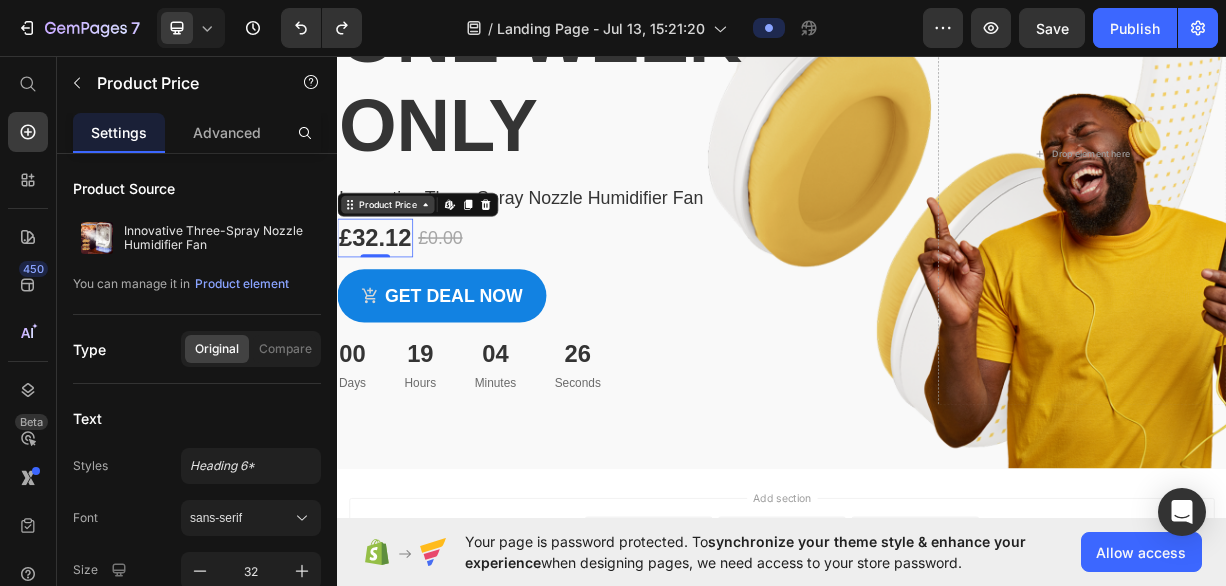 click on "Product Price" at bounding box center (405, 260) 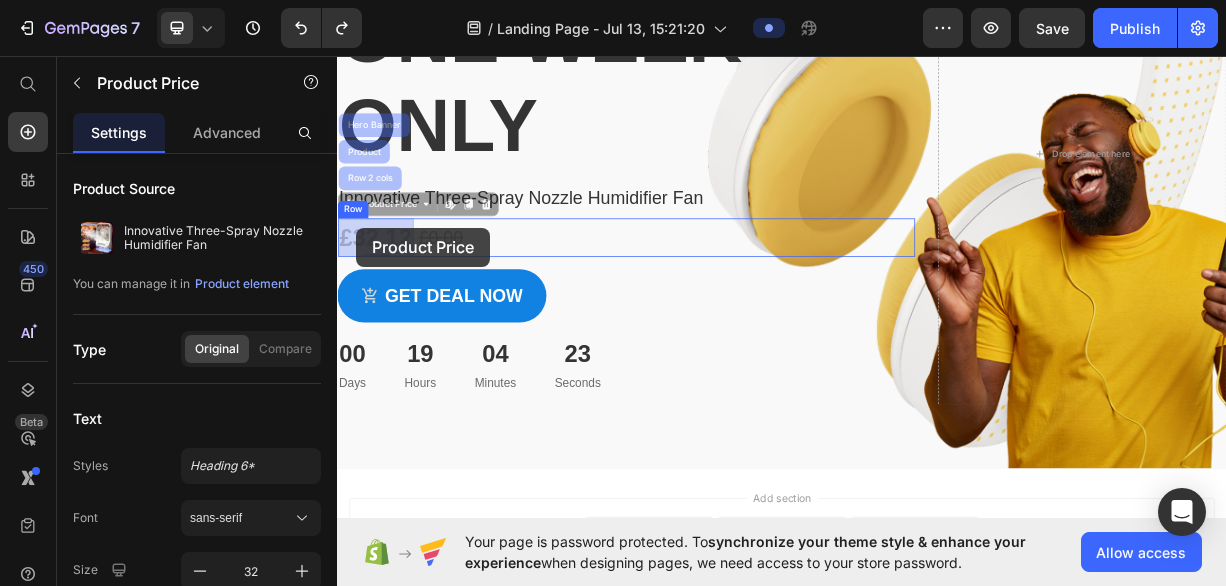 drag, startPoint x: 425, startPoint y: 264, endPoint x: 374, endPoint y: 300, distance: 62.425957 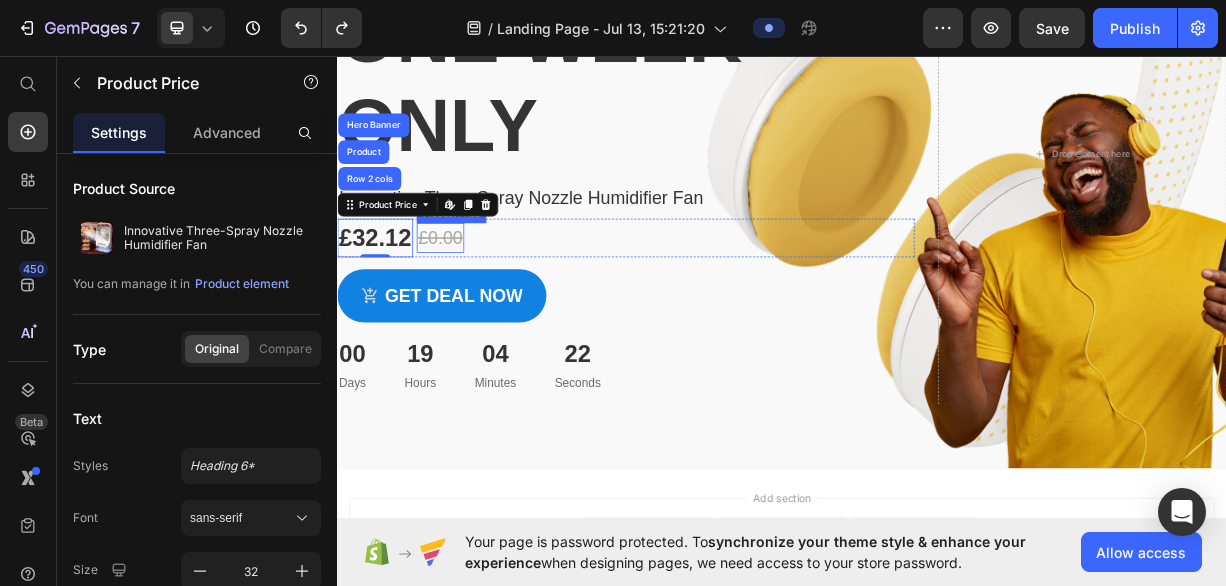 click on "£32.12 Product Price Row 2 cols Product Hero Banner   Edit content in Shopify 0 £0.00 Product Price Row" at bounding box center [726, 305] 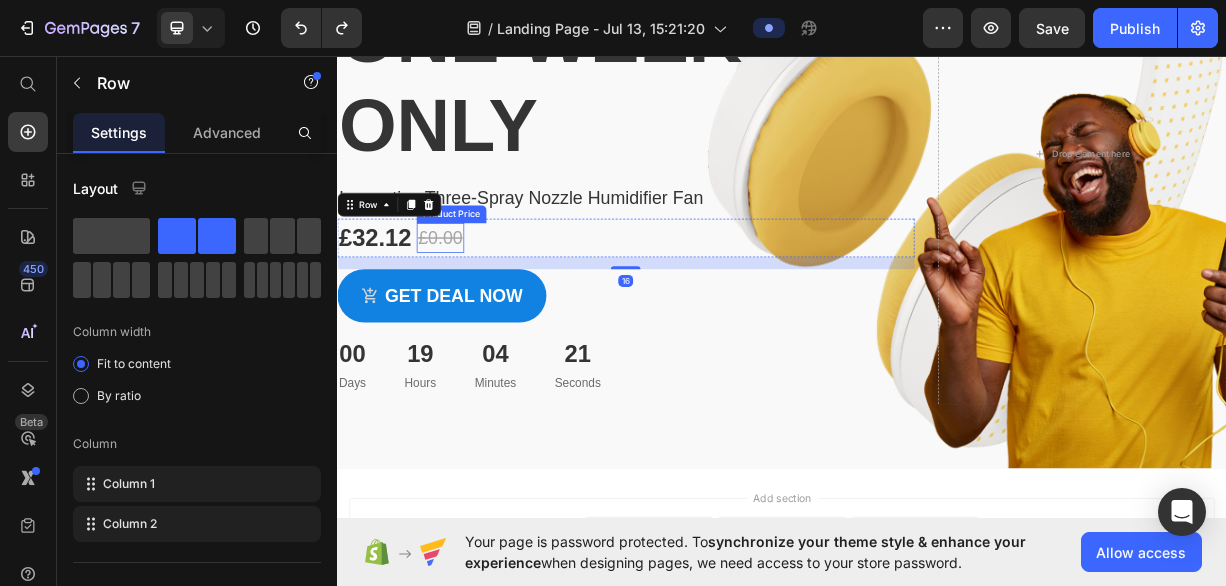 click on "£0.00" at bounding box center [476, 305] 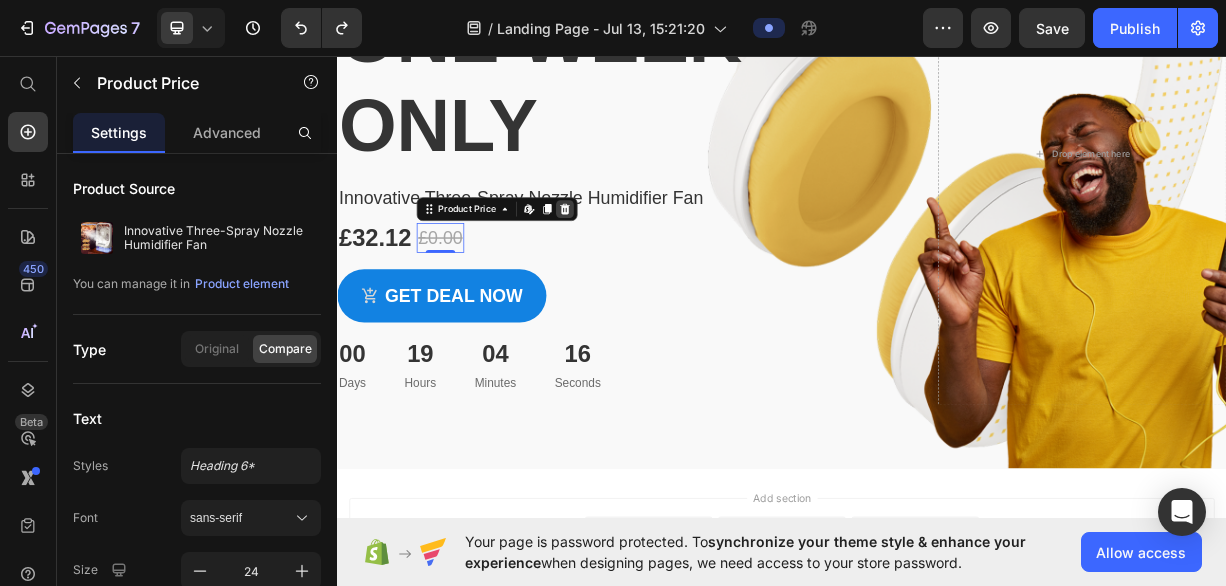 click 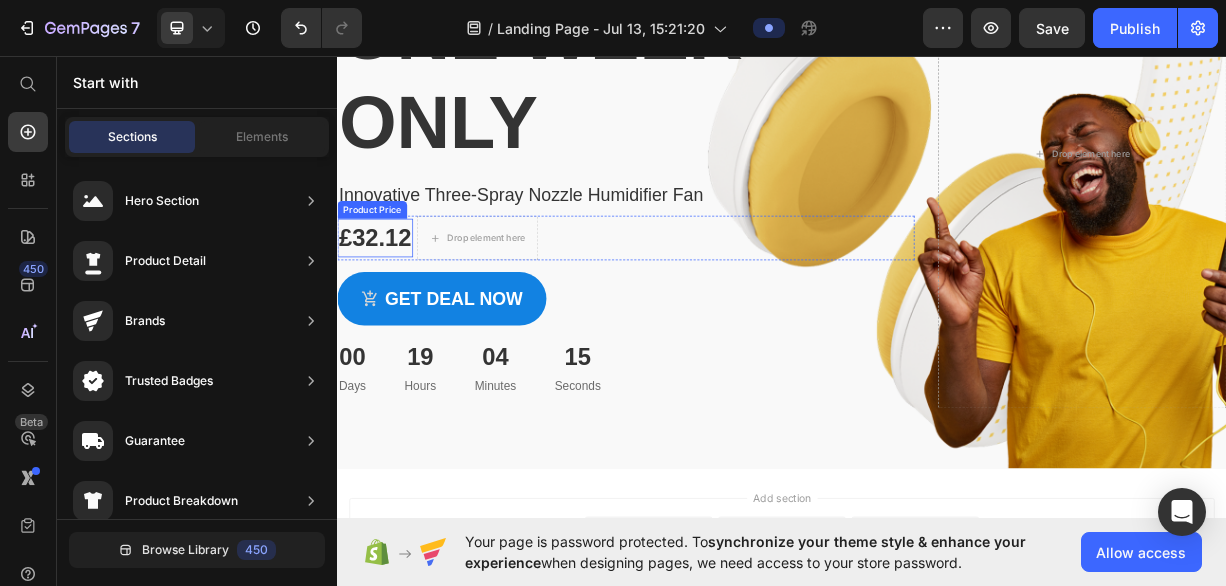 click on "£32.12" at bounding box center (388, 305) 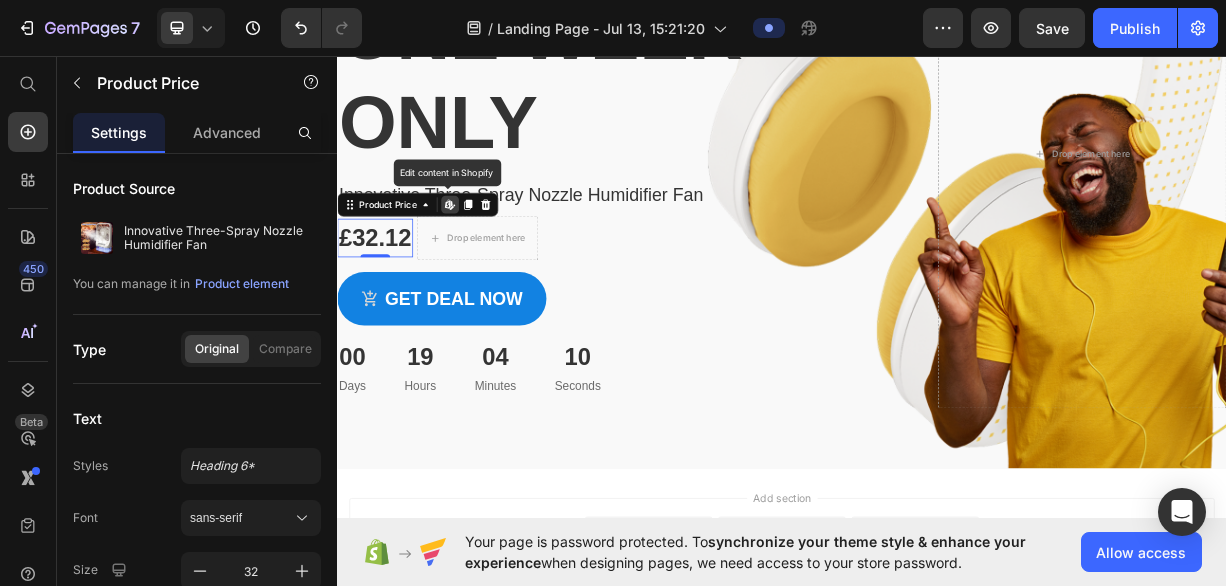 click 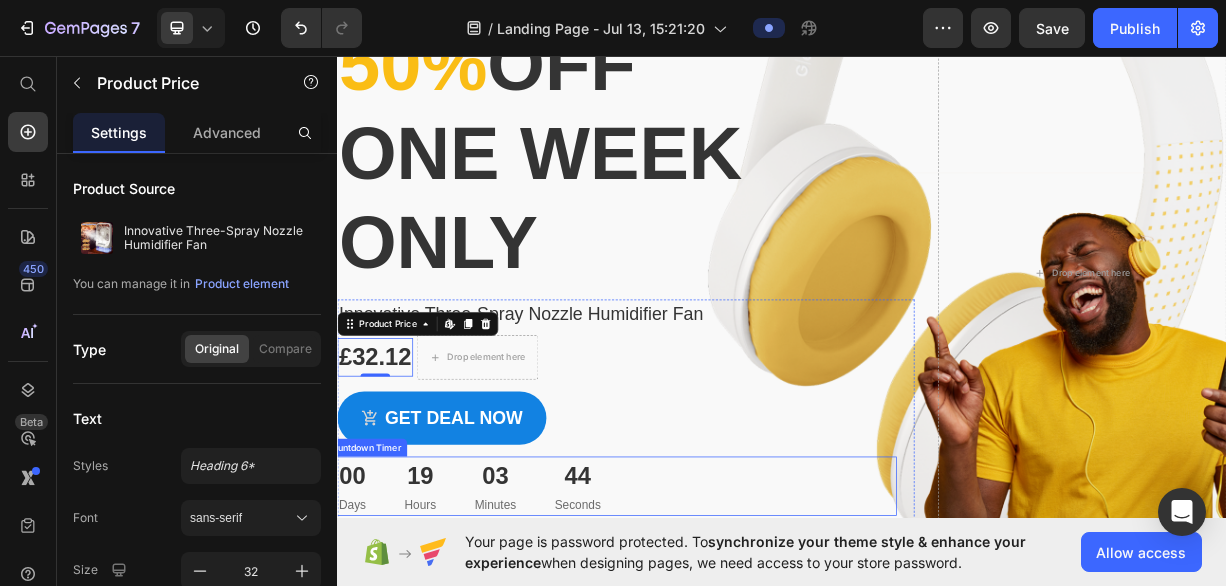 scroll, scrollTop: 169, scrollLeft: 0, axis: vertical 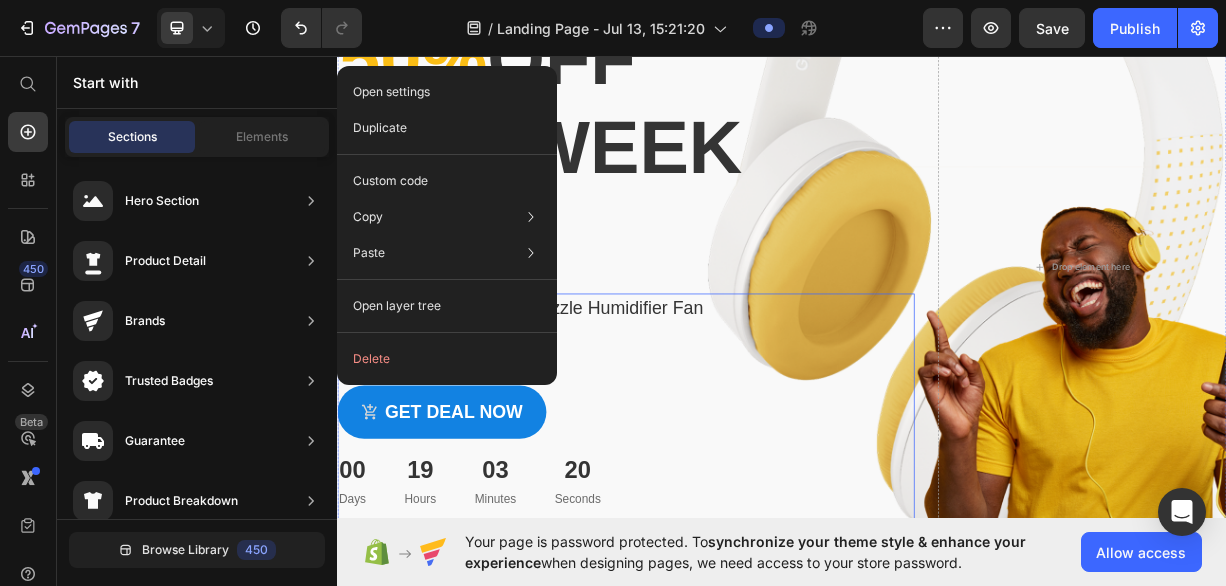 click on "Innovative Three-Spray Nozzle Humidifier Fan Product Title £32.12 Product Price
Drop element here Row Get deal now Product Cart Button 00 Days 19 Hours 03 Minutes 20 Seconds Countdown Timer" at bounding box center [726, 534] 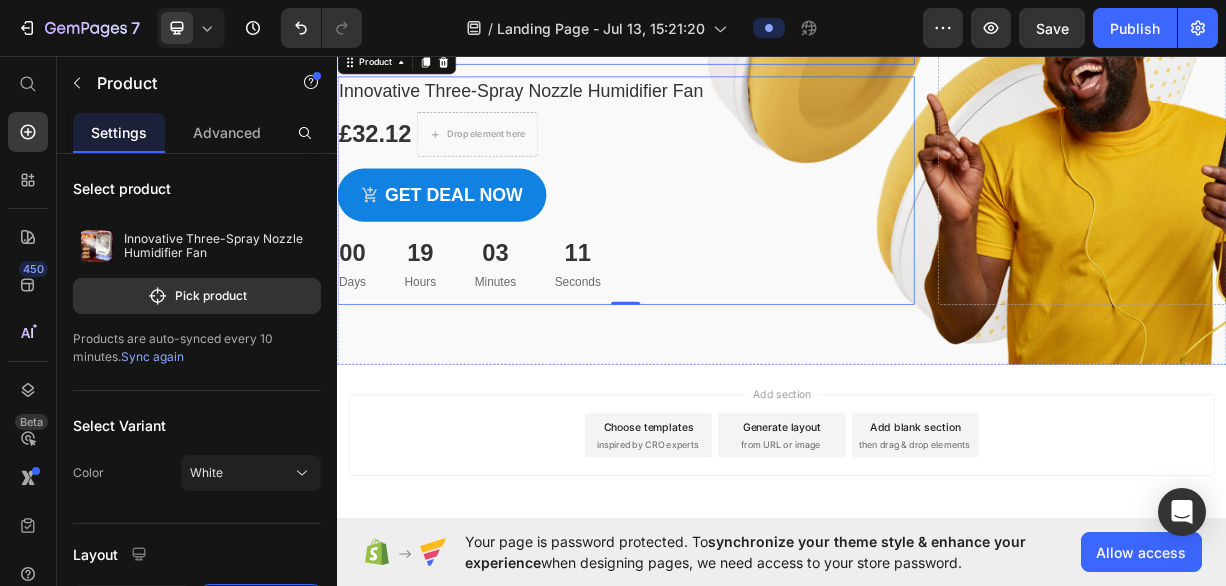 scroll, scrollTop: 465, scrollLeft: 0, axis: vertical 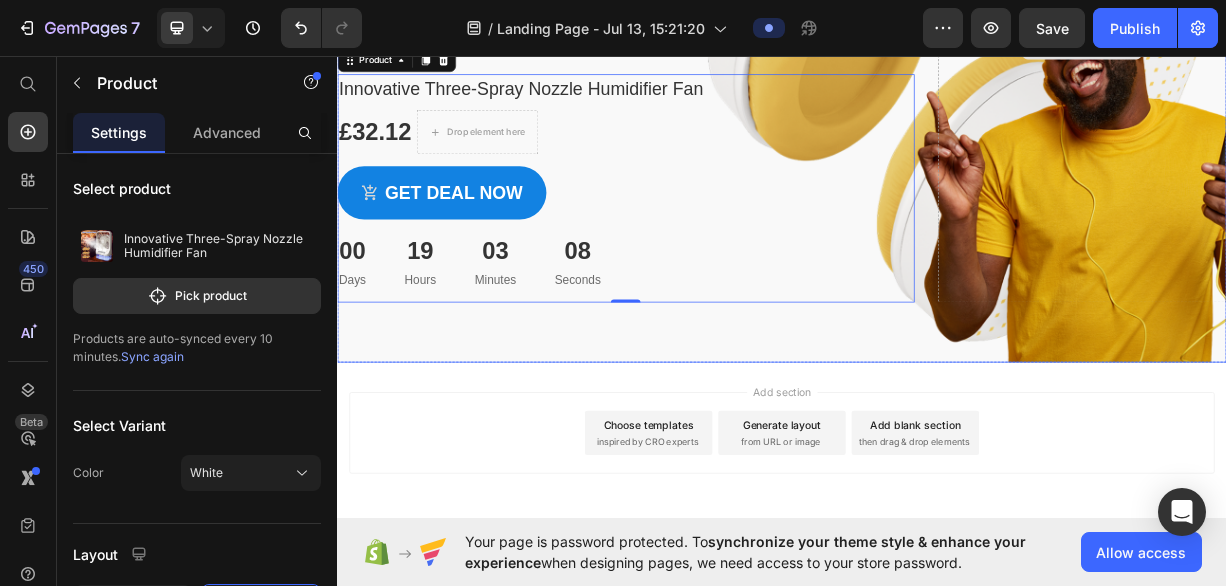 click on "Drop element here" at bounding box center (1342, 48) 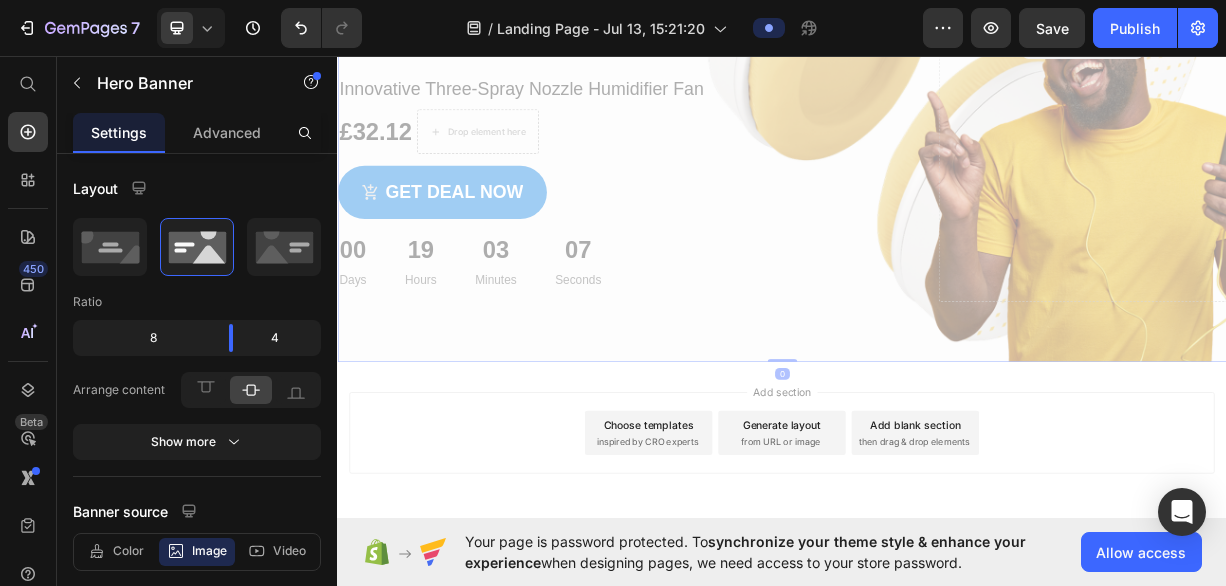 scroll, scrollTop: 0, scrollLeft: 0, axis: both 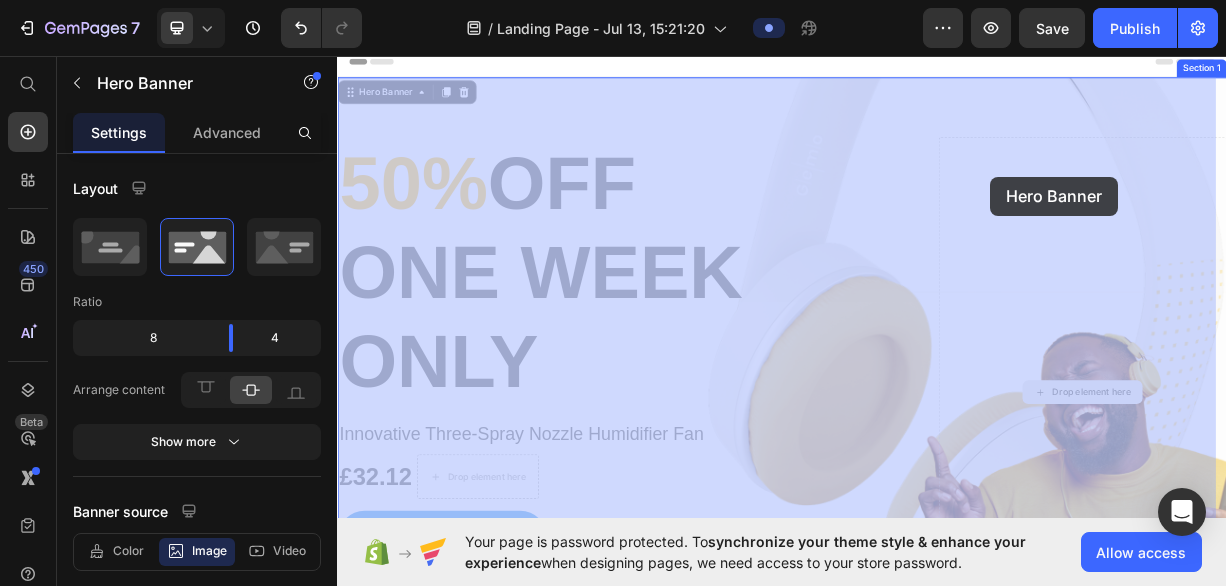 drag, startPoint x: 1280, startPoint y: 297, endPoint x: 1209, endPoint y: 206, distance: 115.42097 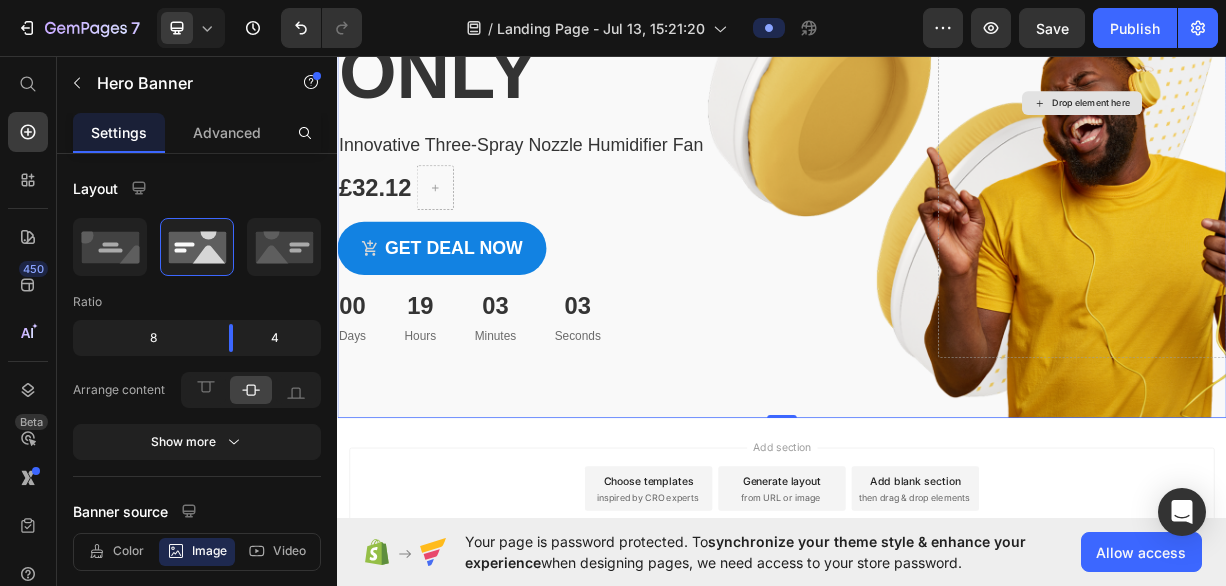 scroll, scrollTop: 0, scrollLeft: 0, axis: both 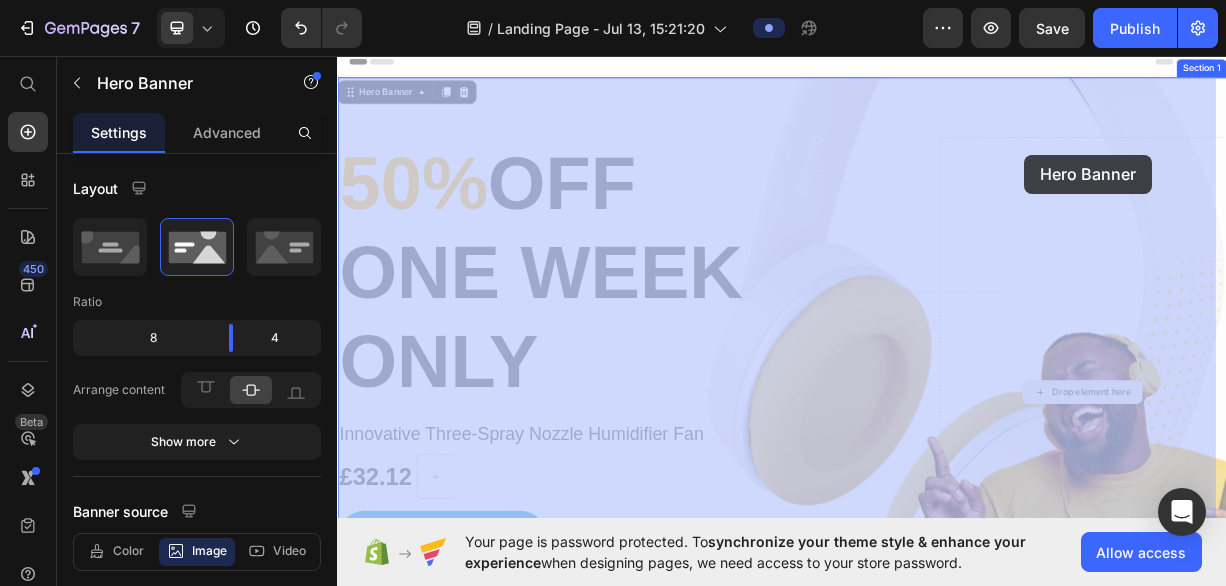 drag, startPoint x: 1226, startPoint y: 179, endPoint x: 1265, endPoint y: 192, distance: 41.109608 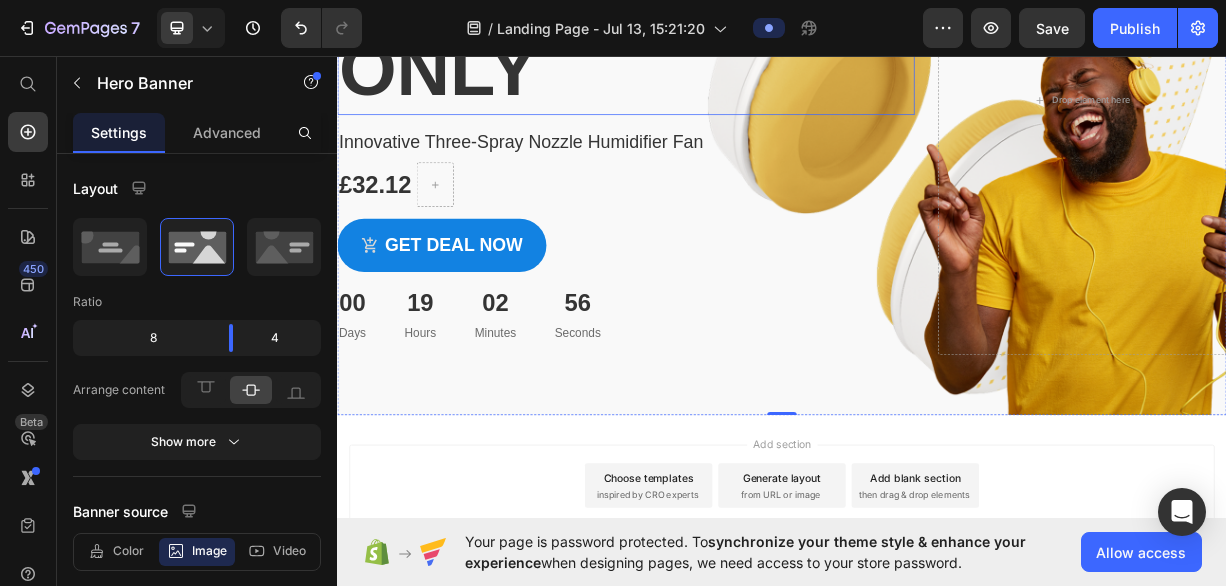 scroll, scrollTop: 530, scrollLeft: 0, axis: vertical 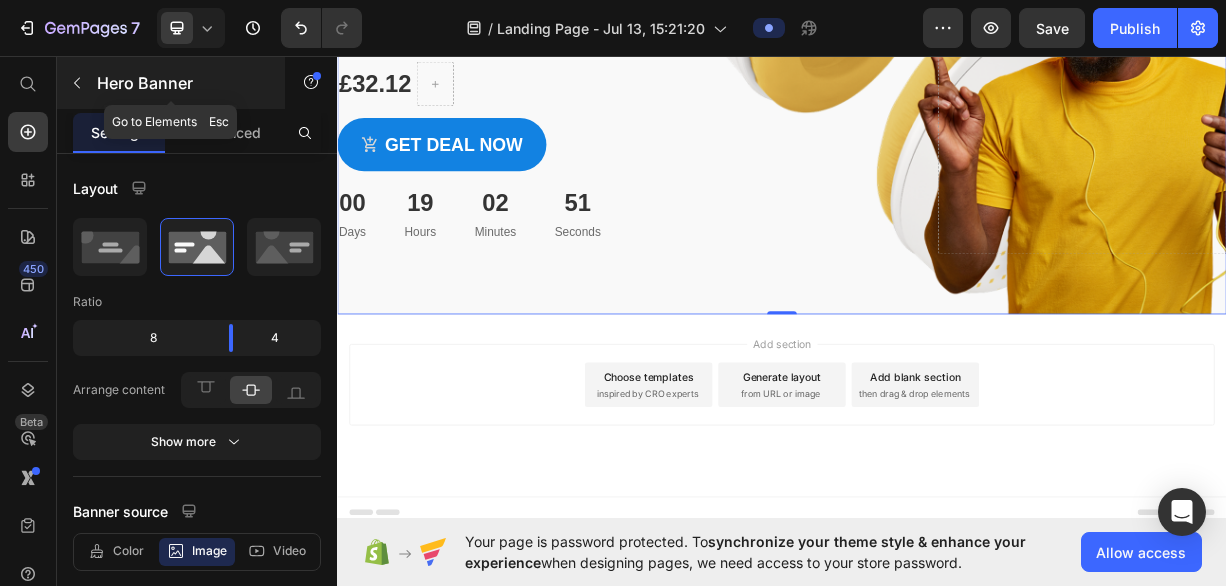 click on "Hero Banner" at bounding box center [182, 83] 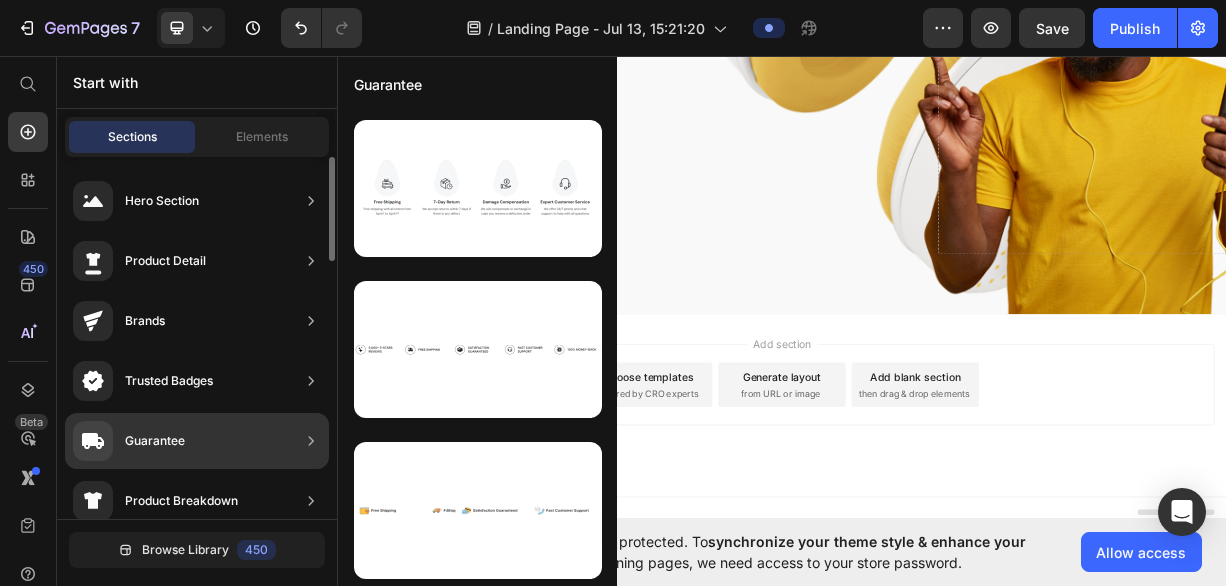 click on "Guarantee" 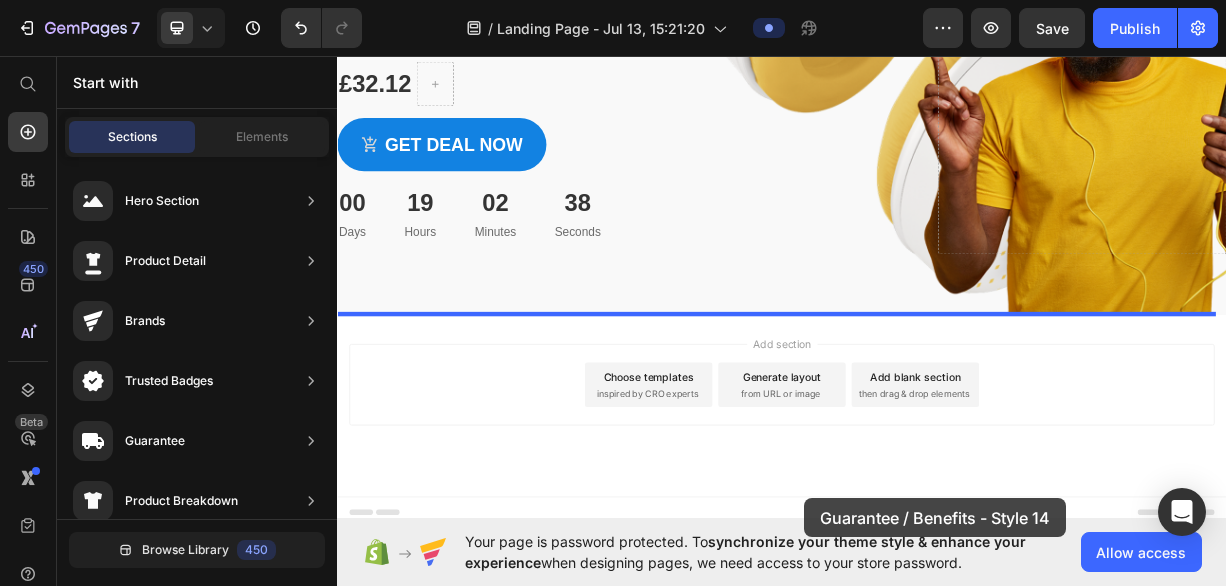 drag, startPoint x: 806, startPoint y: 295, endPoint x: 967, endPoint y: 655, distance: 394.3615 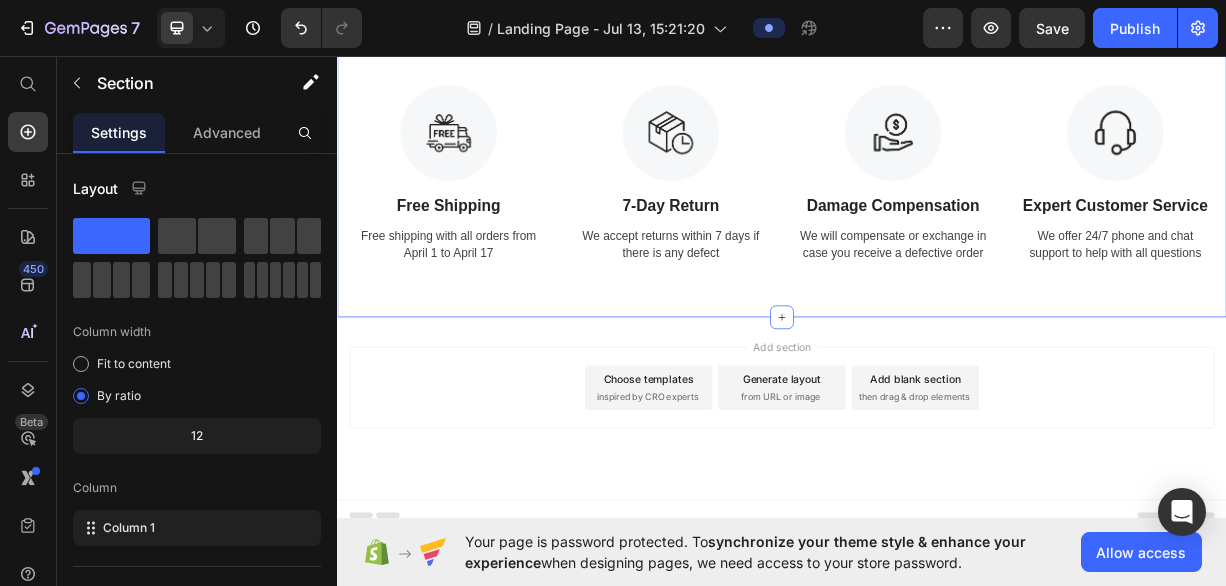 scroll, scrollTop: 913, scrollLeft: 0, axis: vertical 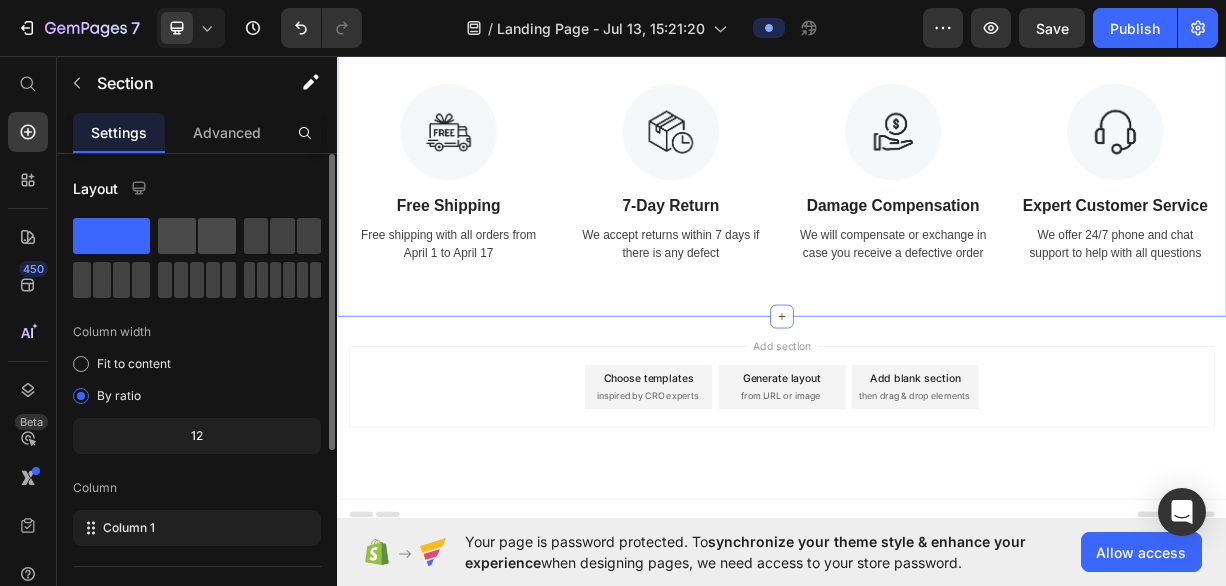 click 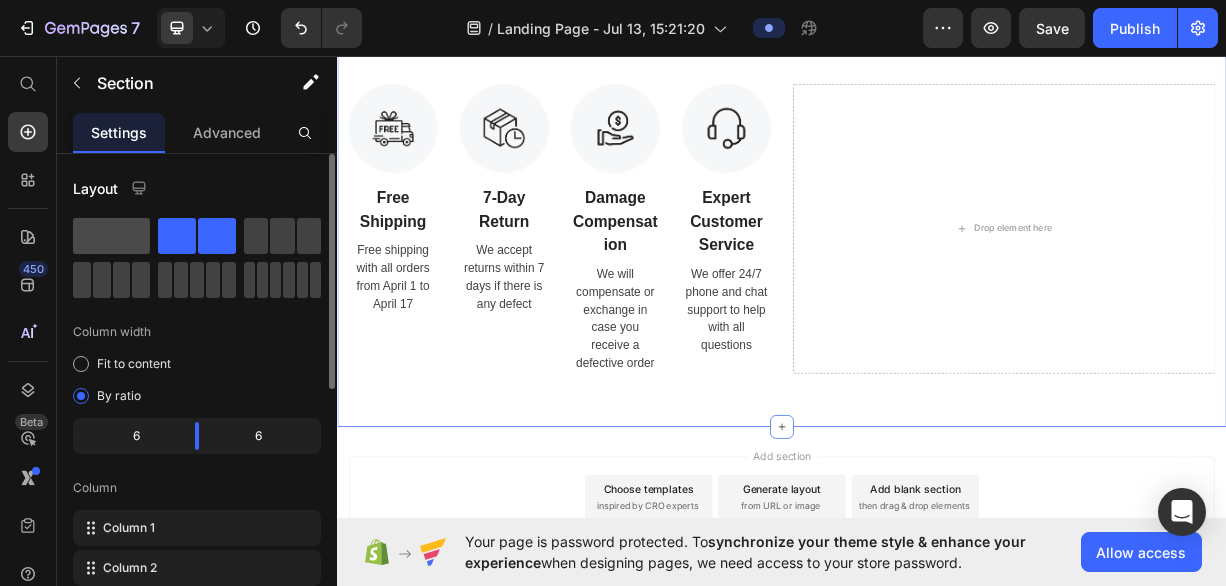 click 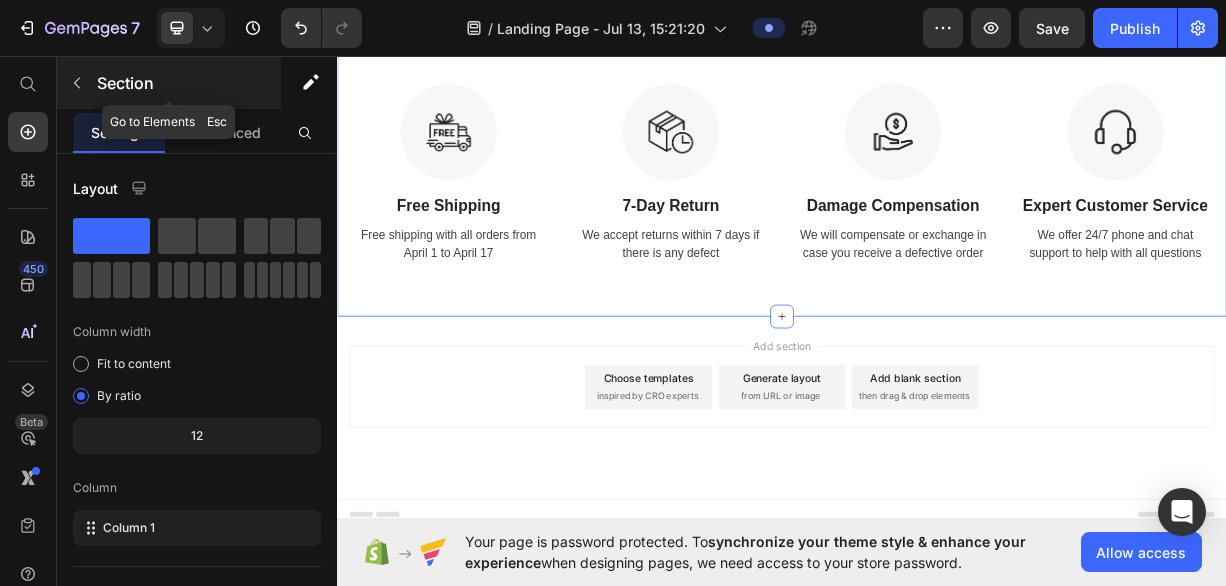click on "Section" at bounding box center [187, 83] 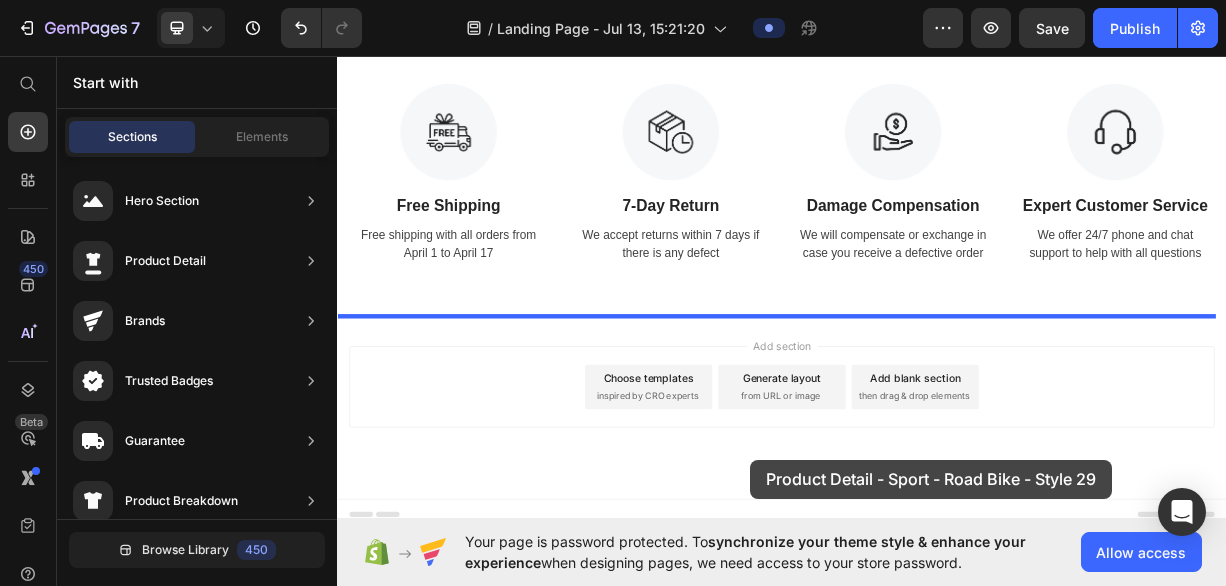 scroll, scrollTop: 915, scrollLeft: 0, axis: vertical 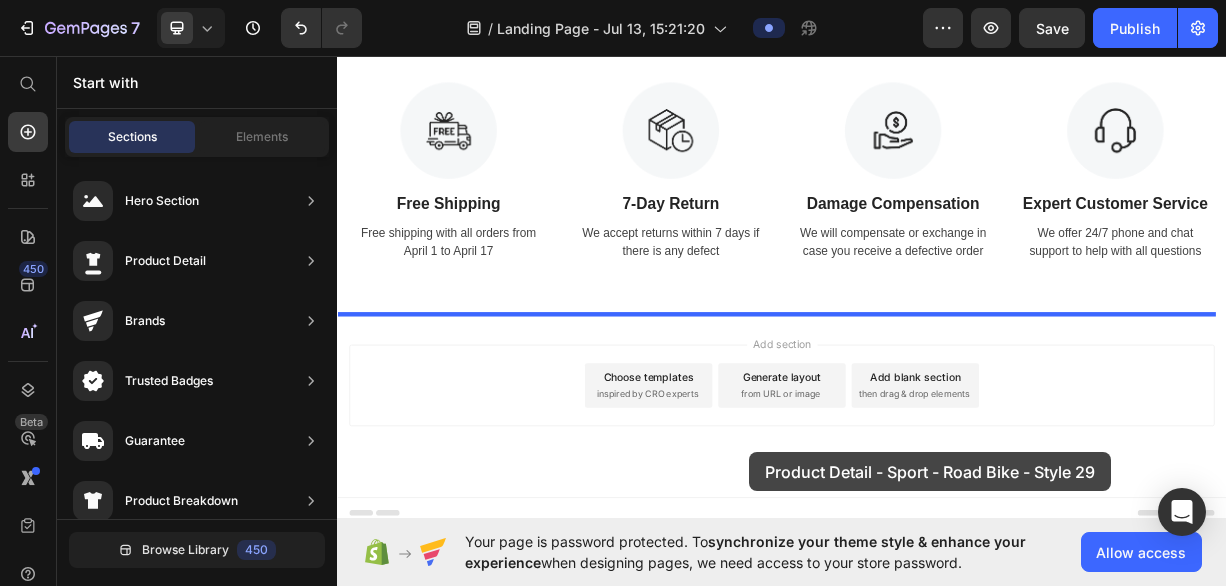 drag, startPoint x: 877, startPoint y: 562, endPoint x: 893, endPoint y: 594, distance: 35.77709 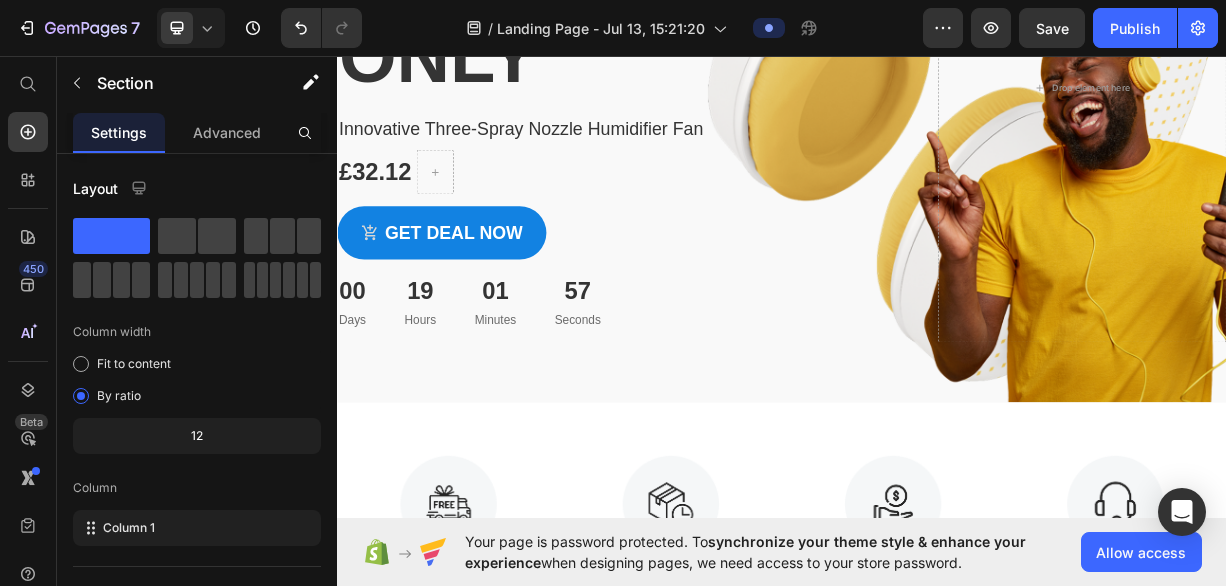 scroll, scrollTop: 408, scrollLeft: 0, axis: vertical 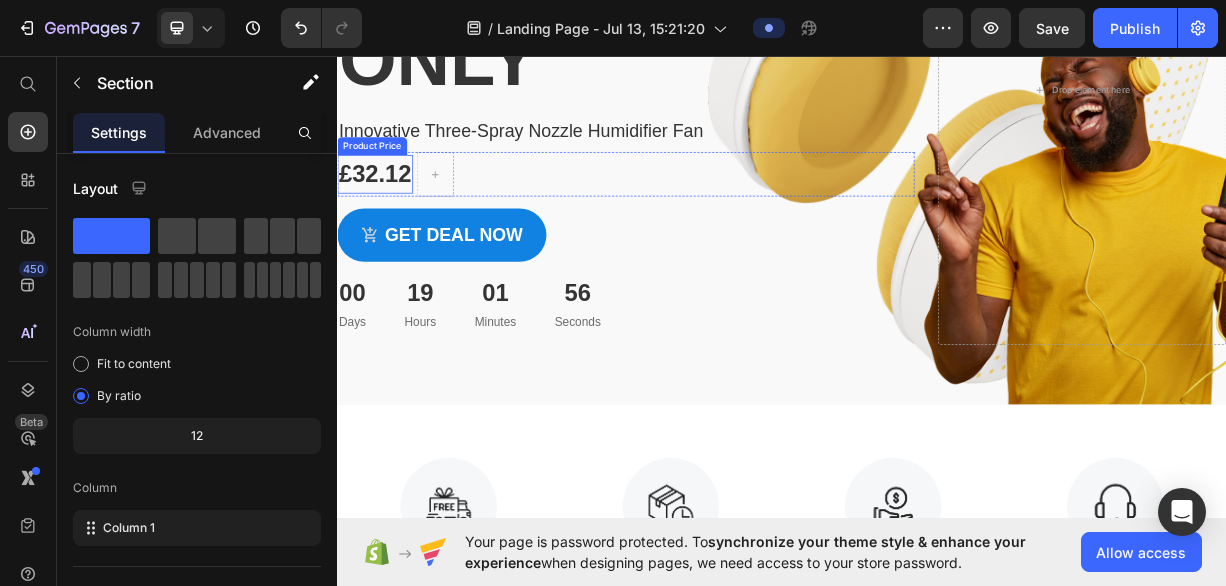 click on "£32.12" at bounding box center (388, 219) 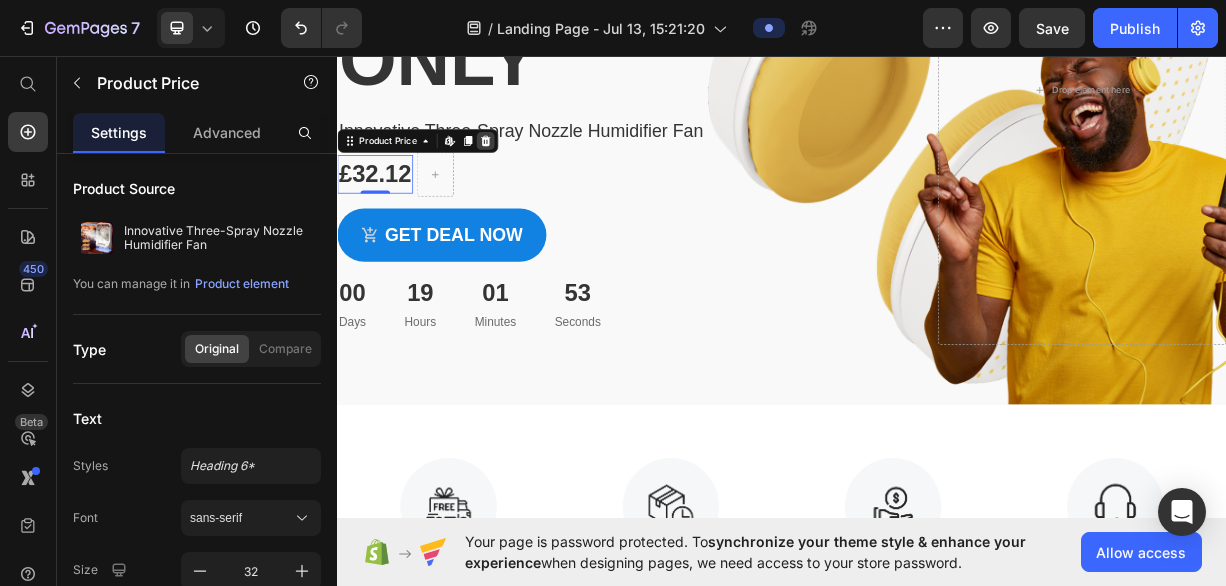click 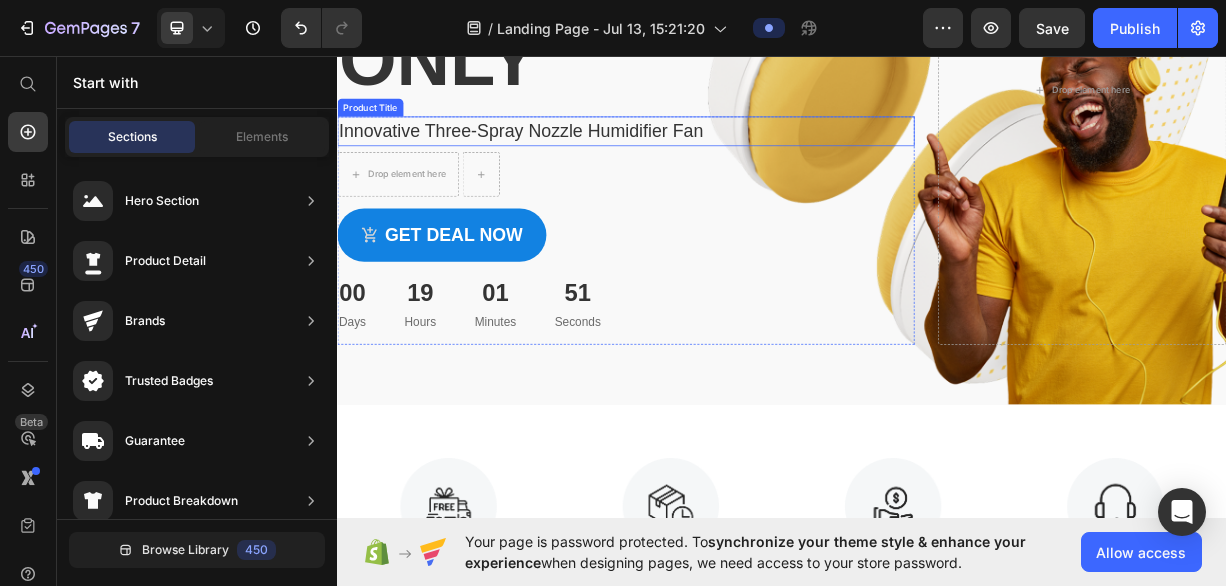 click on "Innovative Three-Spray Nozzle Humidifier Fan" at bounding box center [726, 161] 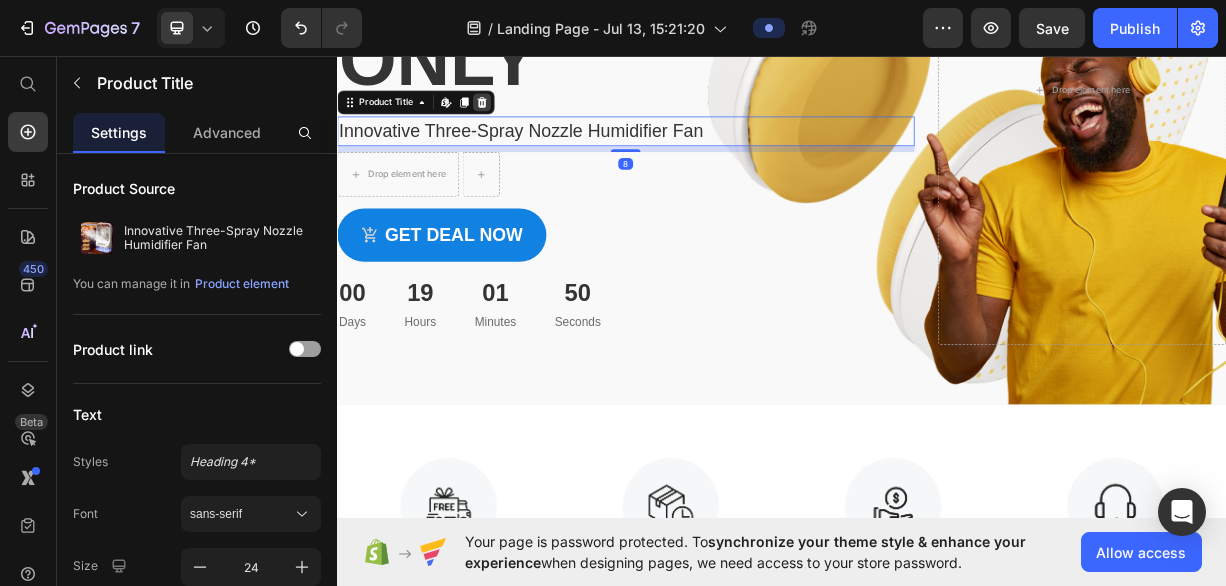 click at bounding box center (532, 122) 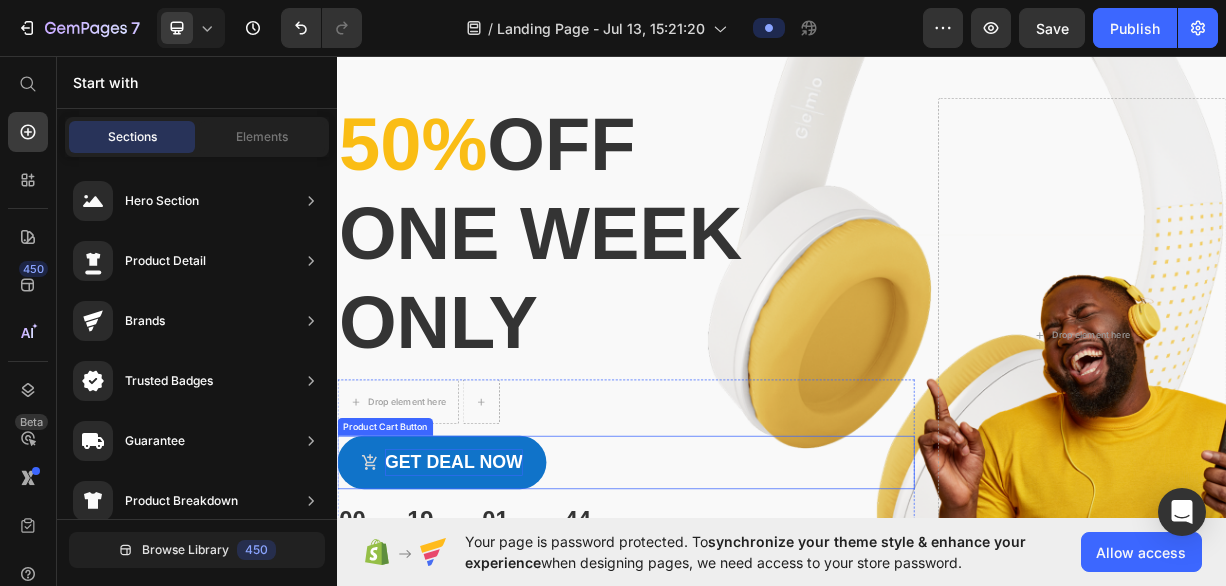 scroll, scrollTop: 192, scrollLeft: 0, axis: vertical 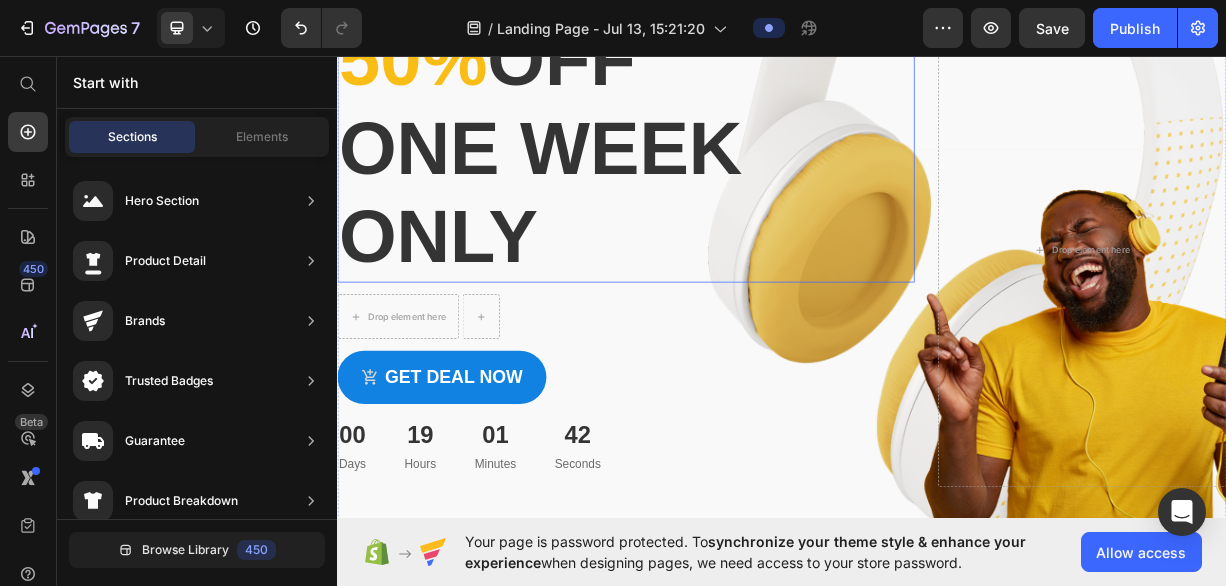 click on "50%  off one week only" at bounding box center (726, 183) 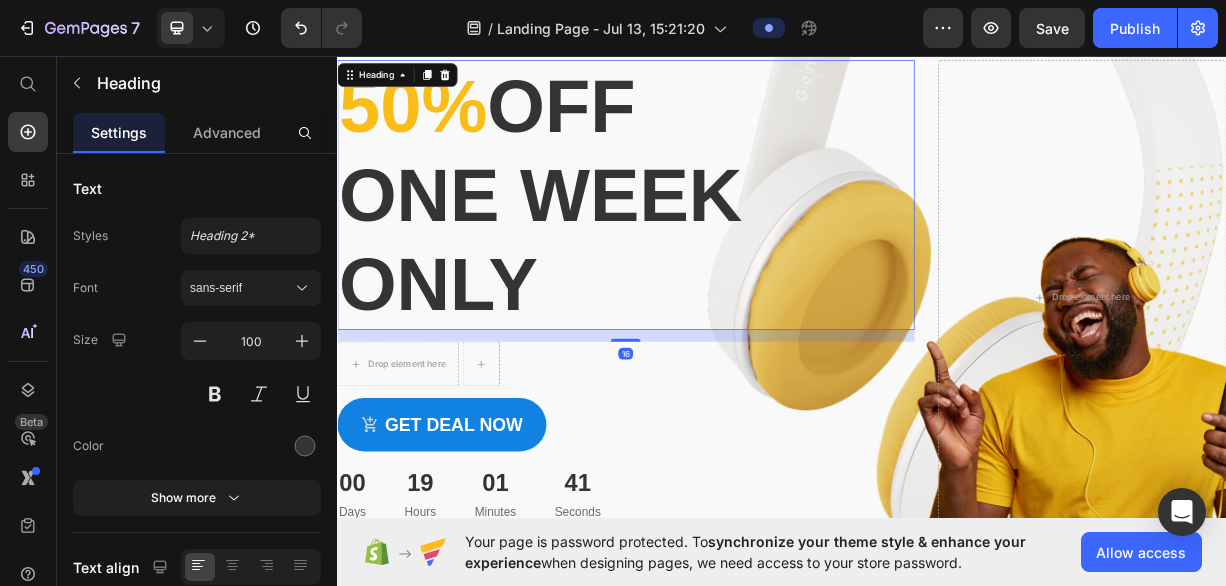 scroll, scrollTop: 0, scrollLeft: 0, axis: both 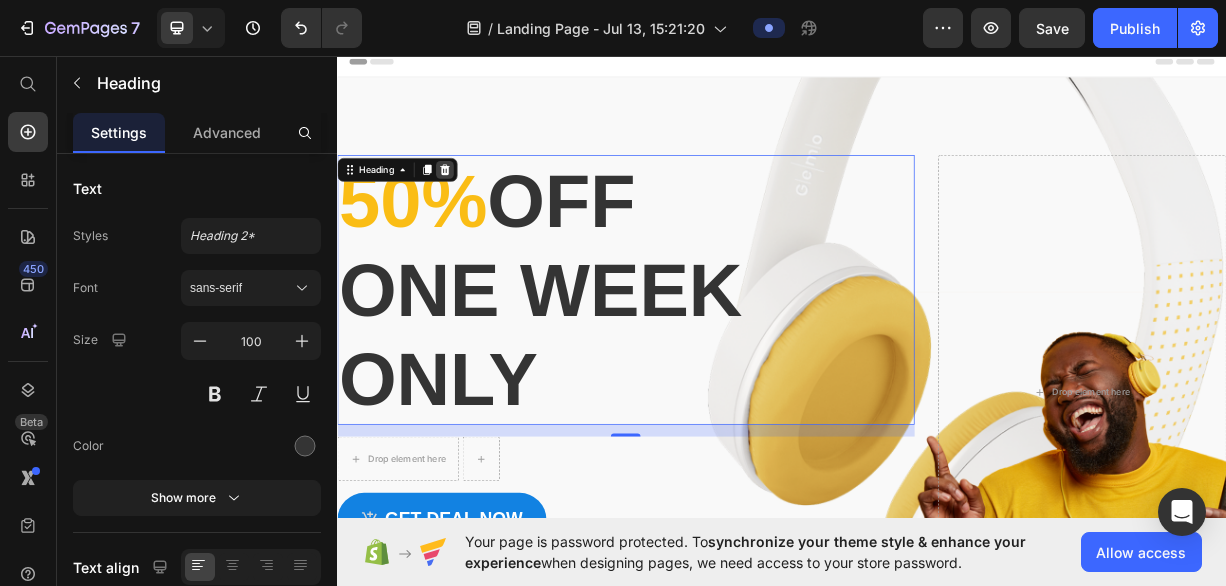 click 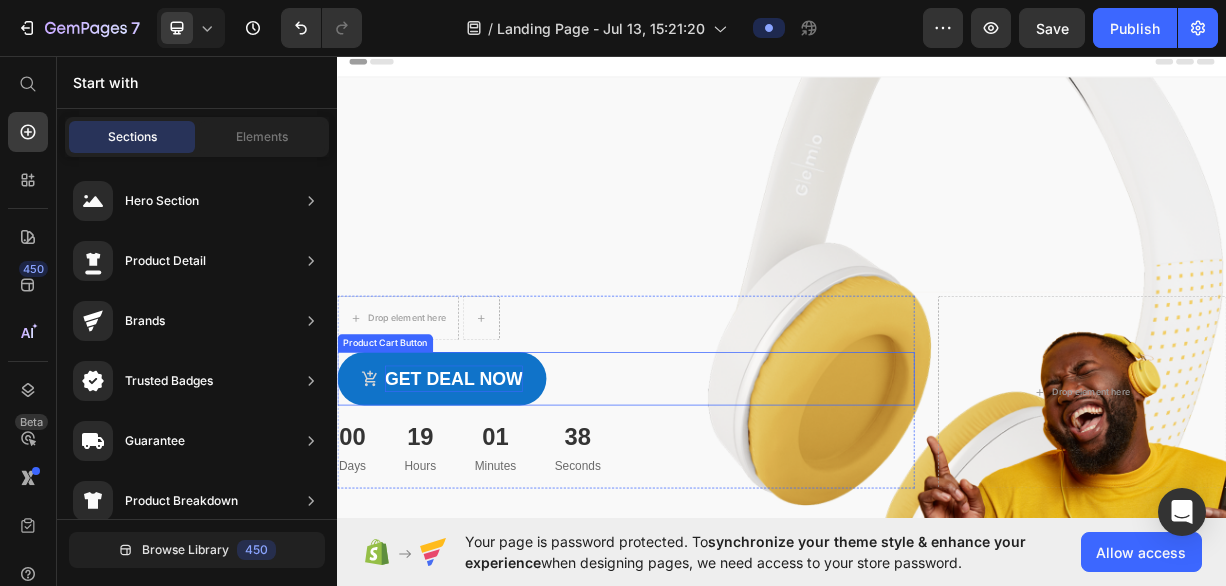 click on "Get deal now" at bounding box center (494, 495) 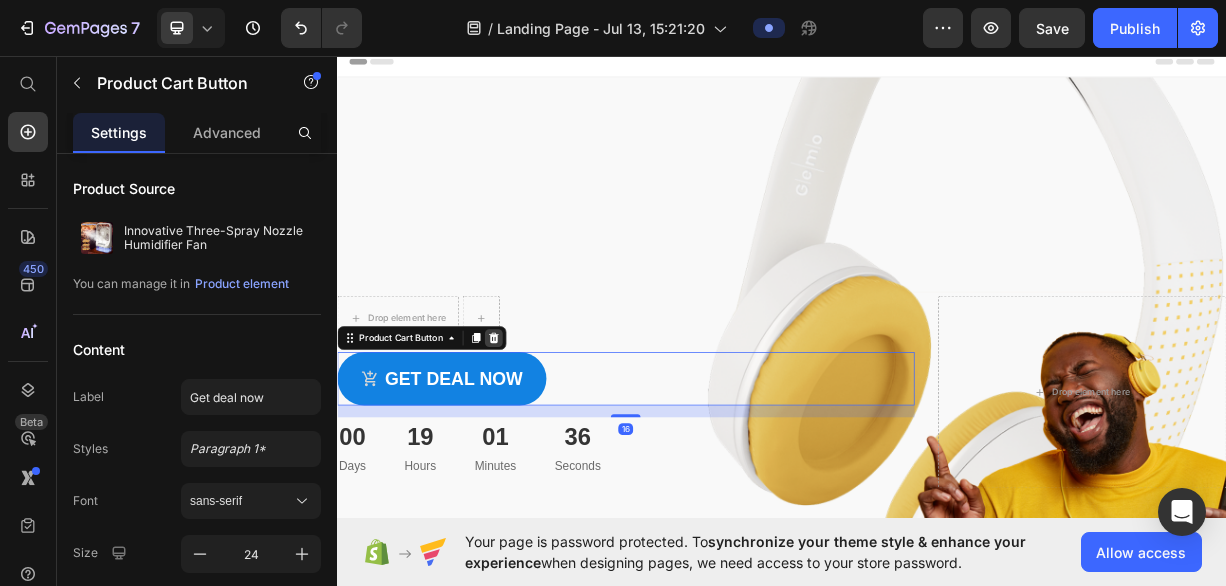 click 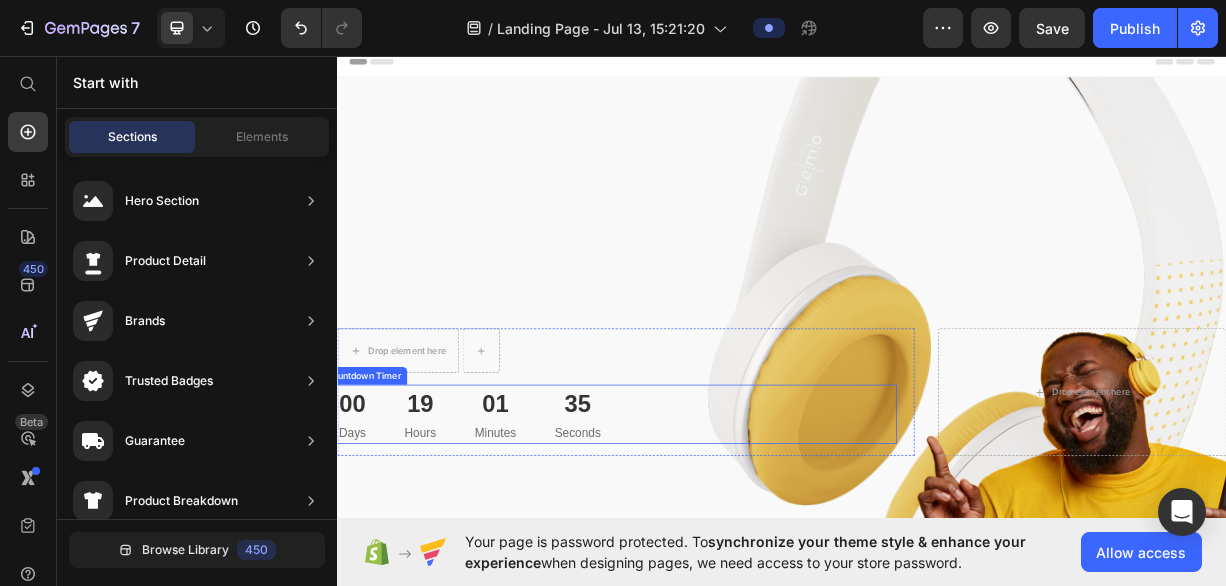 click on "01" at bounding box center [550, 529] 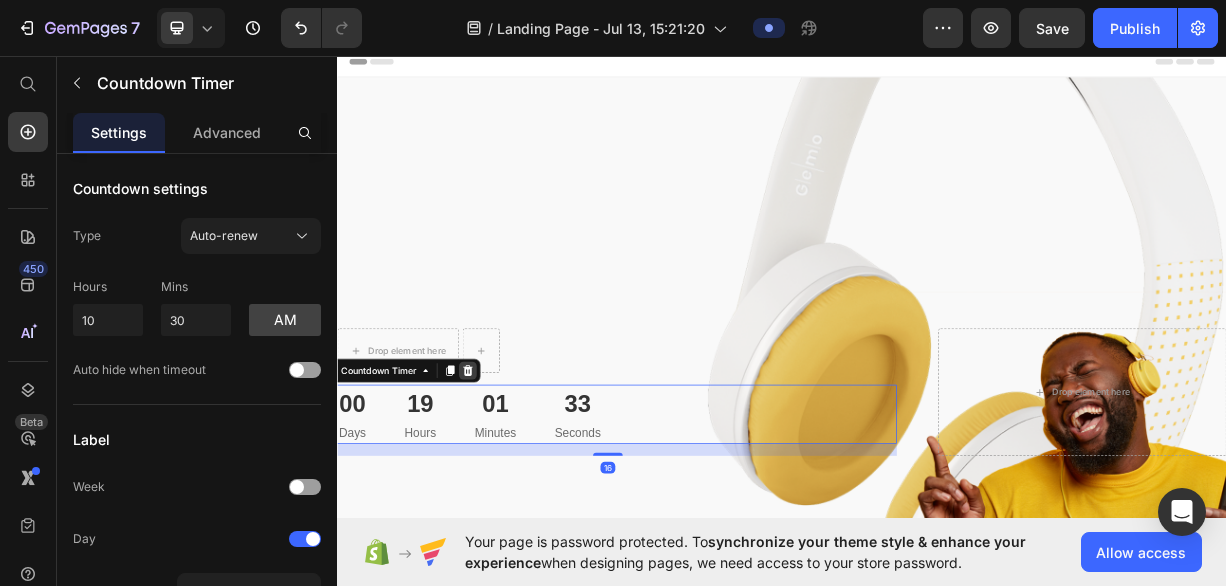 click 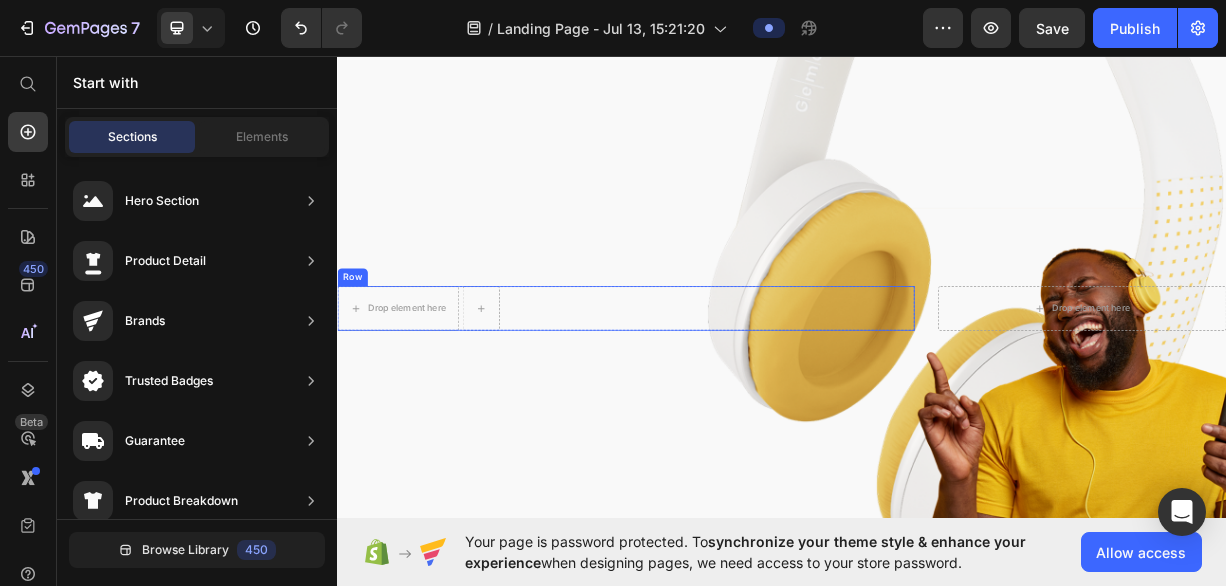 scroll, scrollTop: 247, scrollLeft: 0, axis: vertical 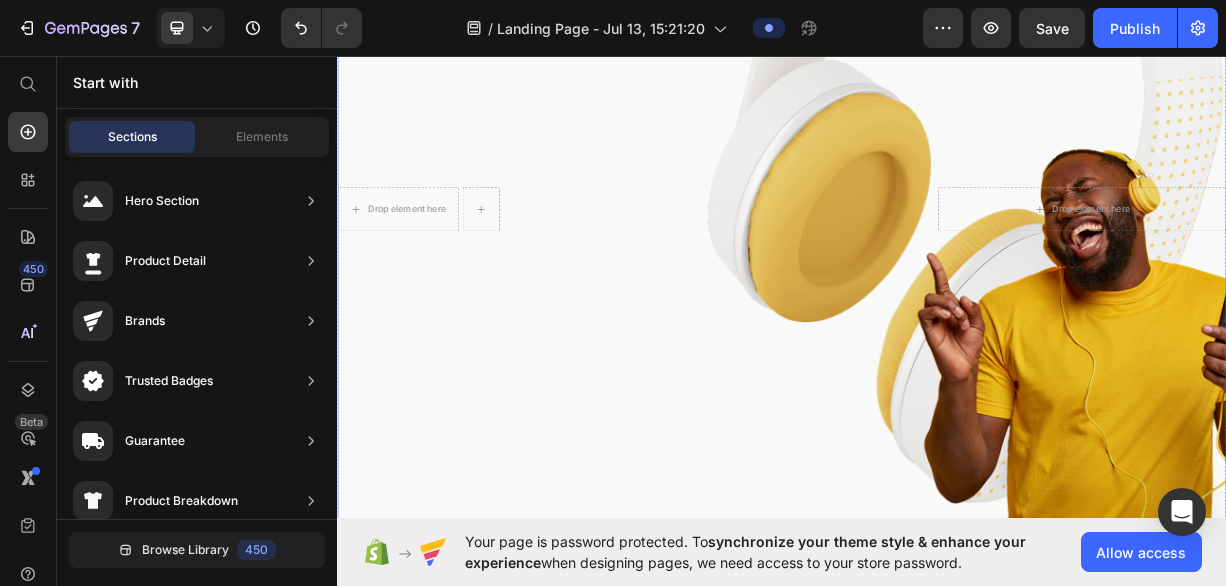 click at bounding box center (937, 266) 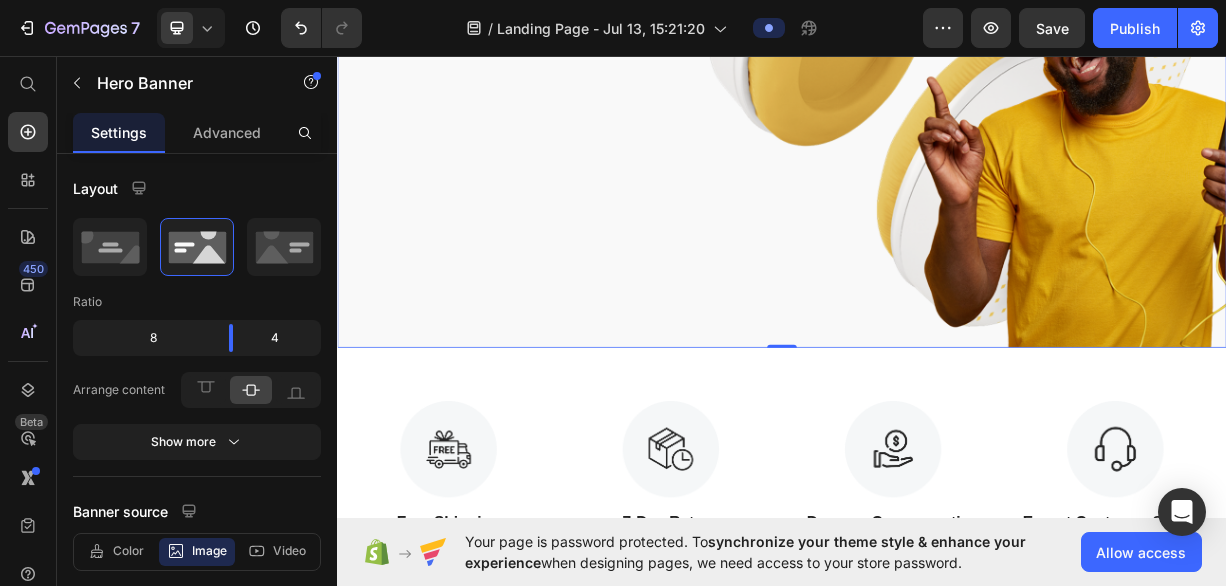 click at bounding box center (937, 28) 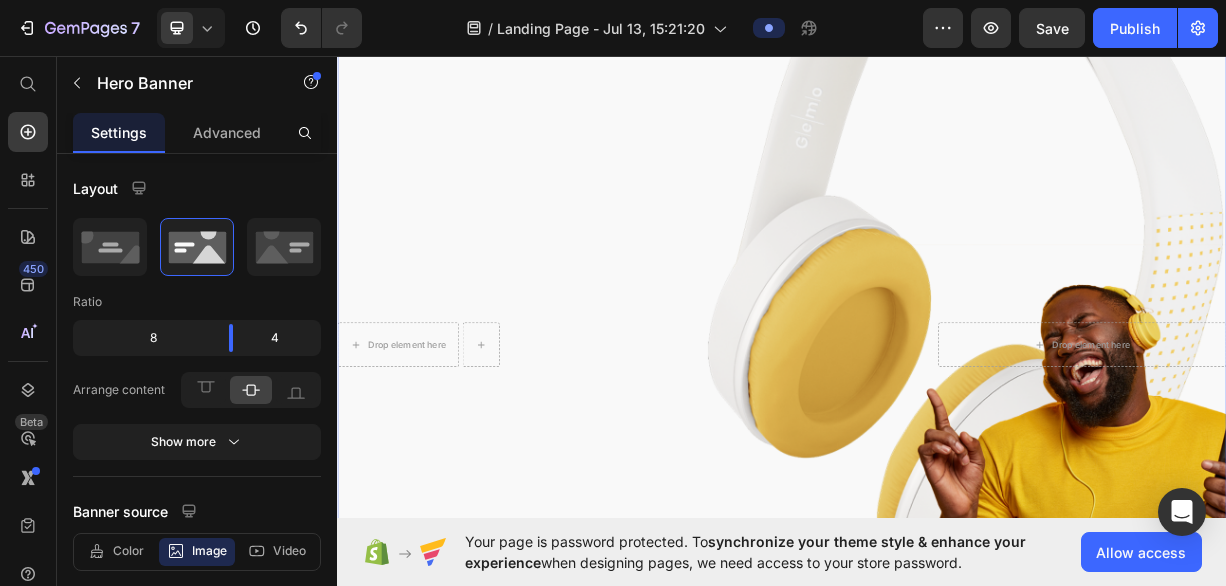 scroll, scrollTop: 0, scrollLeft: 0, axis: both 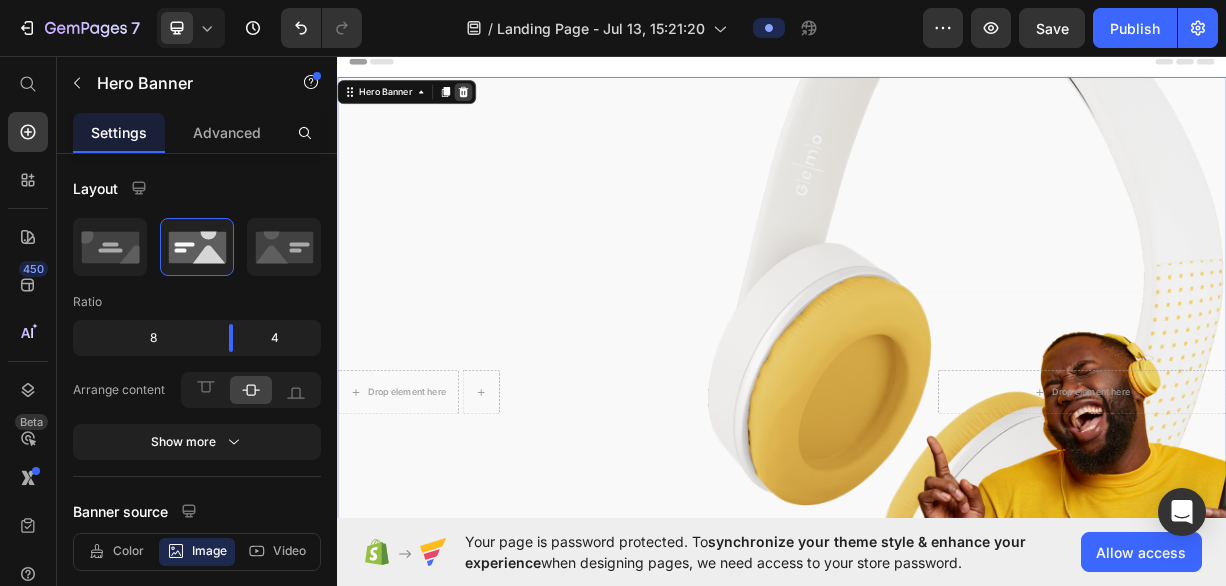 click 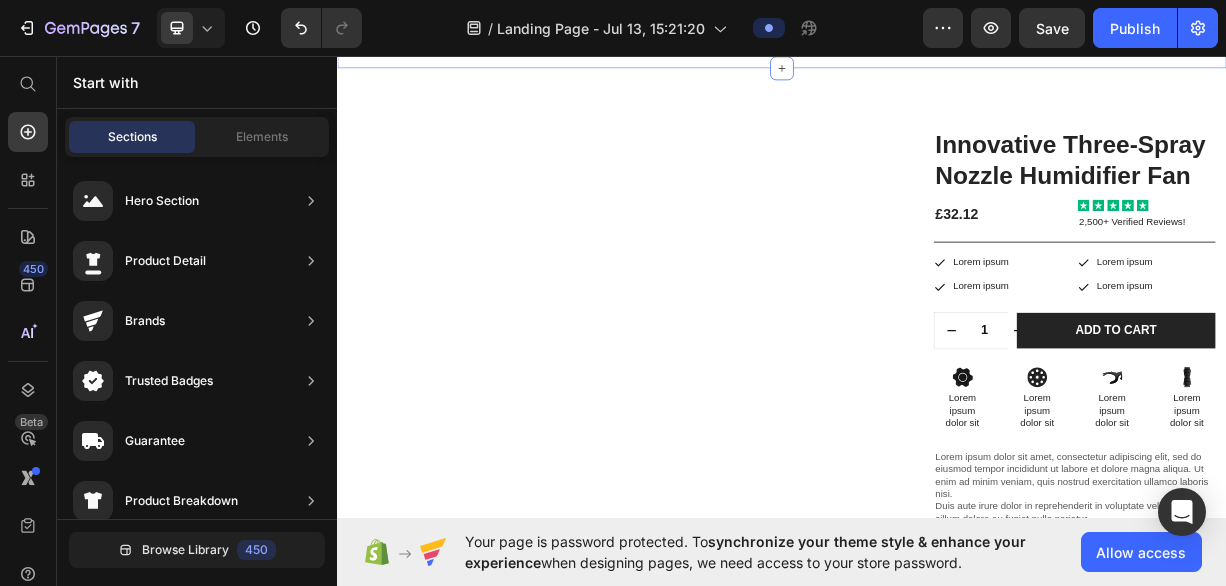 scroll, scrollTop: 472, scrollLeft: 0, axis: vertical 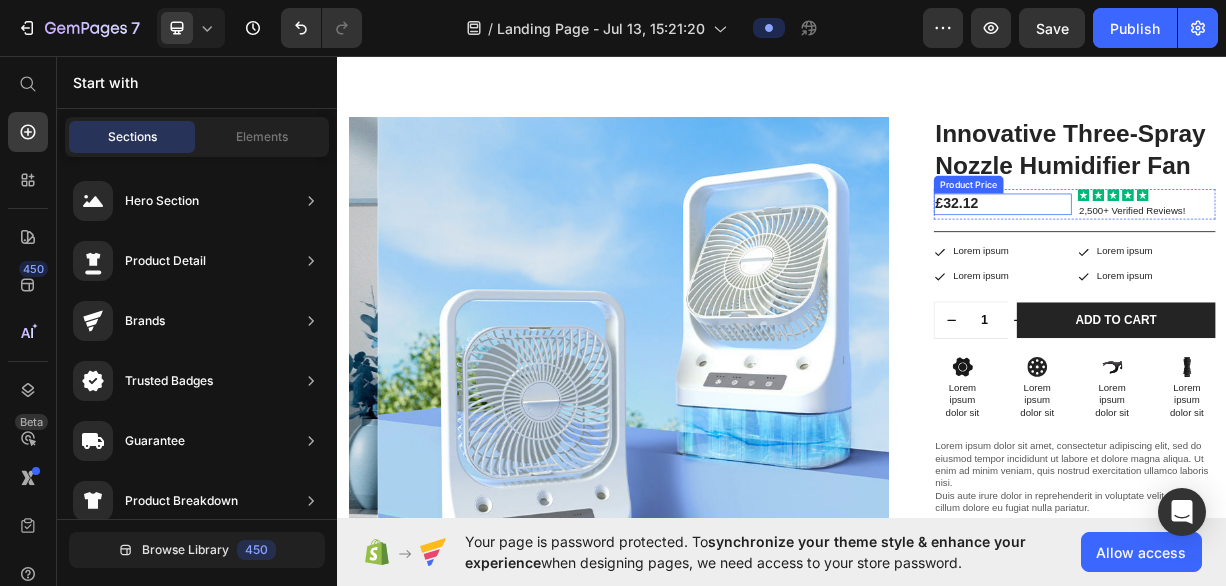 click on "£32.12" at bounding box center (1235, 259) 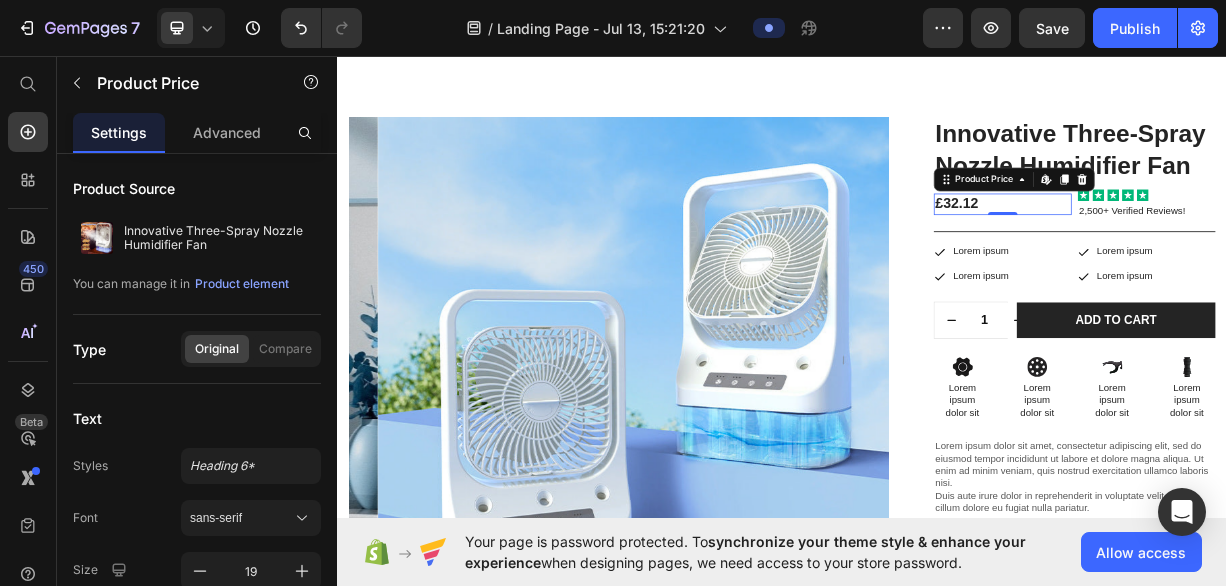 click on "£32.12" at bounding box center [1235, 259] 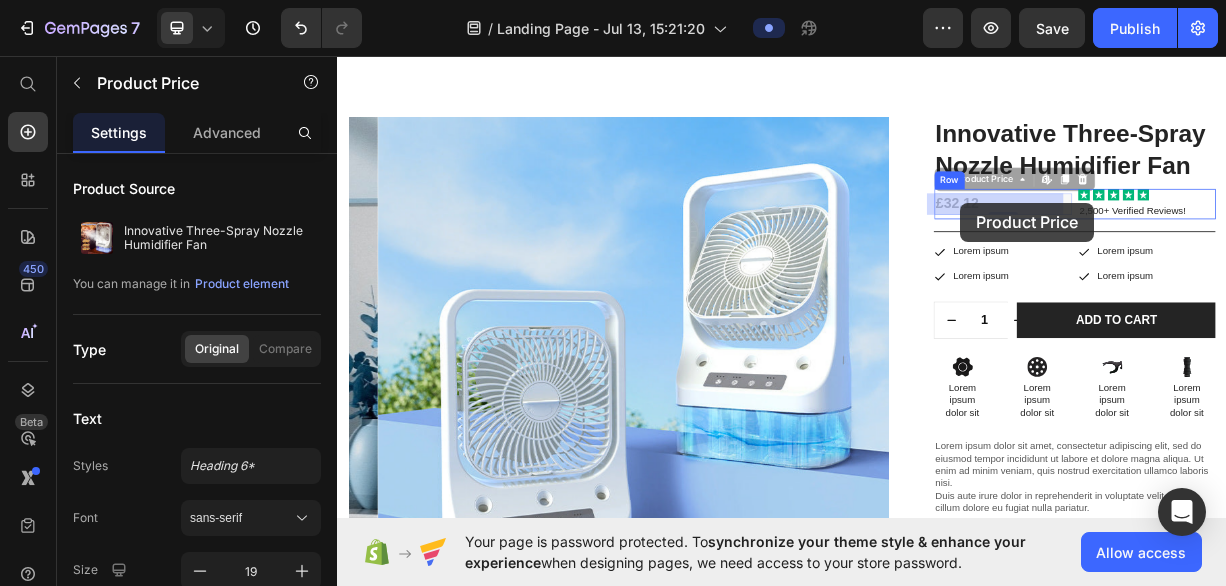 drag, startPoint x: 1195, startPoint y: 251, endPoint x: 1179, endPoint y: 255, distance: 16.492422 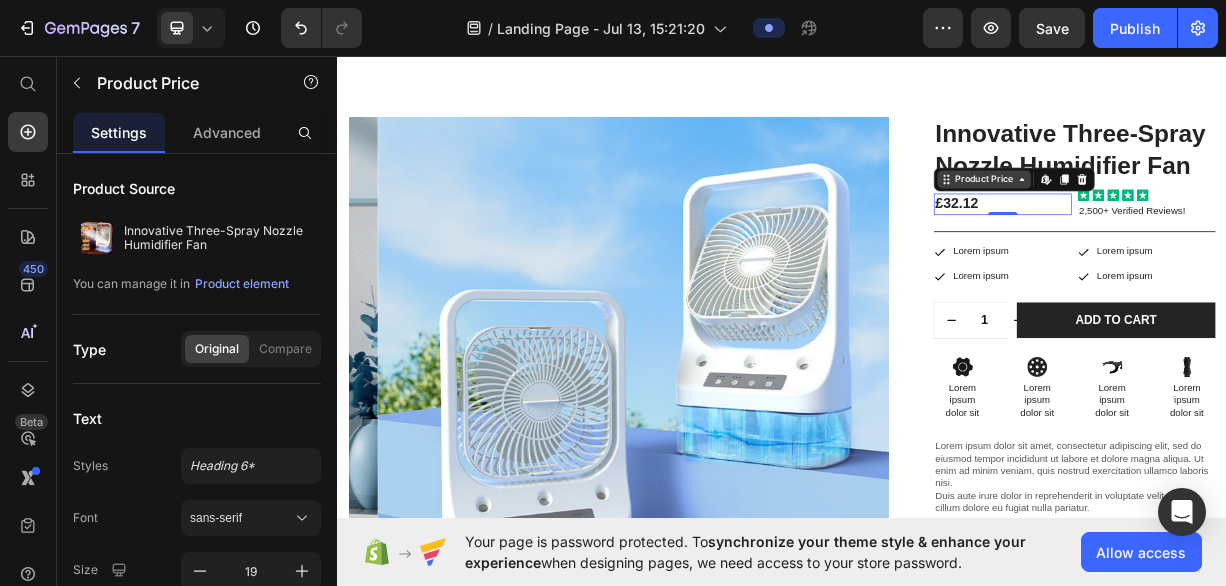 click on "Product Price" at bounding box center (1210, 226) 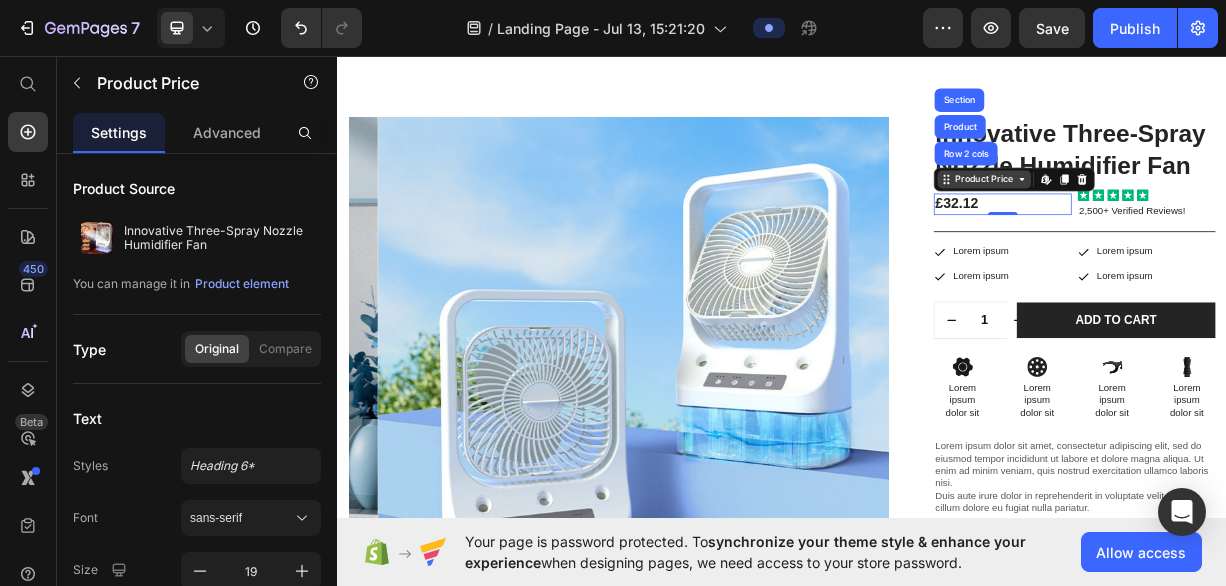 click 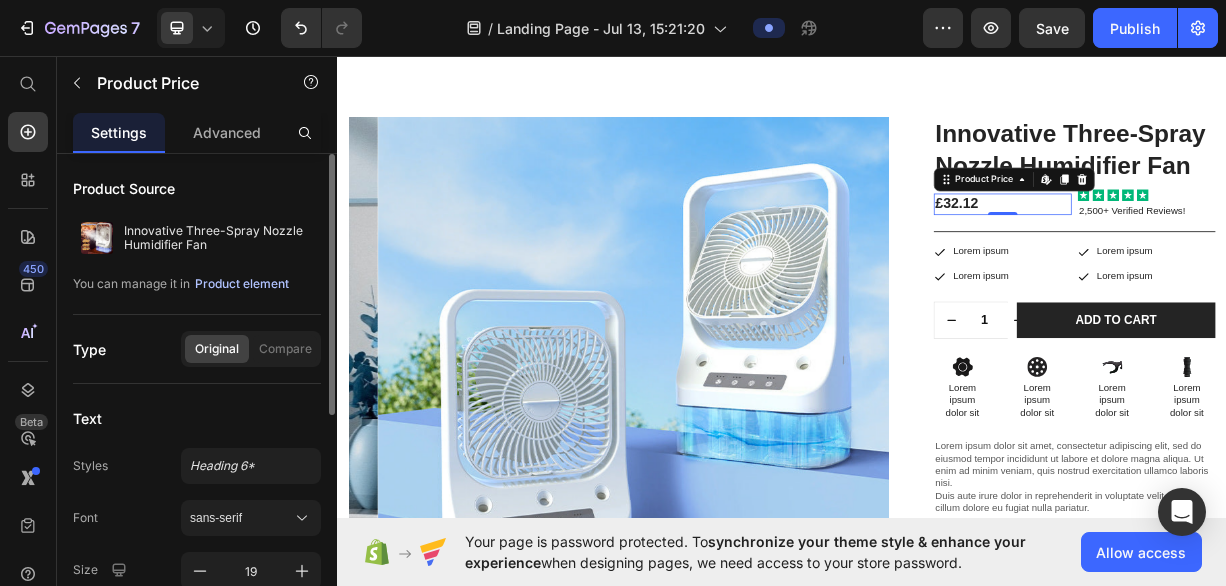 click on "Product element" at bounding box center (242, 284) 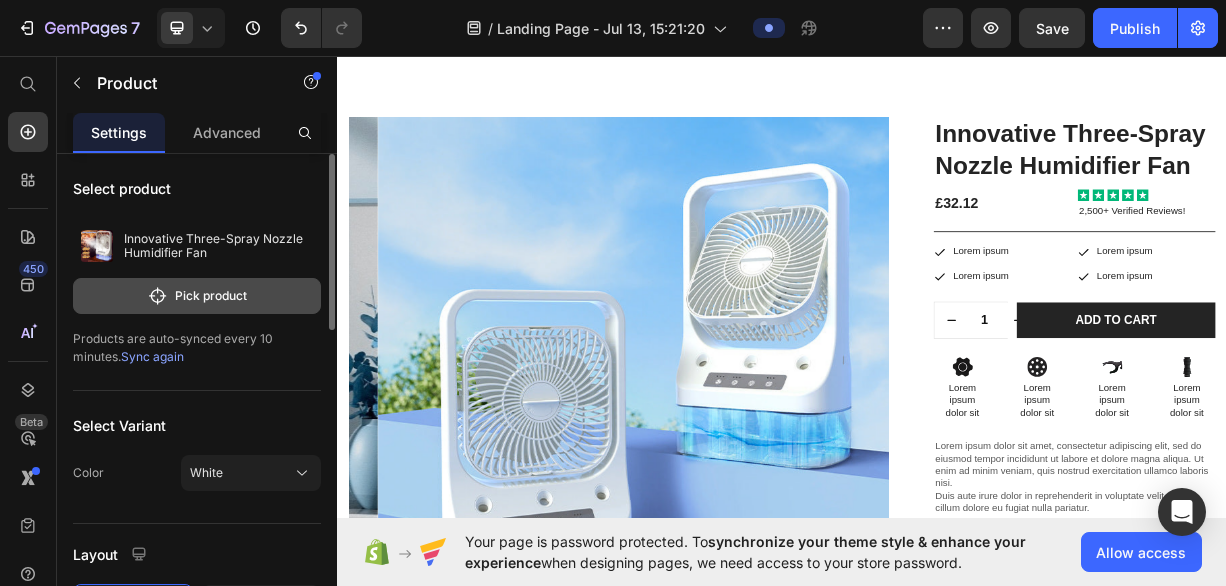click on "Pick product" at bounding box center [197, 296] 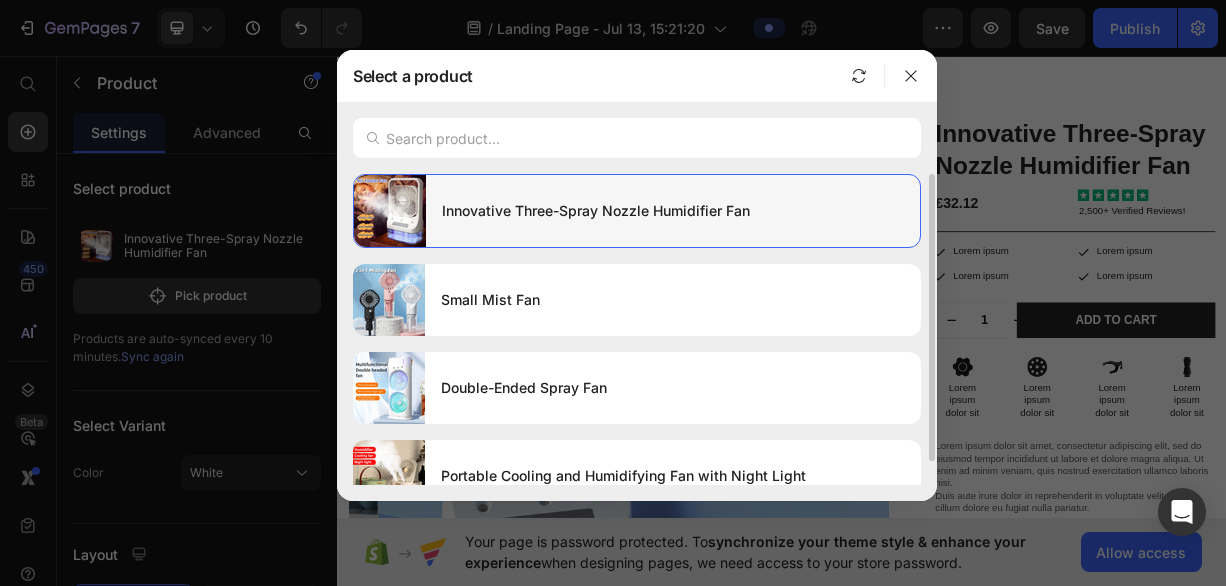 click on "Innovative Three-Spray Nozzle Humidifier Fan" at bounding box center [673, 211] 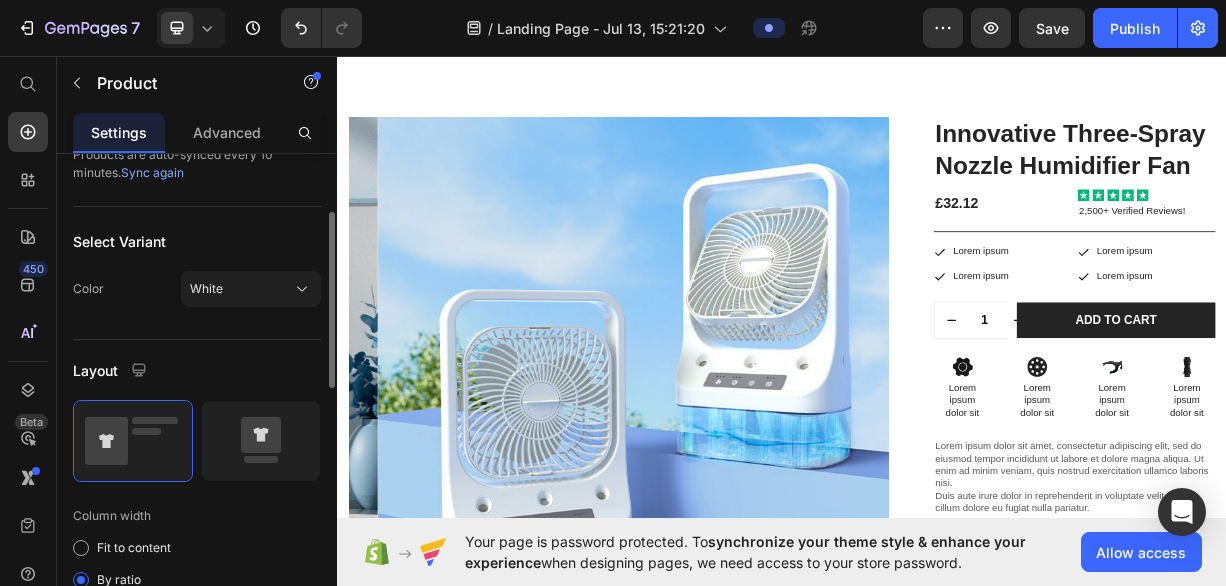 scroll, scrollTop: 190, scrollLeft: 0, axis: vertical 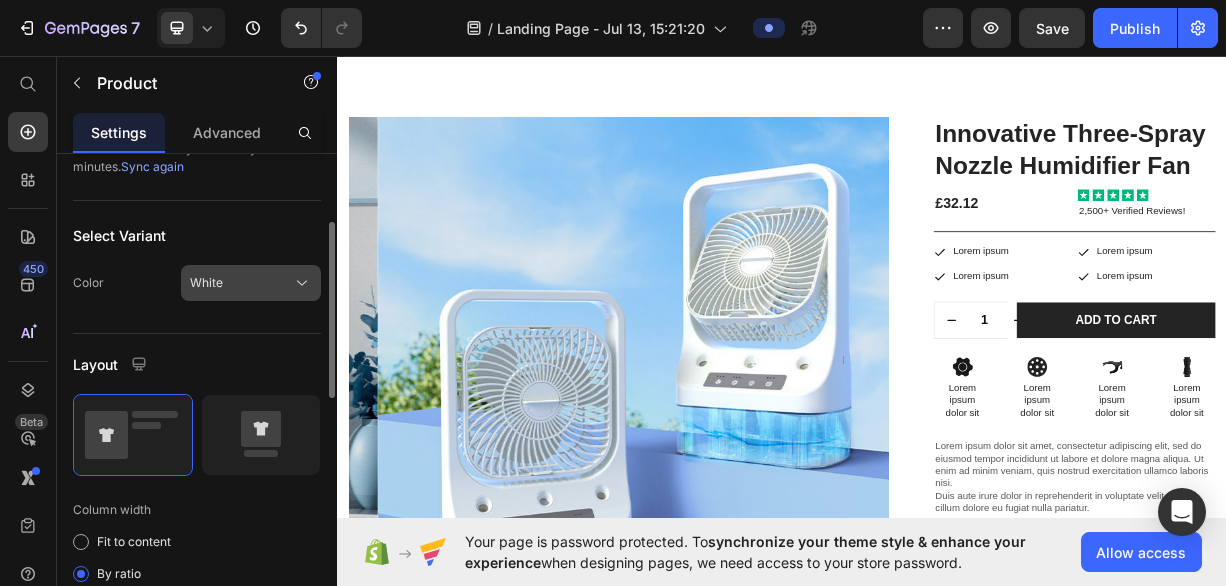 click on "White" 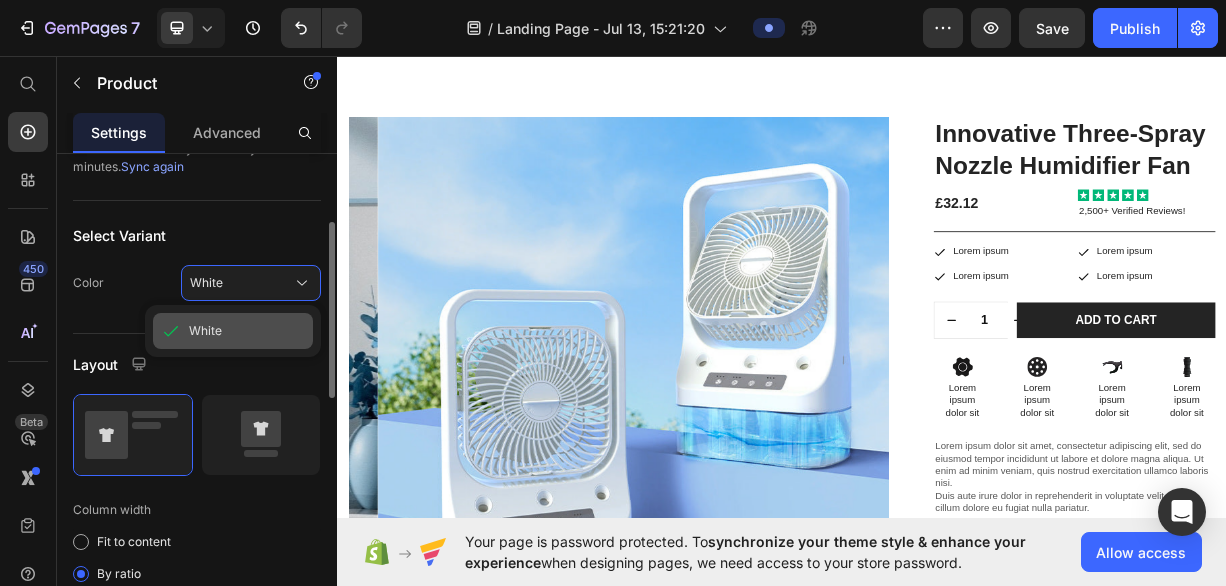 click on "White" at bounding box center (247, 331) 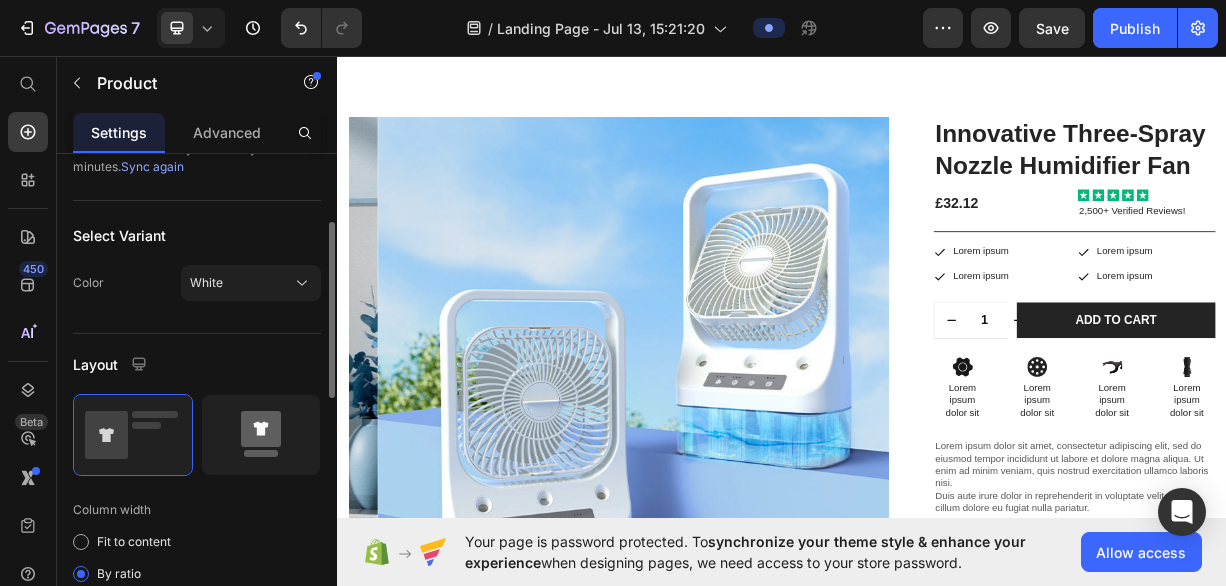 click 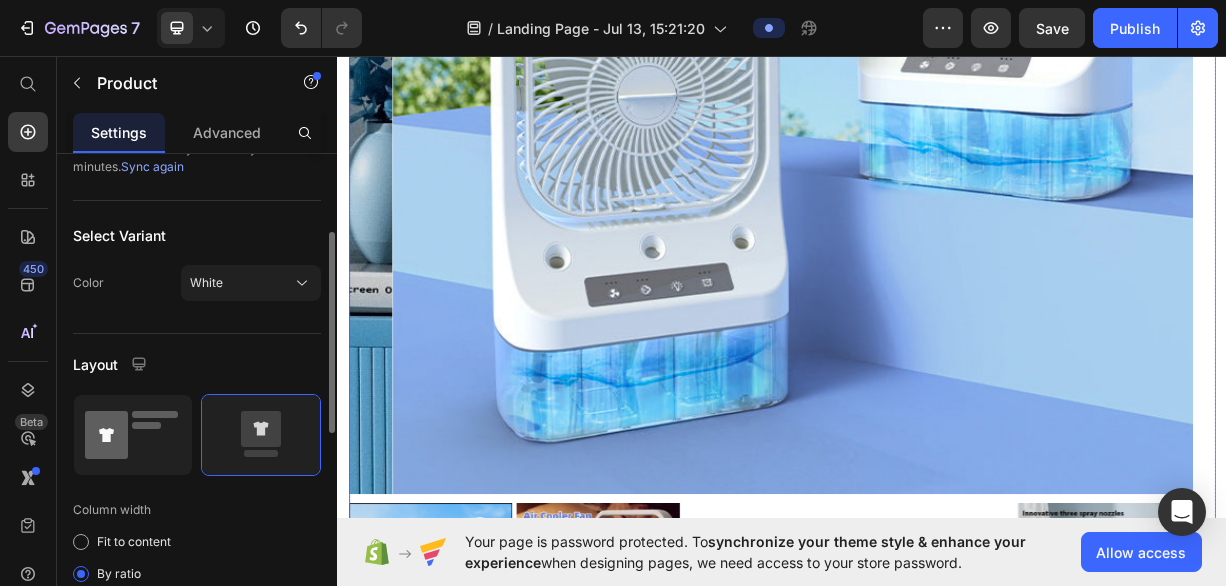 scroll, scrollTop: 1088, scrollLeft: 0, axis: vertical 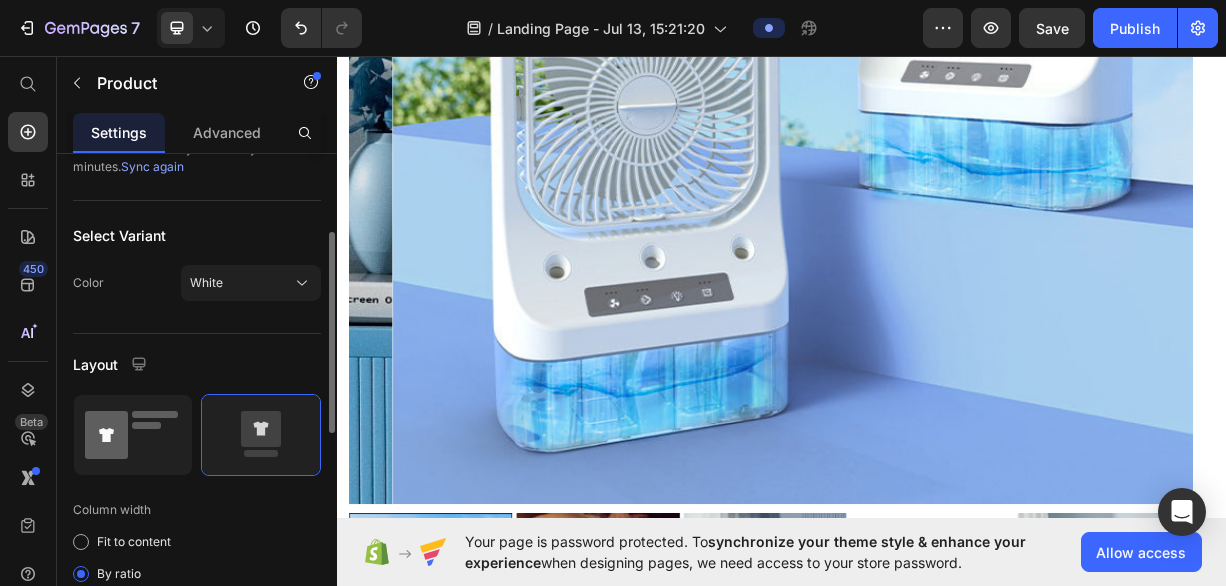 click 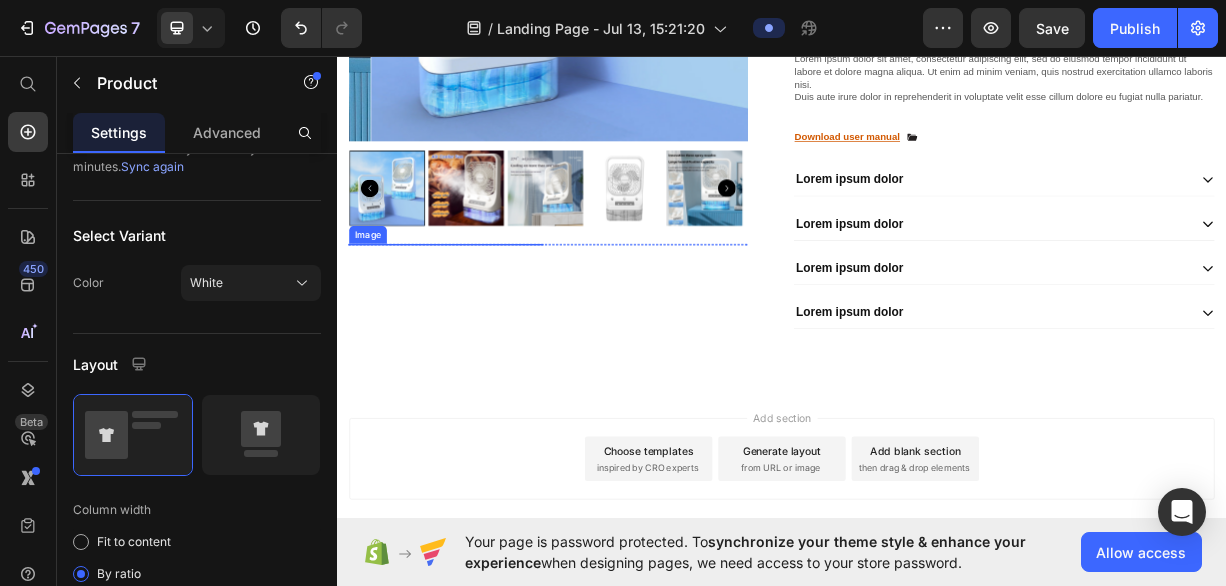 scroll, scrollTop: 976, scrollLeft: 0, axis: vertical 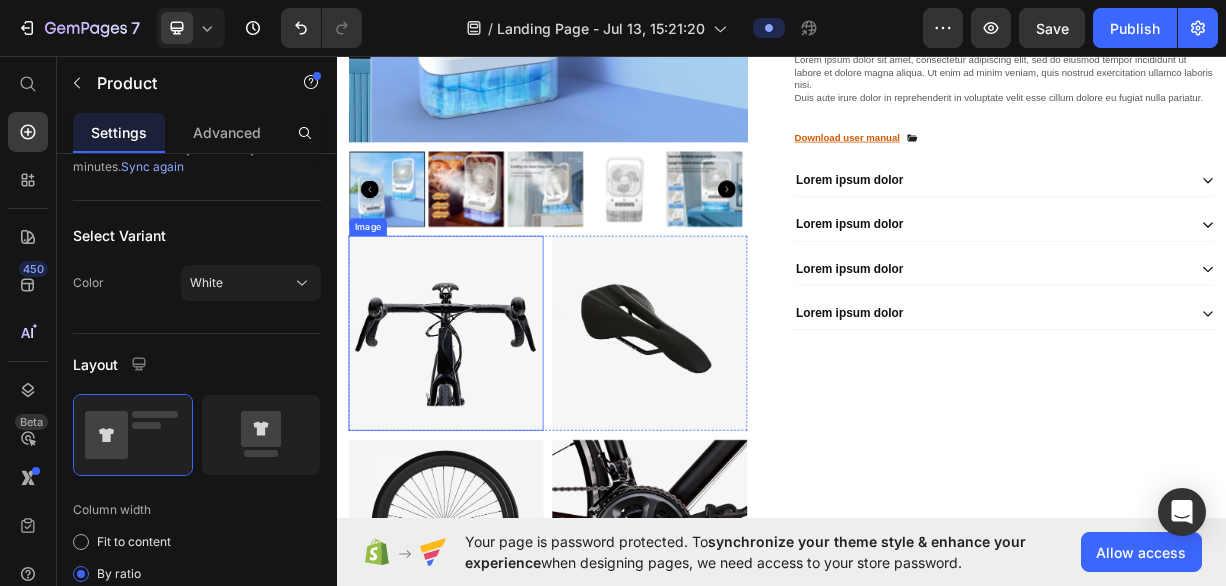 click at bounding box center (483, 434) 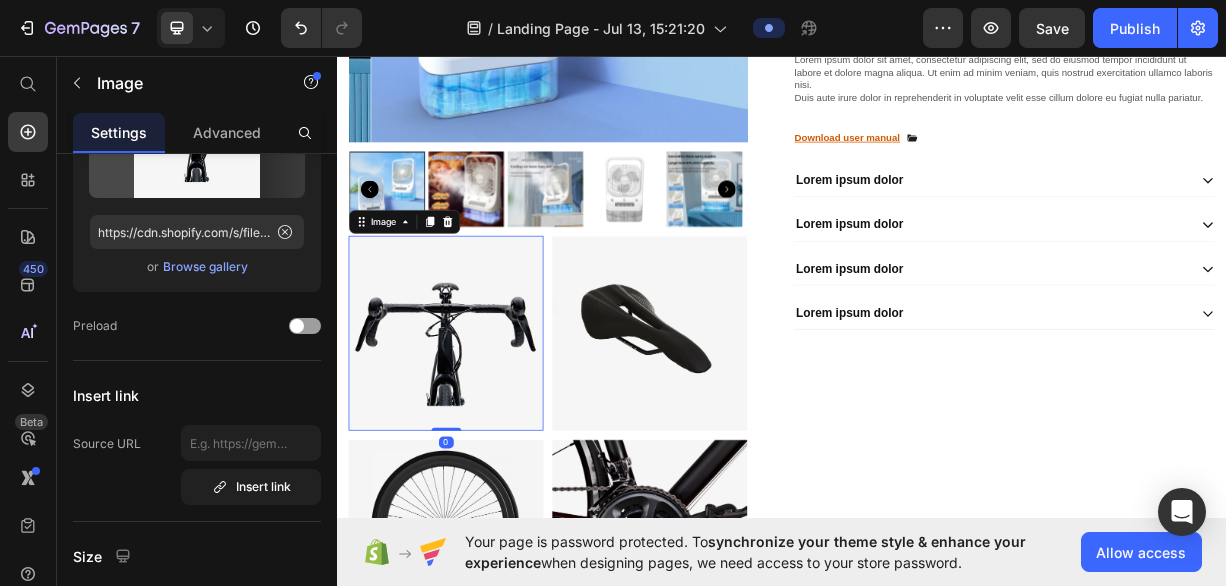scroll, scrollTop: 0, scrollLeft: 0, axis: both 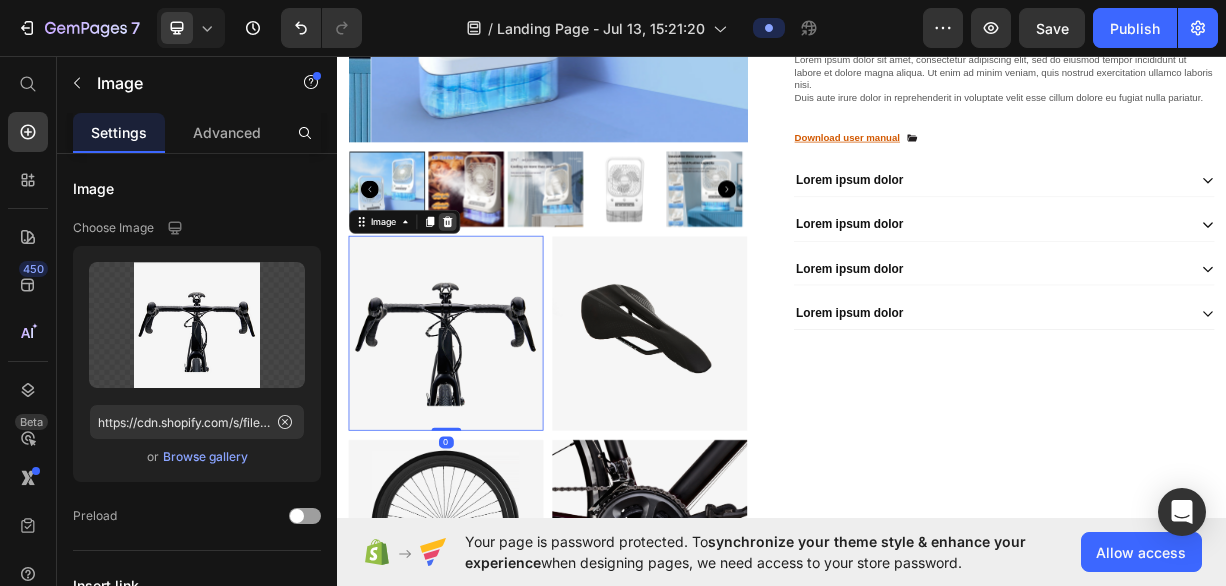 click 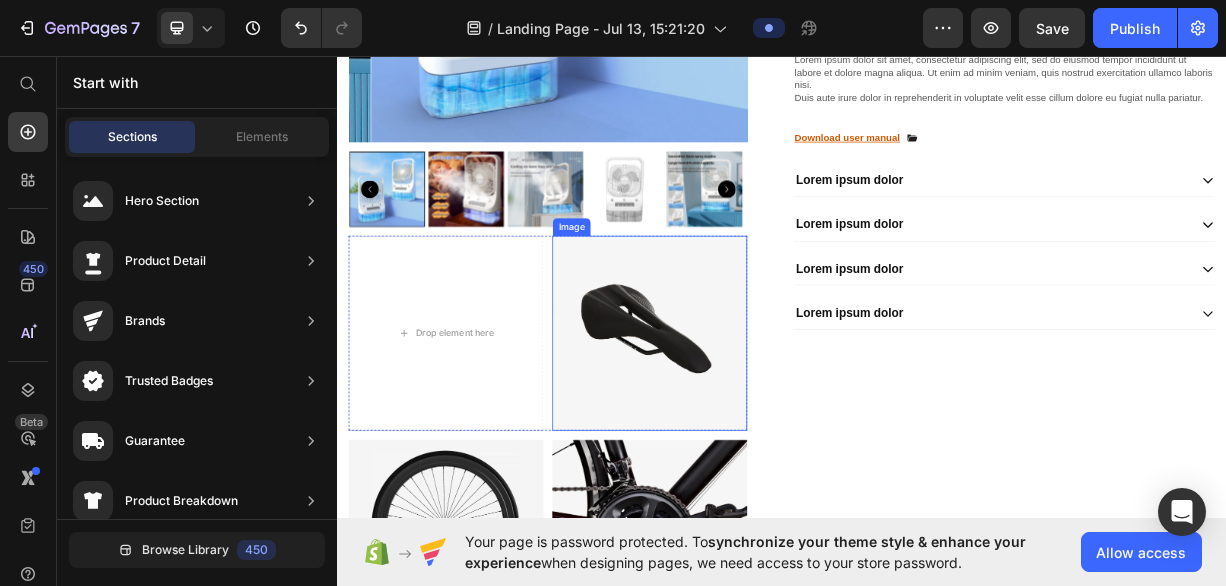click at bounding box center (758, 434) 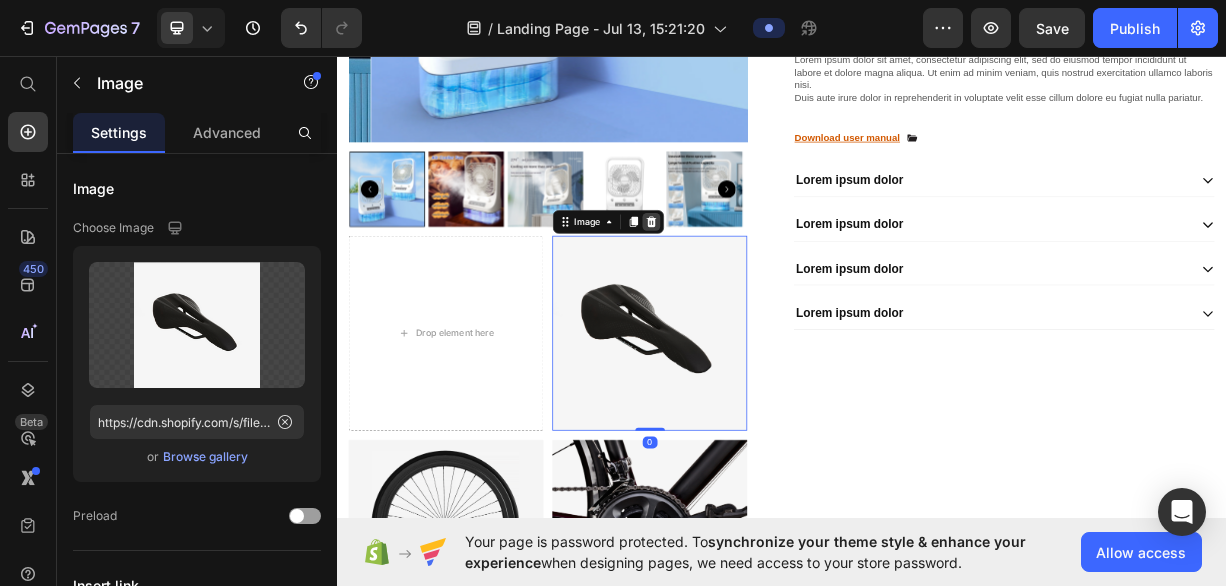 click 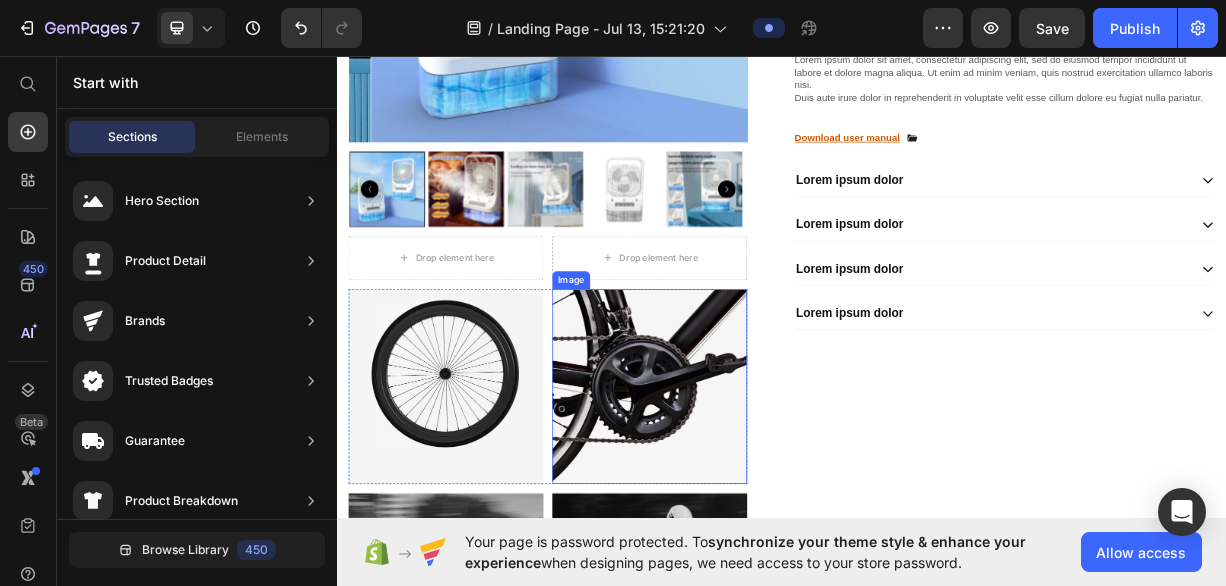 click at bounding box center (758, 506) 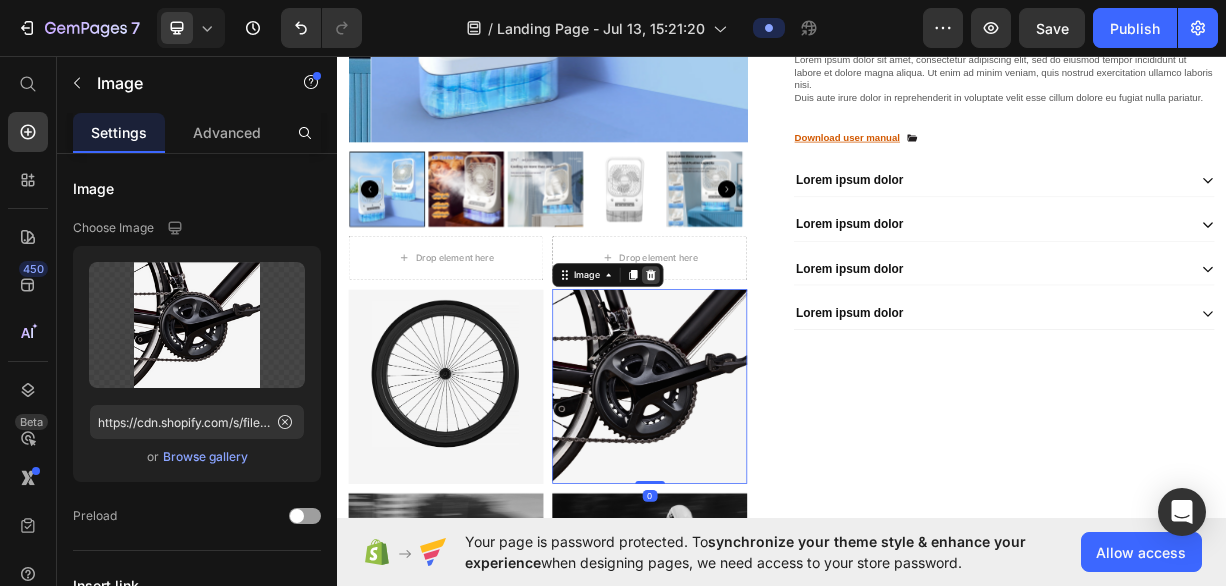 click 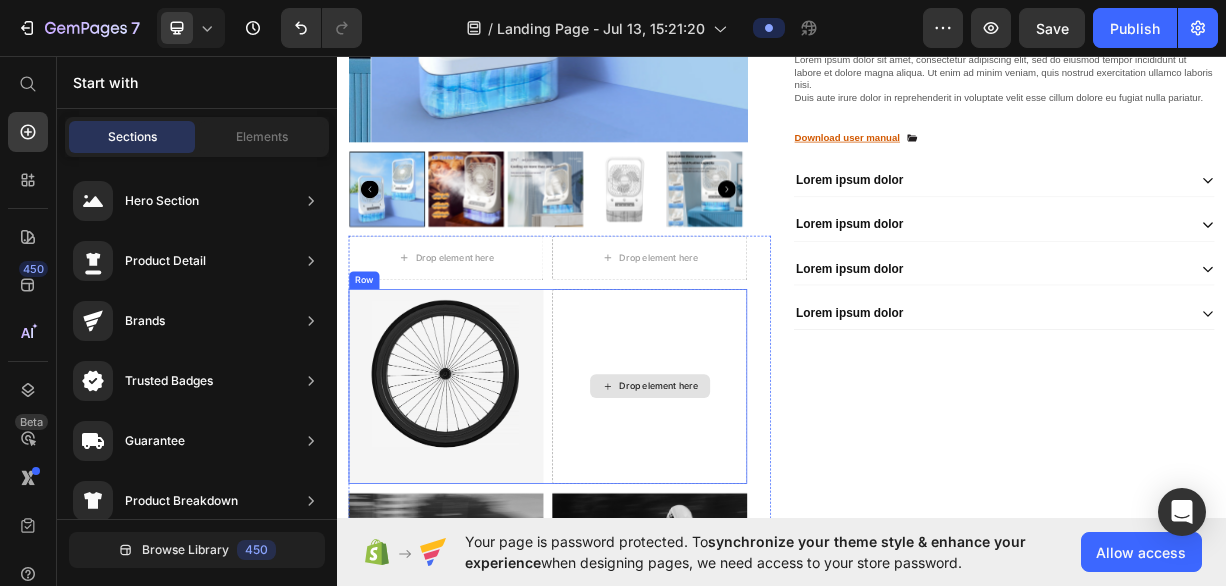 click at bounding box center [483, 506] 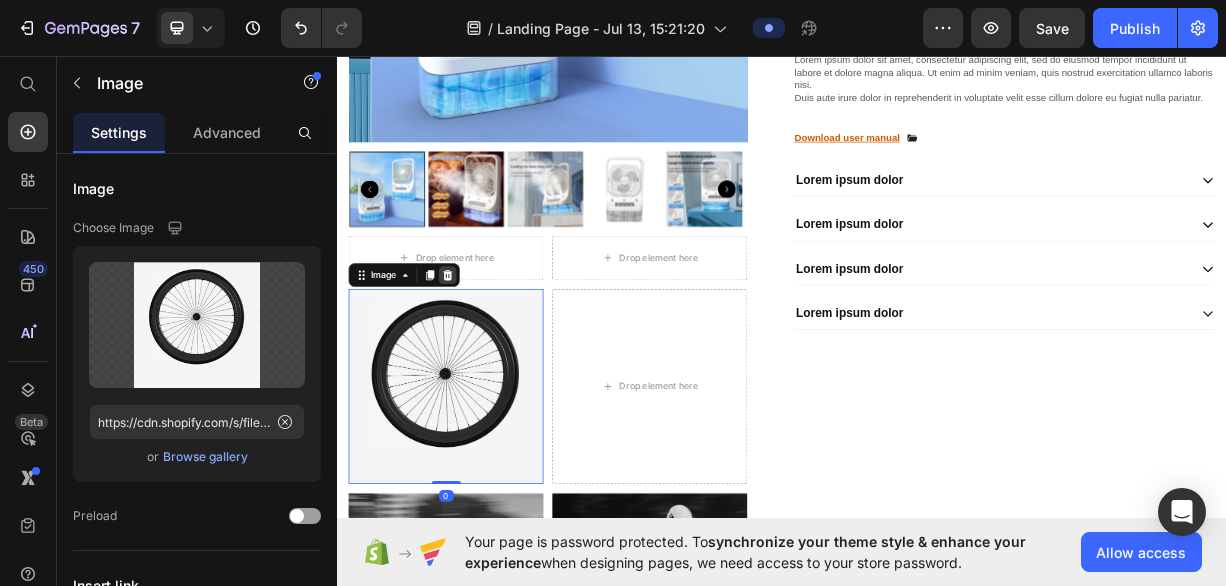click 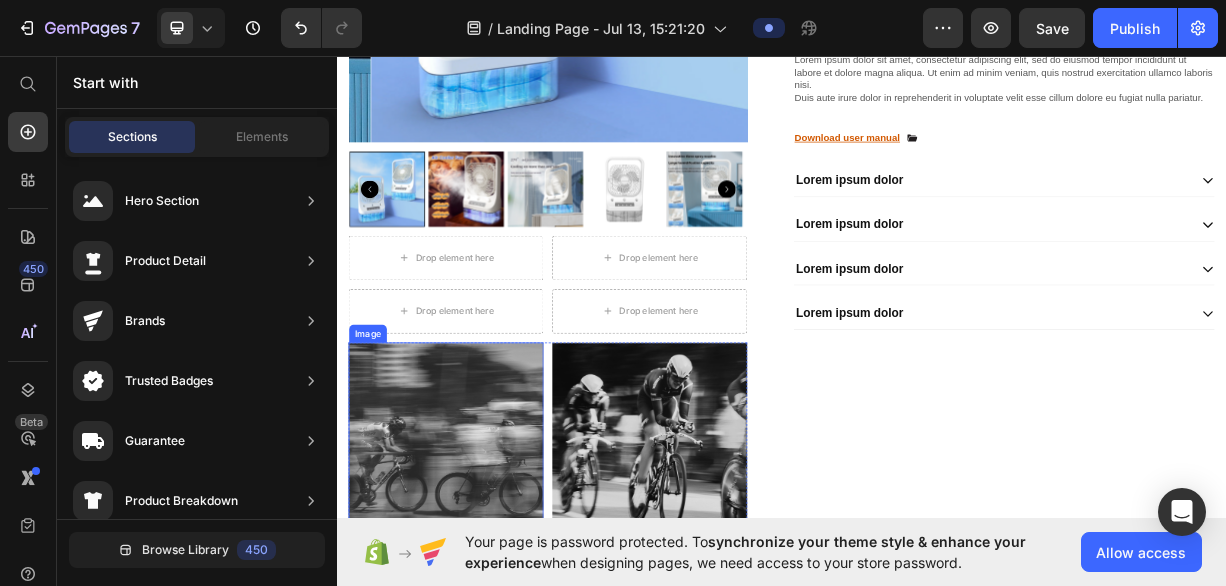 click at bounding box center (483, 578) 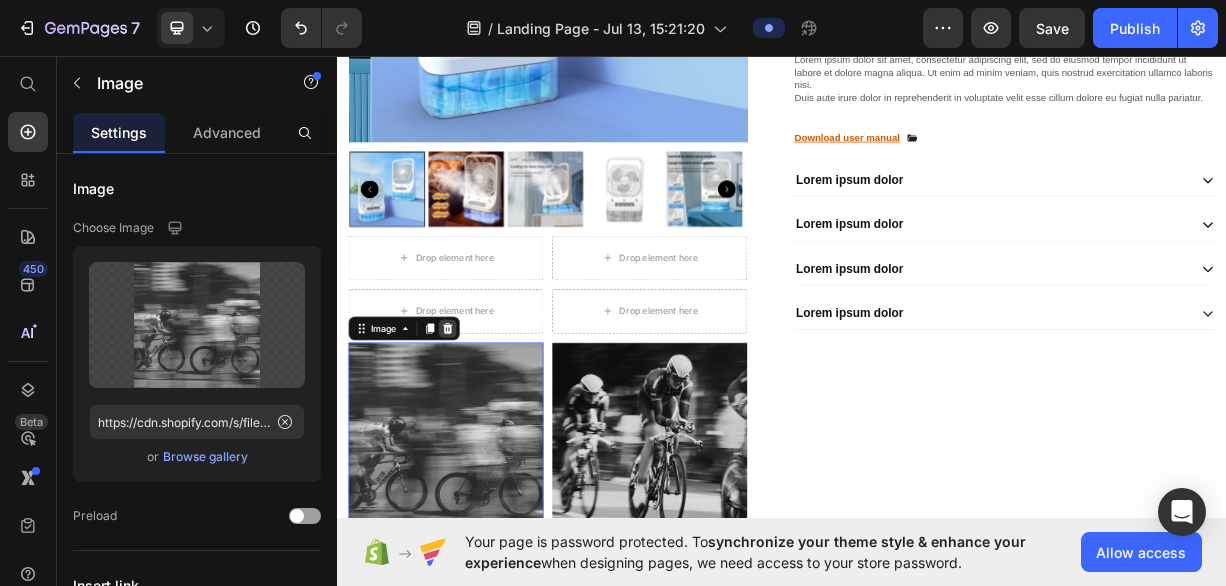 click 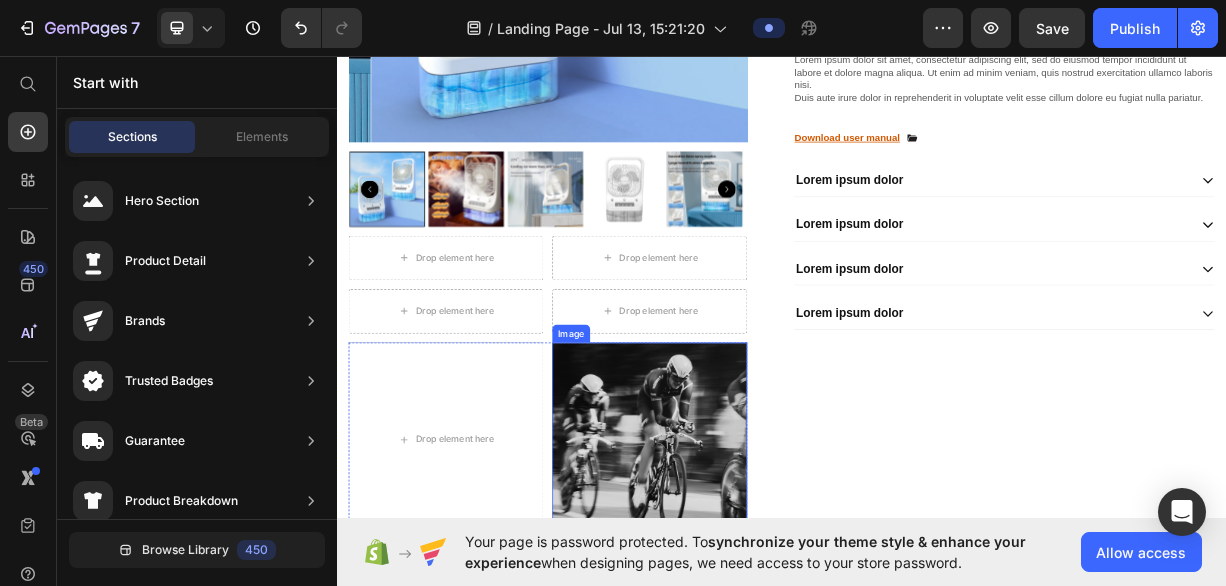click at bounding box center [758, 578] 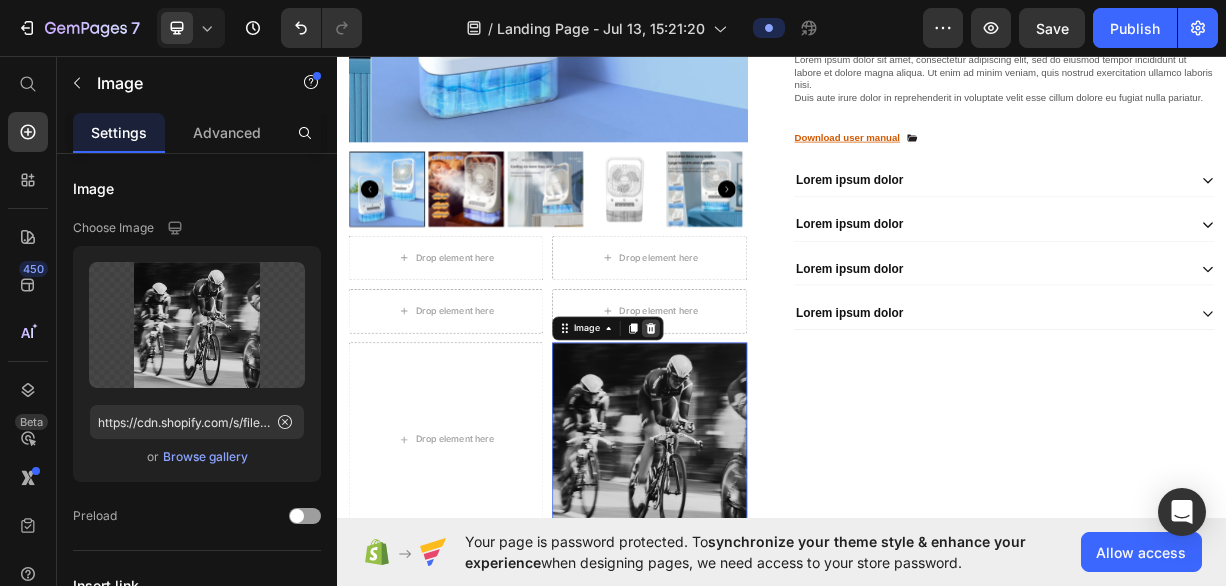 click 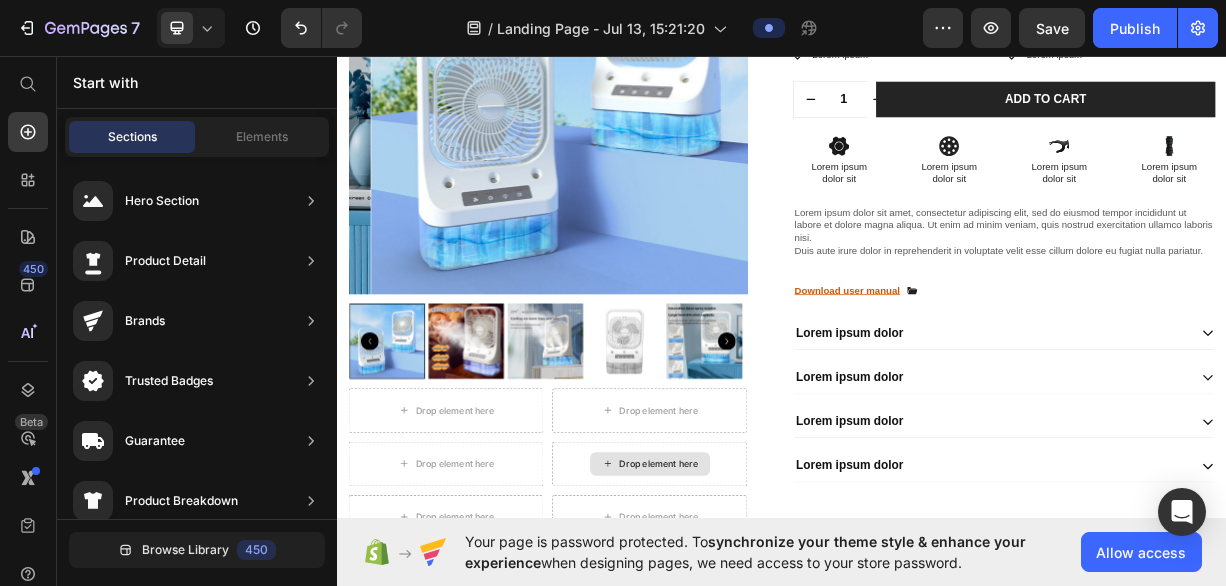 scroll, scrollTop: 768, scrollLeft: 0, axis: vertical 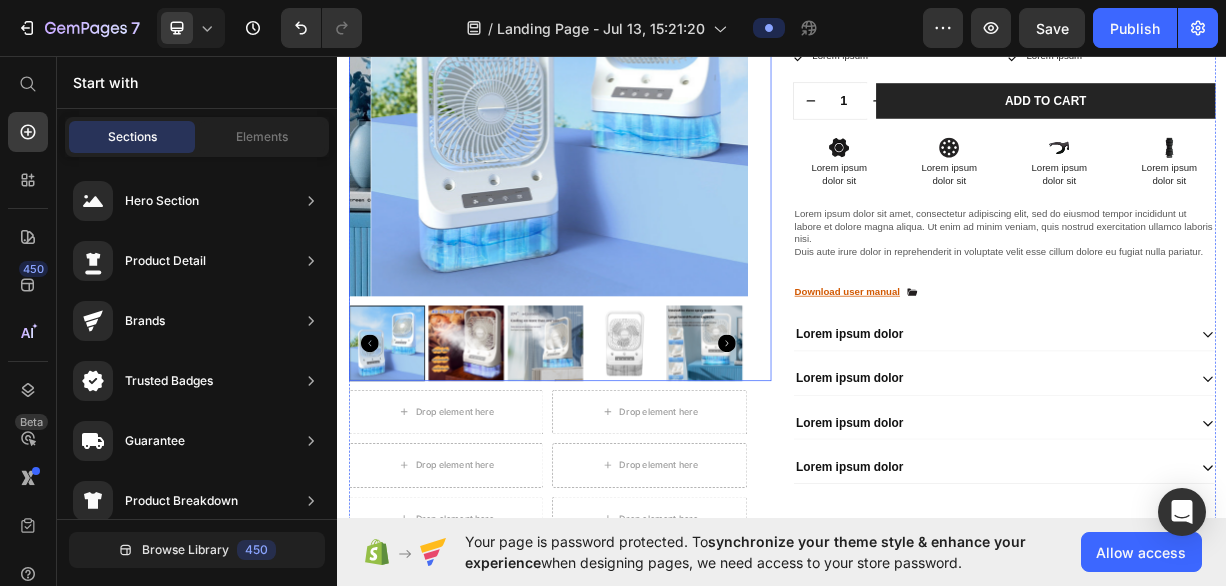 click at bounding box center (510, 447) 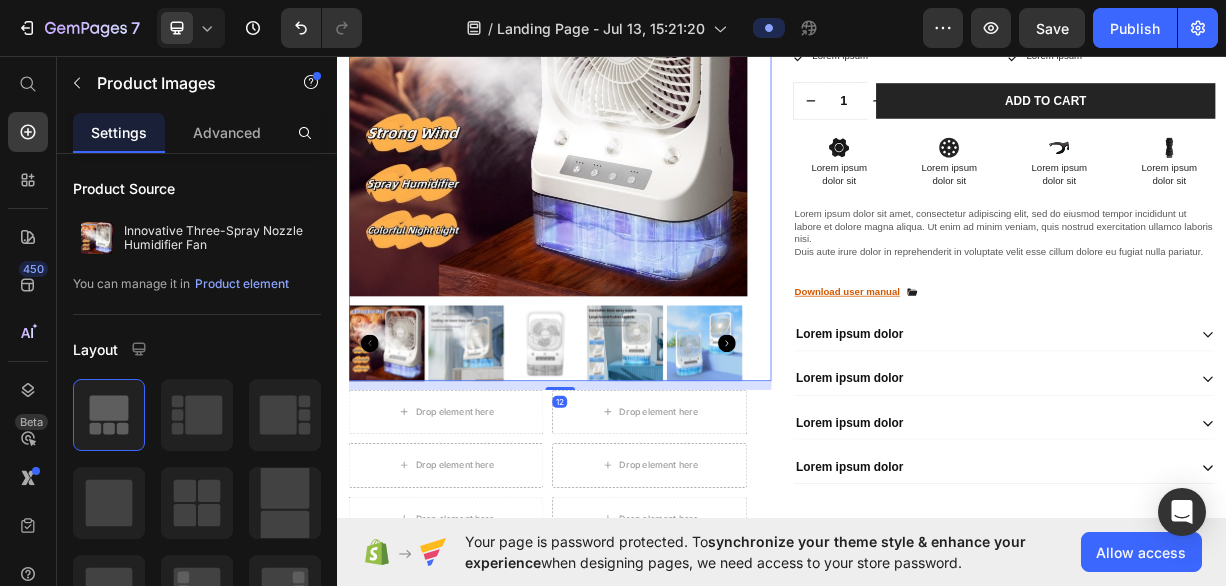 click at bounding box center (617, 447) 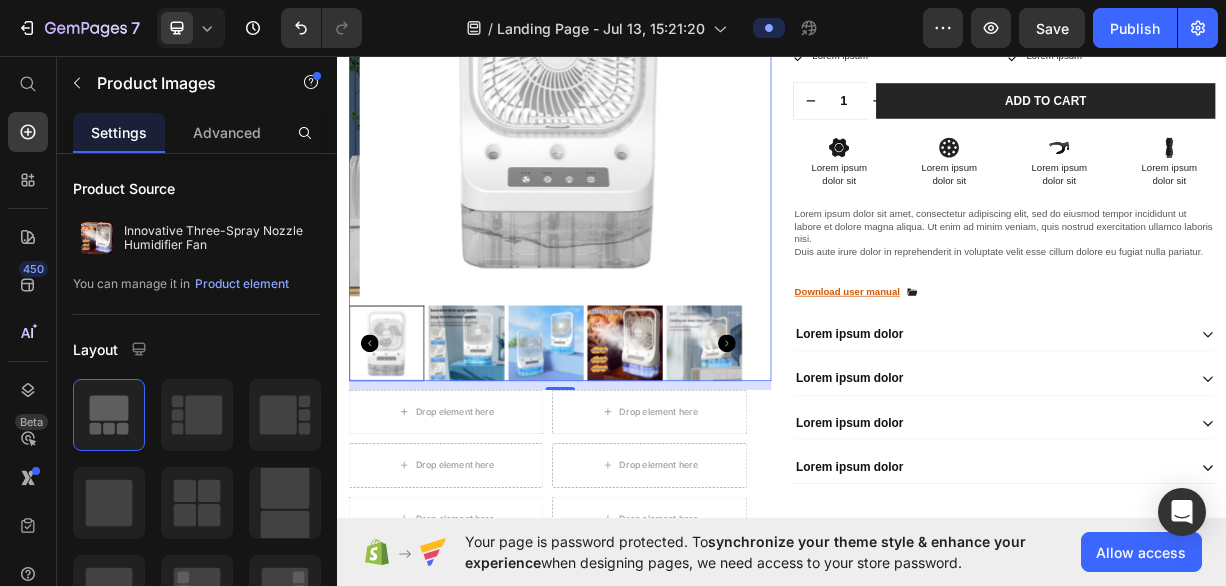 click at bounding box center [617, 447] 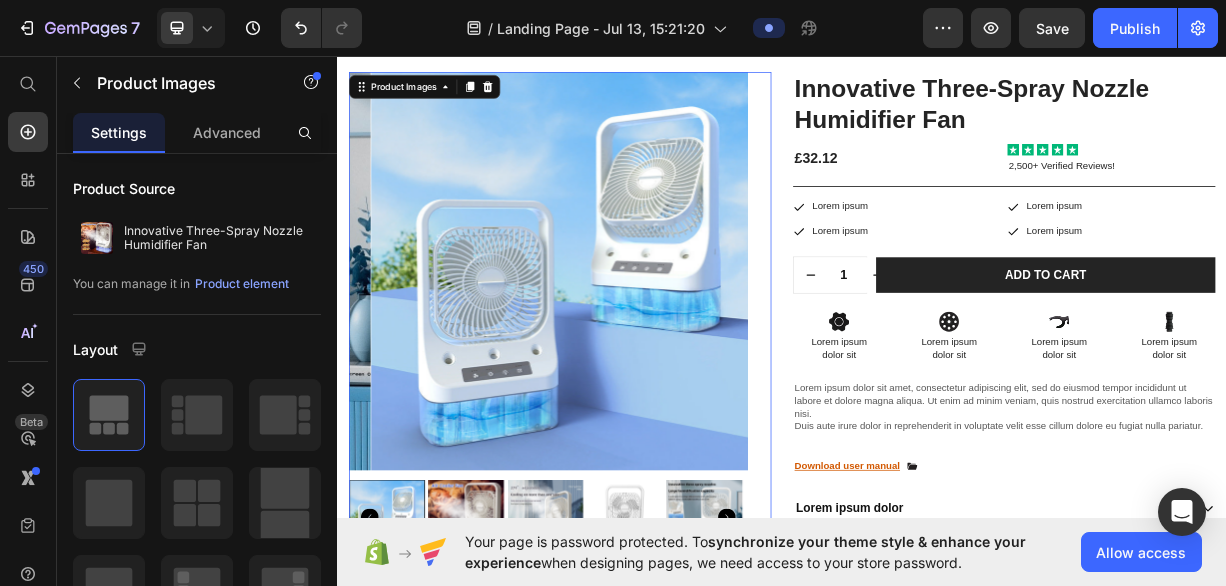 scroll, scrollTop: 534, scrollLeft: 0, axis: vertical 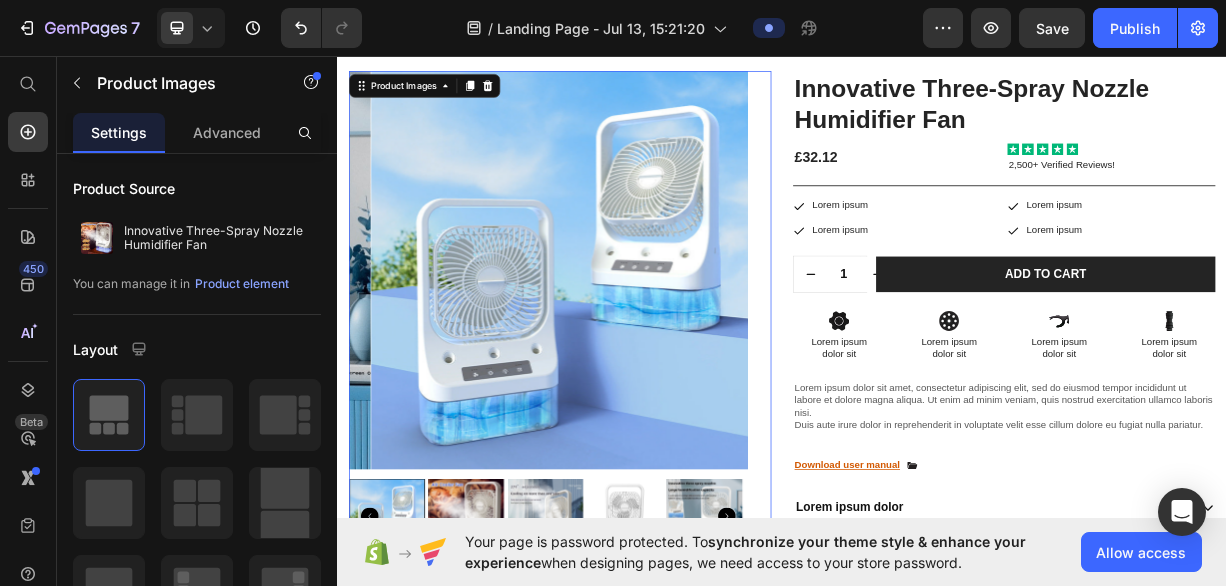 click at bounding box center (724, 681) 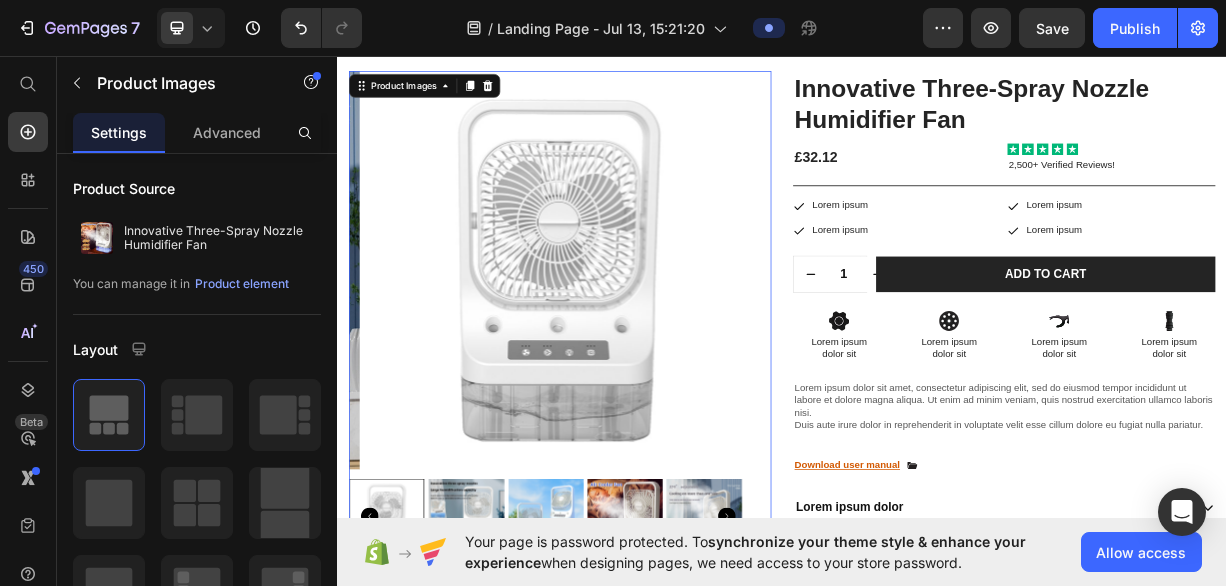 click at bounding box center [617, 681] 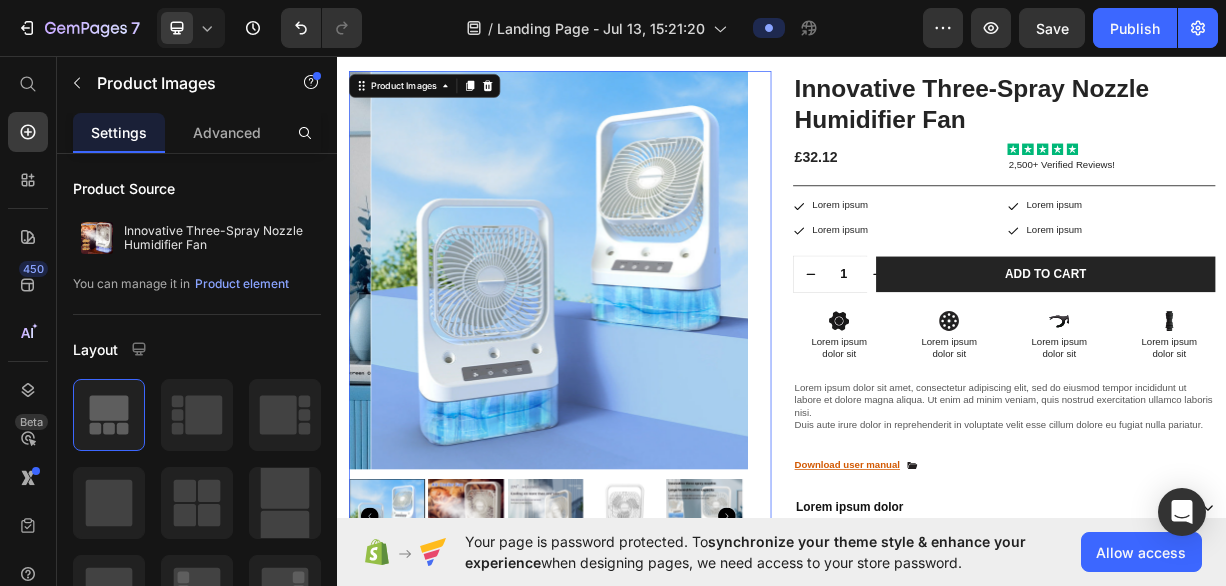 click at bounding box center (724, 681) 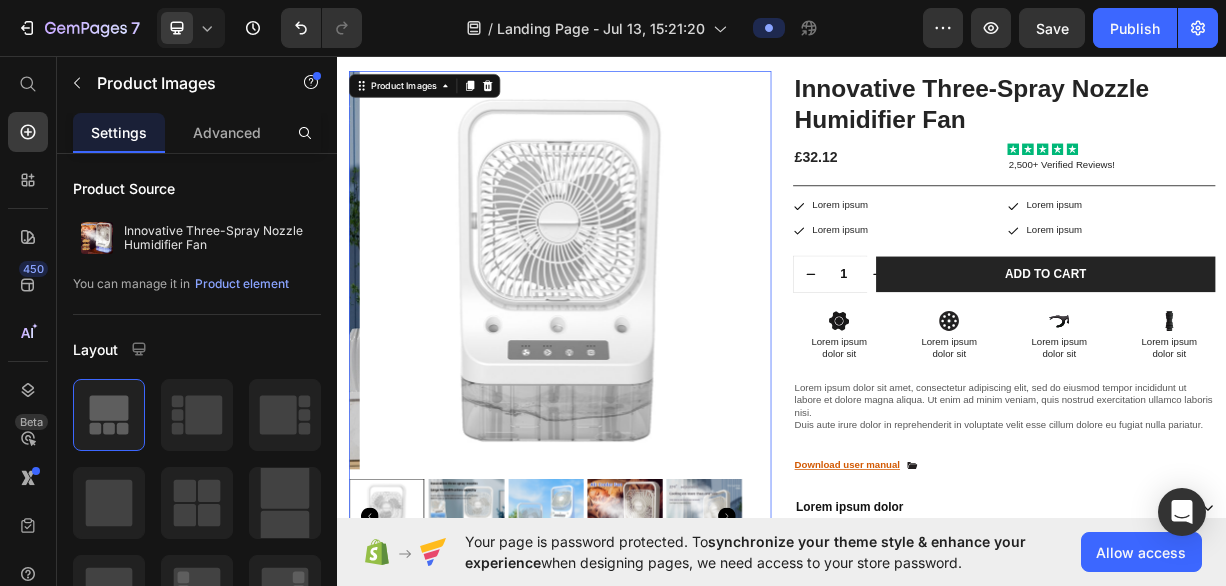 click at bounding box center [832, 681] 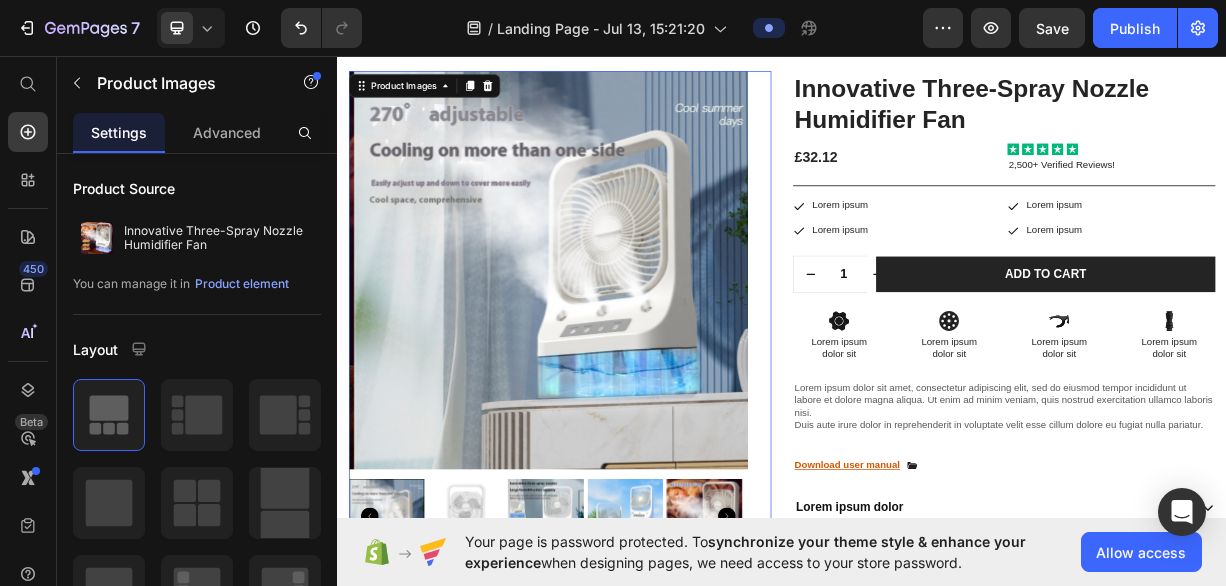 click at bounding box center [403, 681] 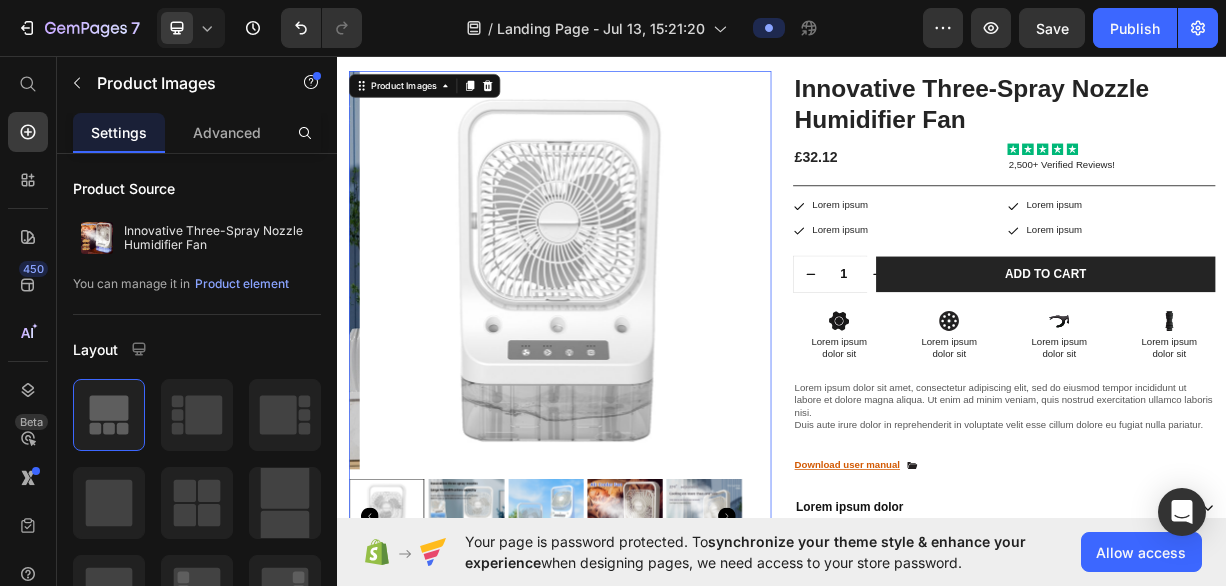click at bounding box center [617, 681] 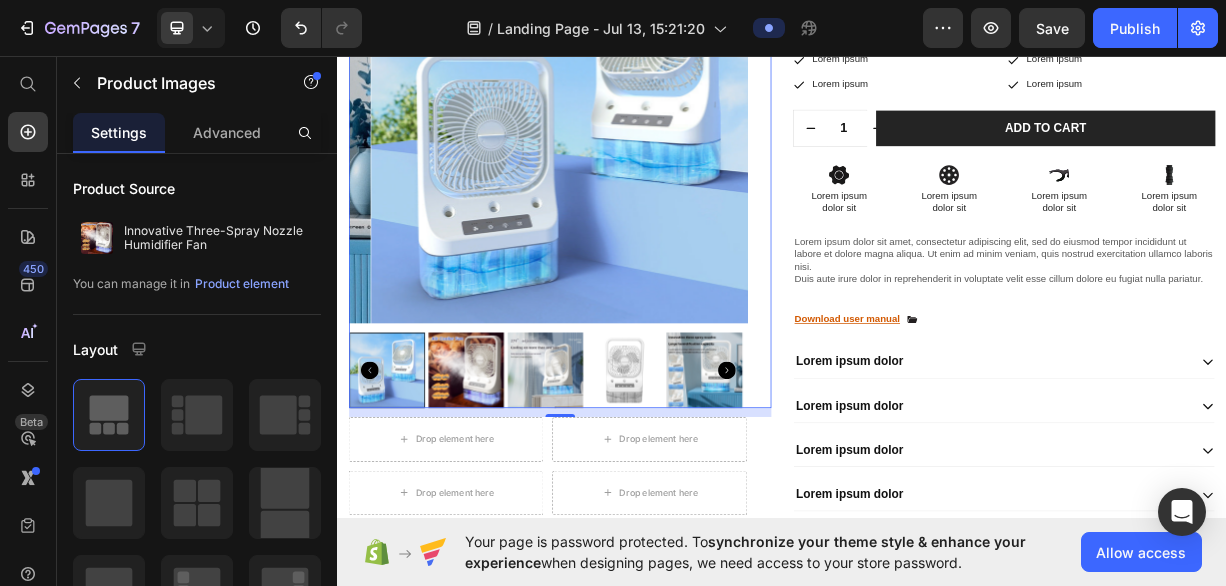 scroll, scrollTop: 742, scrollLeft: 0, axis: vertical 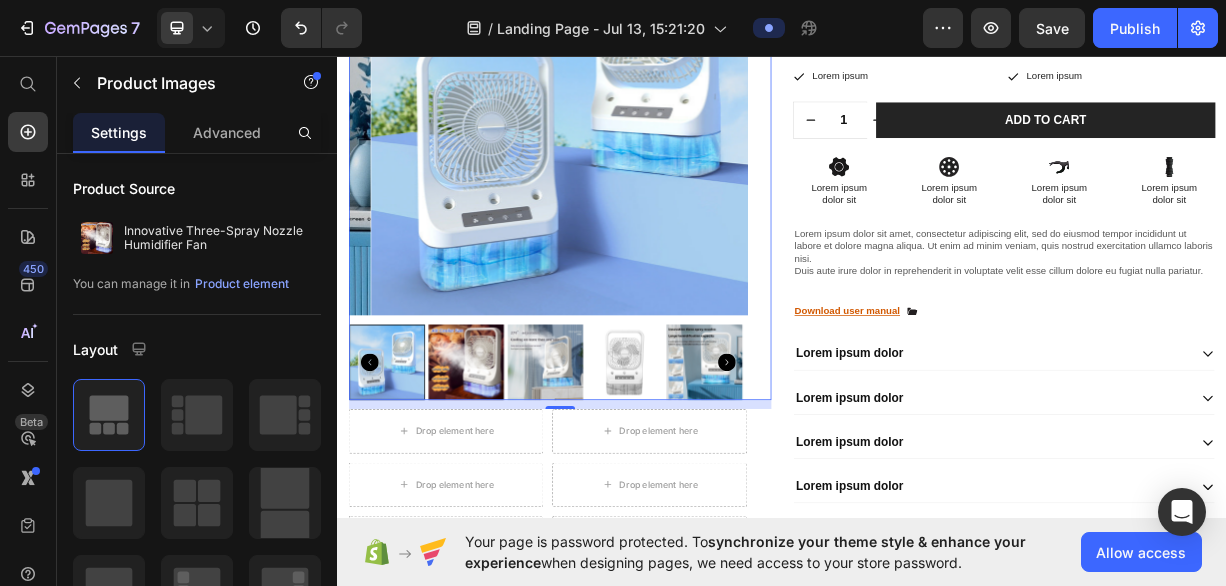 click at bounding box center (832, 473) 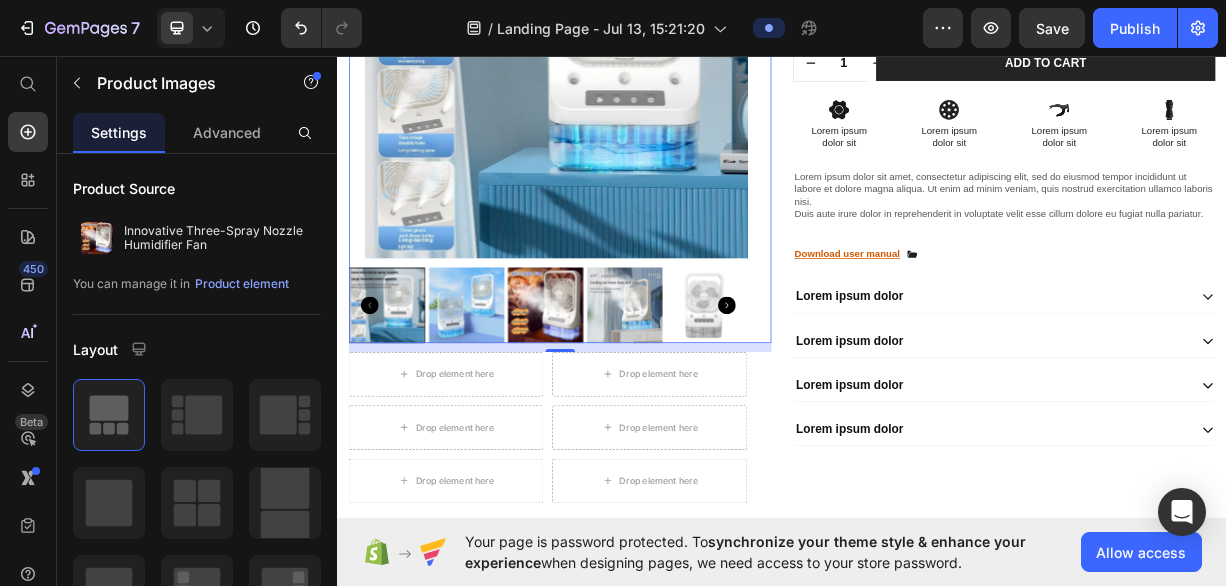scroll, scrollTop: 890, scrollLeft: 0, axis: vertical 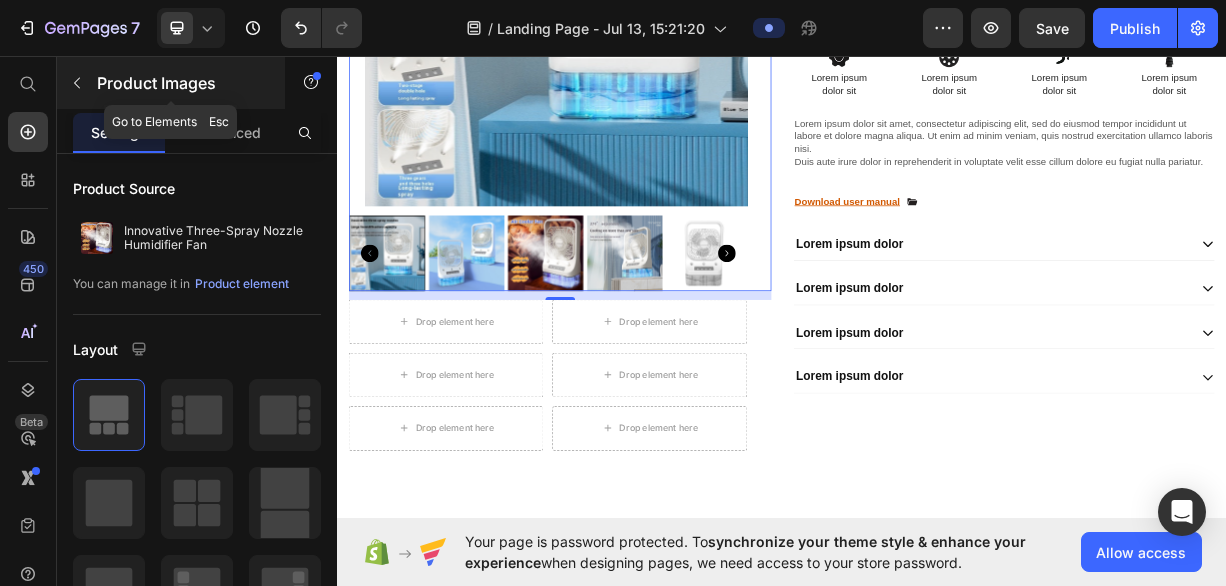 click on "Product Images" at bounding box center (182, 83) 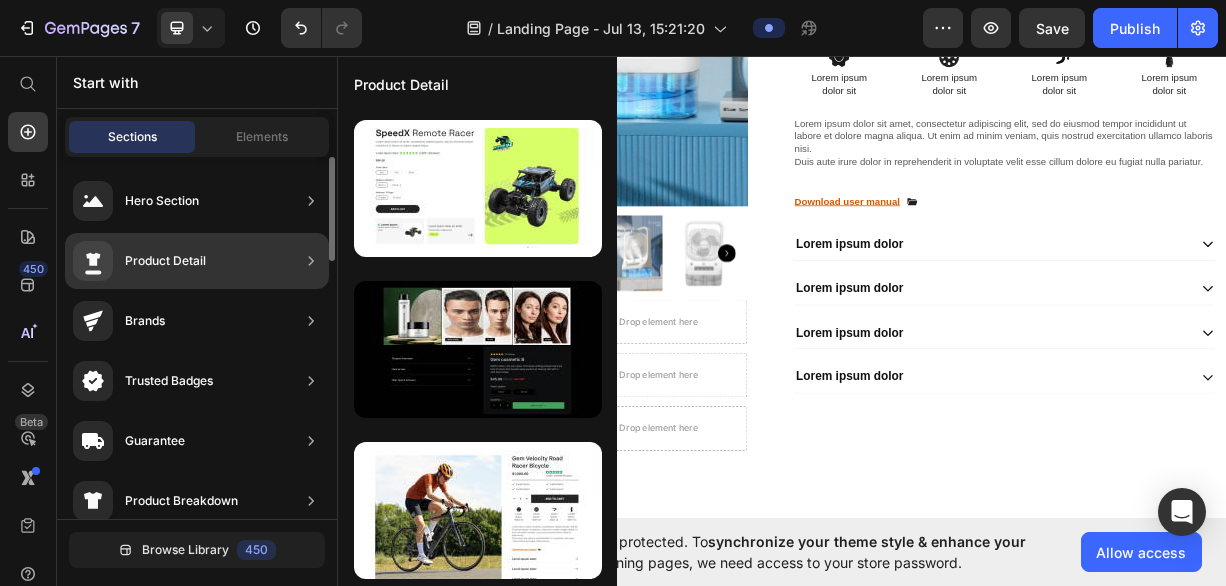 click on "Product Detail" at bounding box center (165, 261) 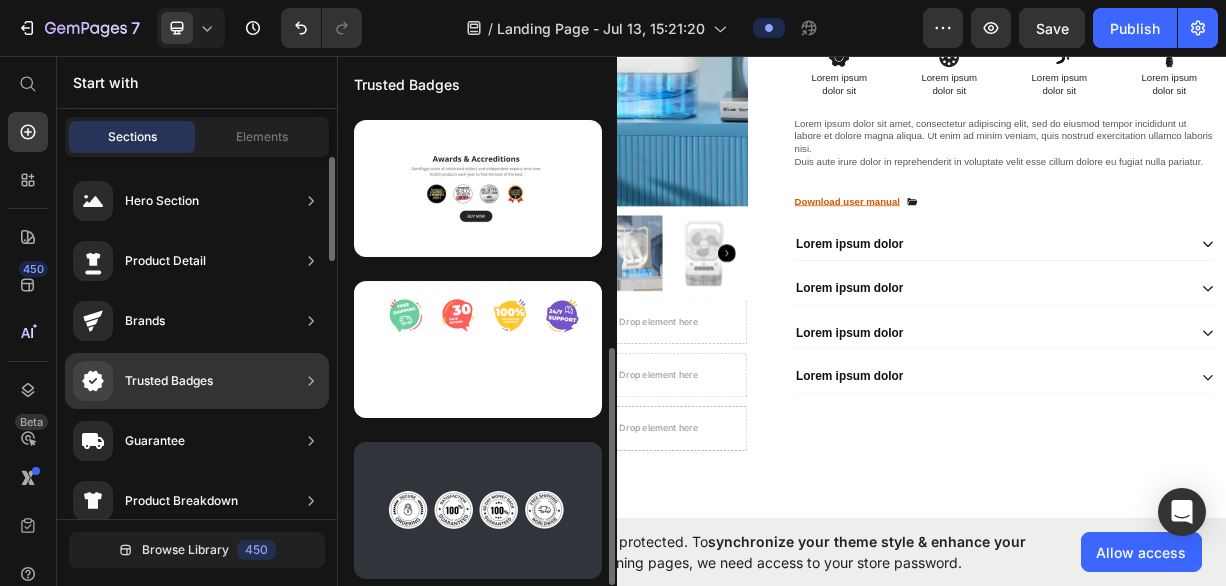 scroll, scrollTop: 478, scrollLeft: 0, axis: vertical 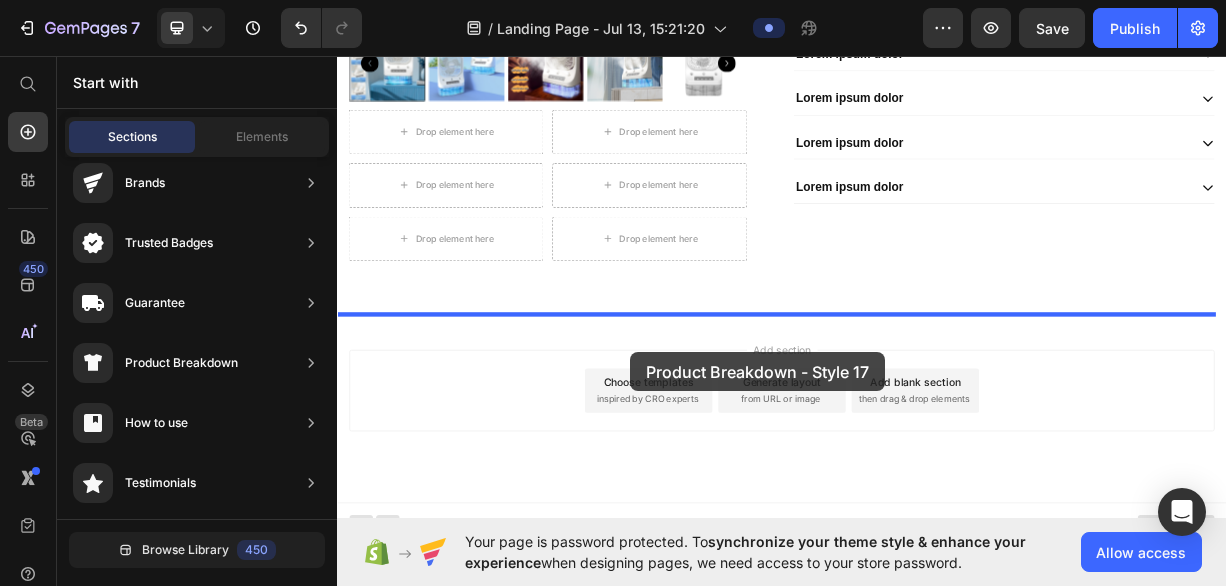 drag, startPoint x: 828, startPoint y: 534, endPoint x: 732, endPoint y: 479, distance: 110.63905 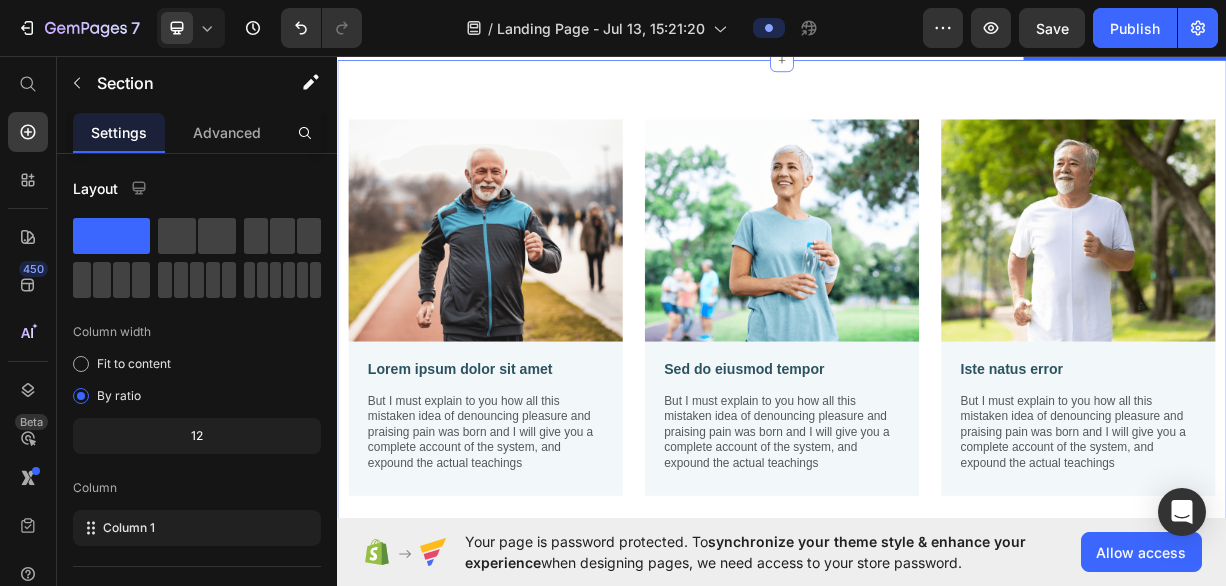 scroll, scrollTop: 1498, scrollLeft: 0, axis: vertical 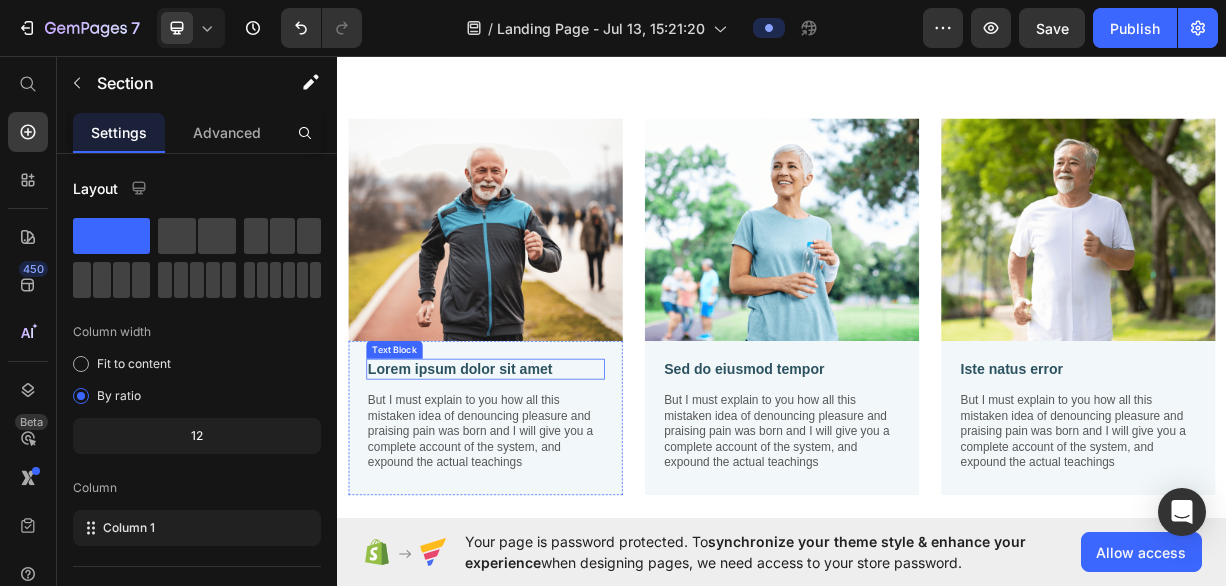 click on "Lorem ipsum dolor sit amet" at bounding box center [537, 482] 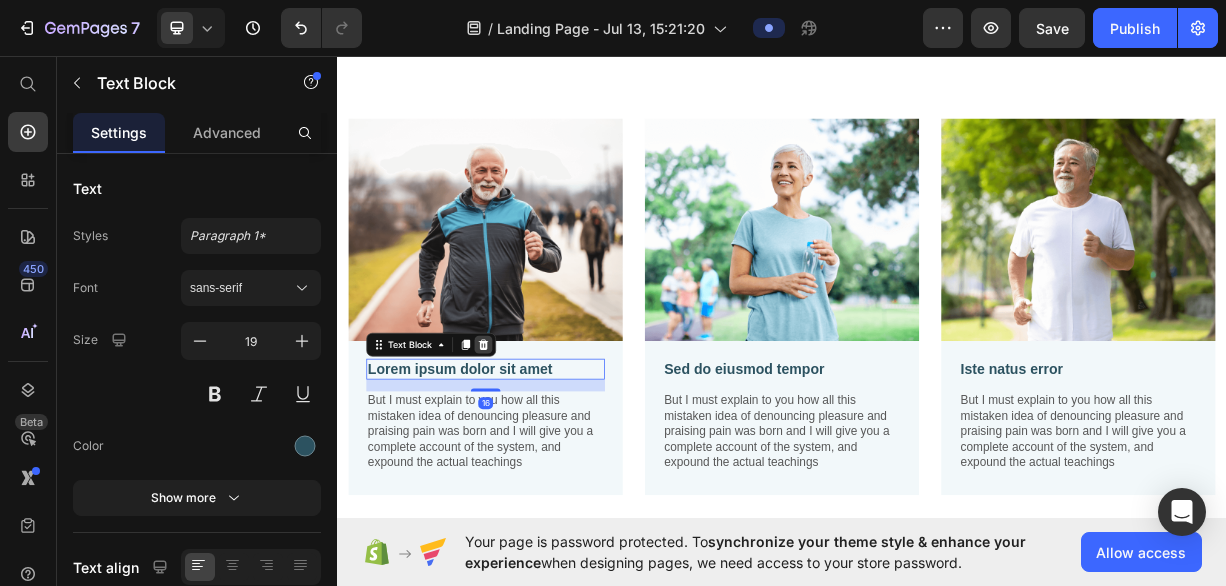 click 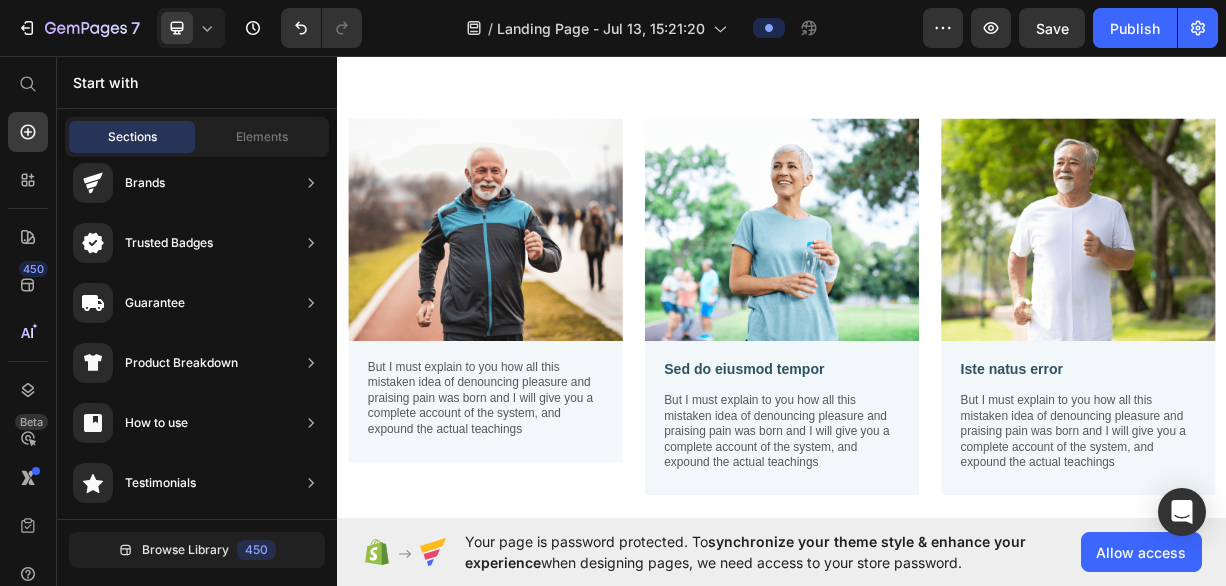 click at bounding box center [537, 294] 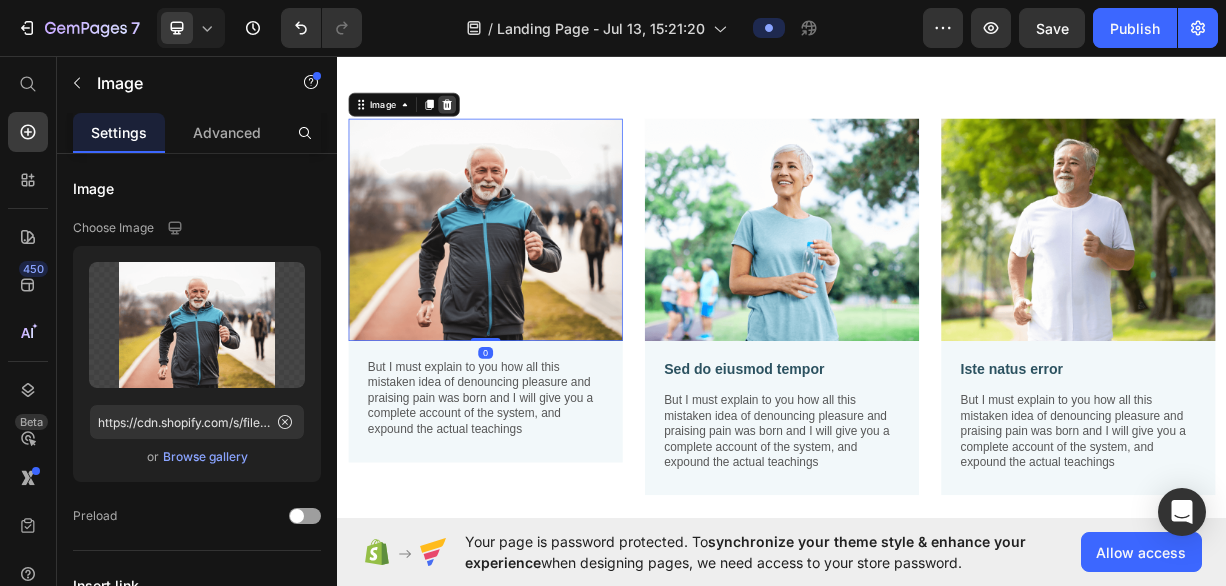 click 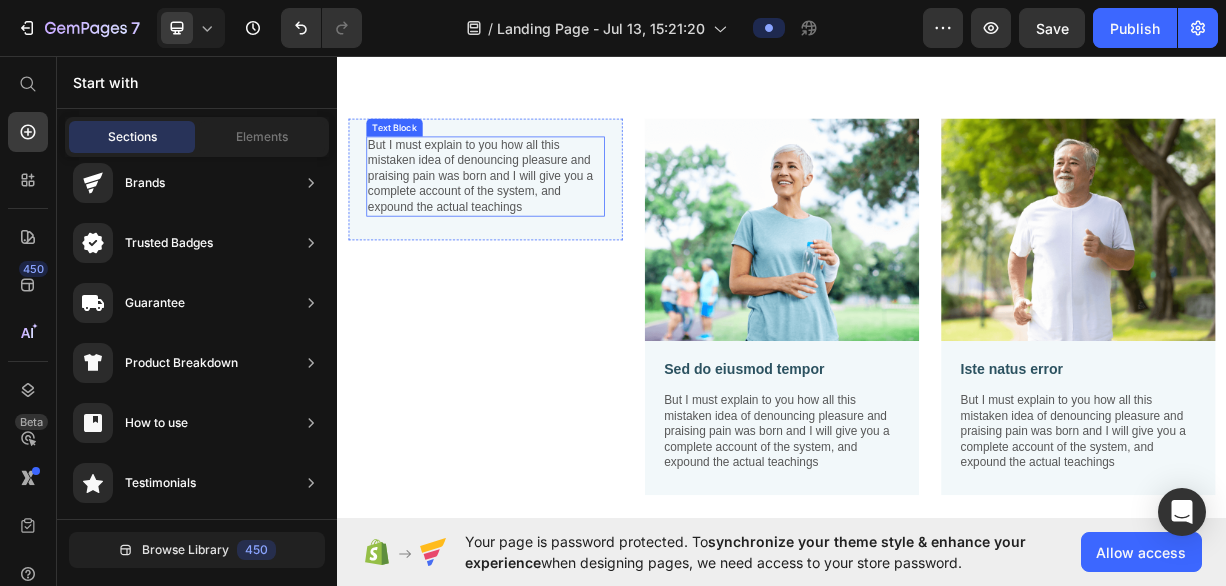 click on "But I must explain to you how all this mistaken idea of denouncing pleasure and praising pain was born and I will give you a complete account of the system, and expound the actual teachings" at bounding box center (537, 222) 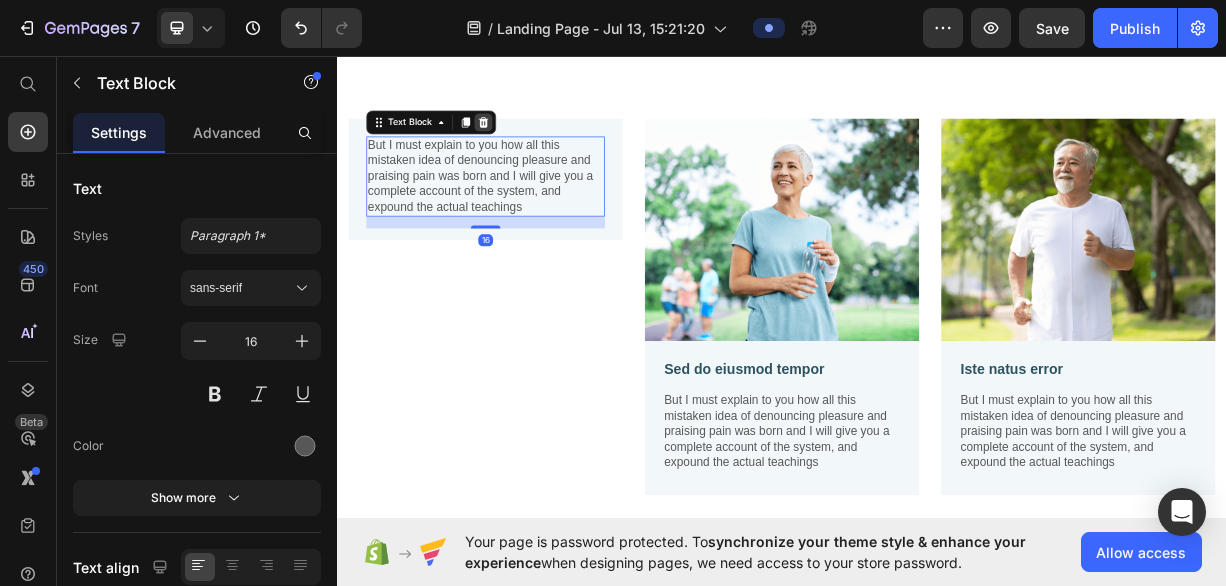 click at bounding box center [534, 149] 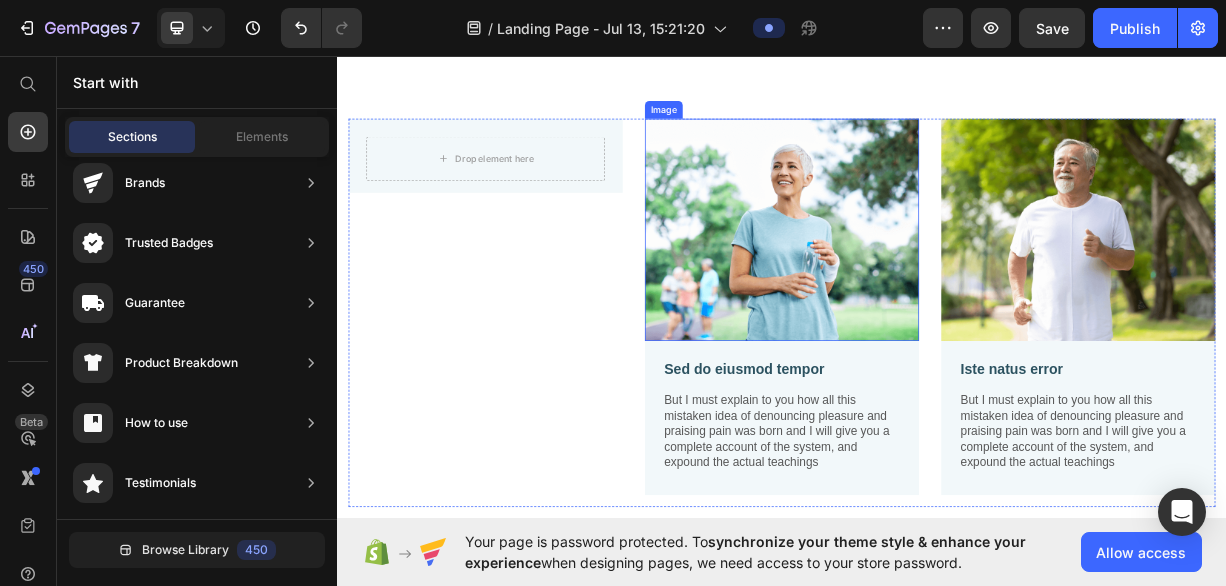 click at bounding box center [937, 294] 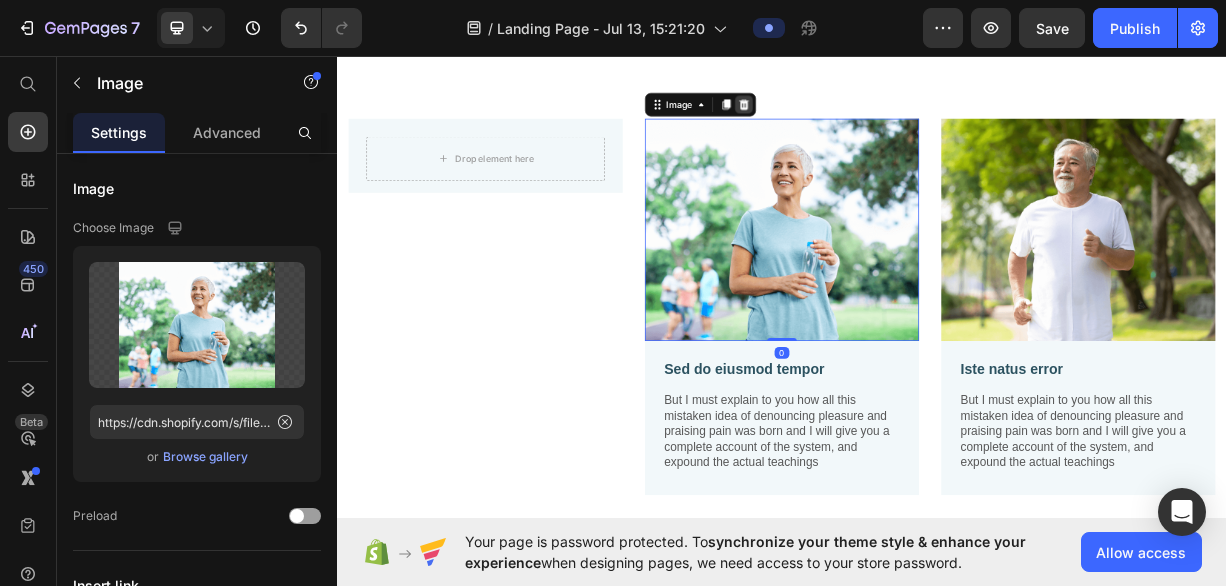 click 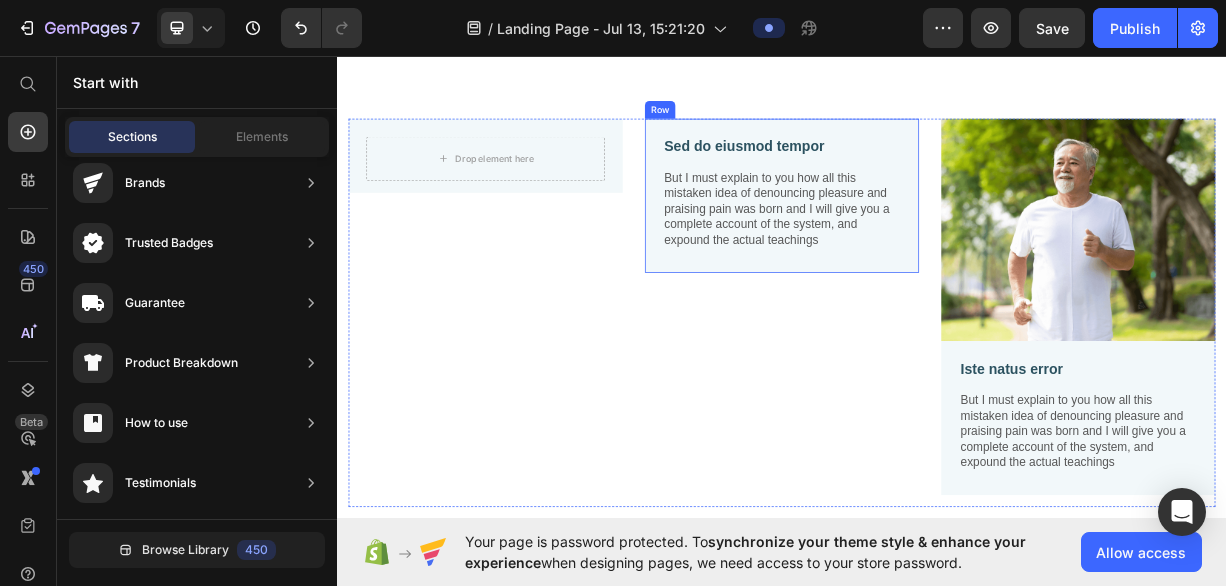 click on "Sed do eiusmod tempor Text Block But I must explain to you how all this mistaken idea of denouncing pleasure and praising pain was born and I will give you a complete account of the system, and expound the actual teachings Text Block" at bounding box center [937, 252] 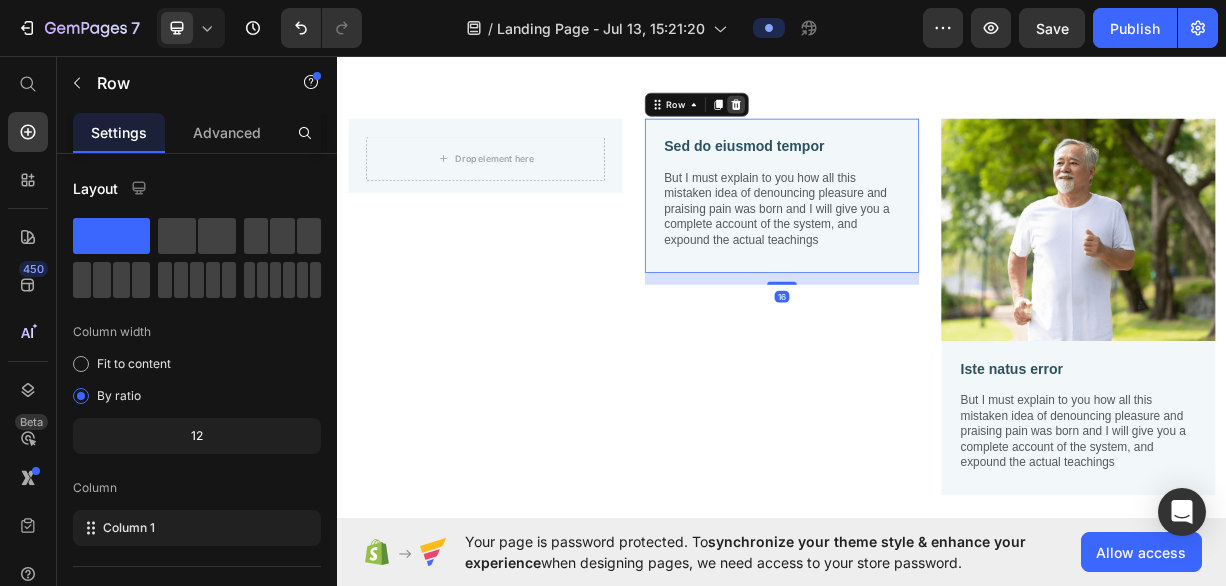 click 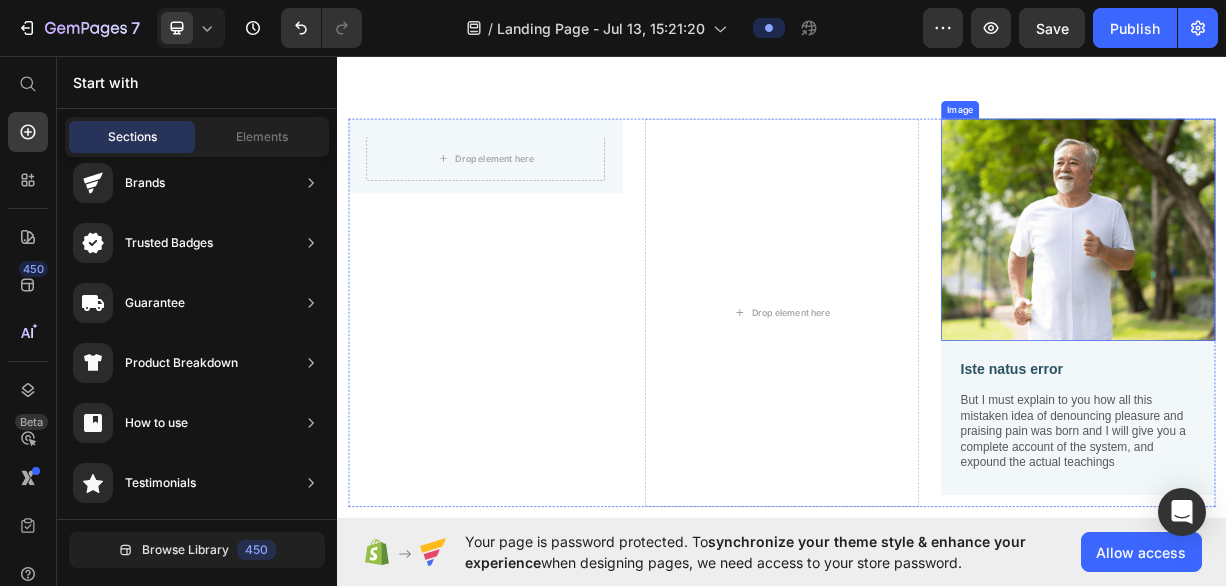click at bounding box center [1337, 294] 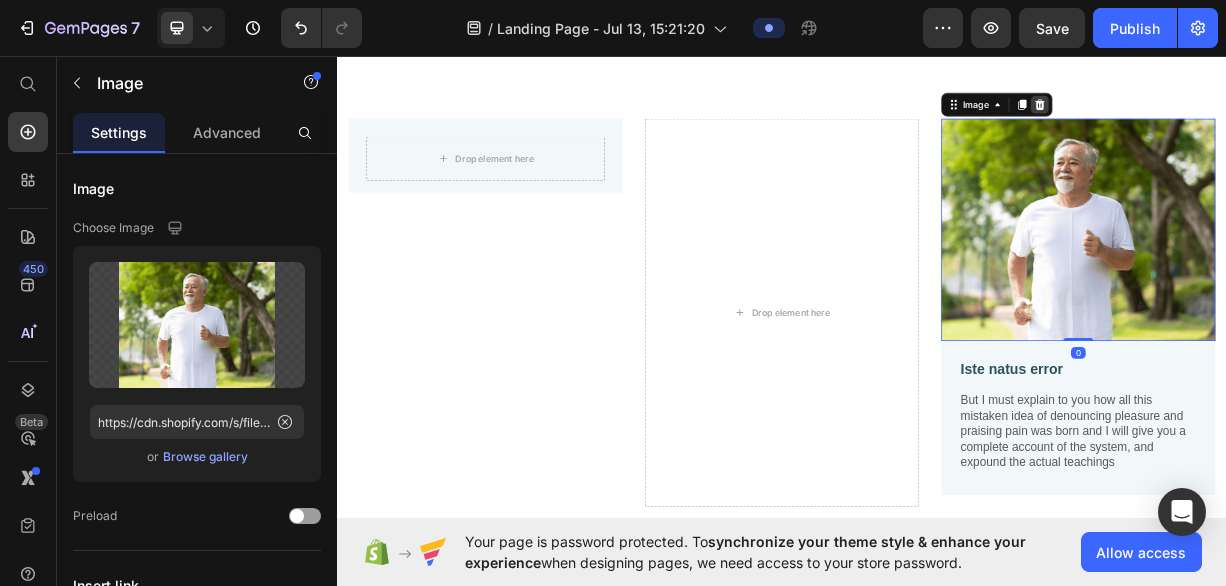 click 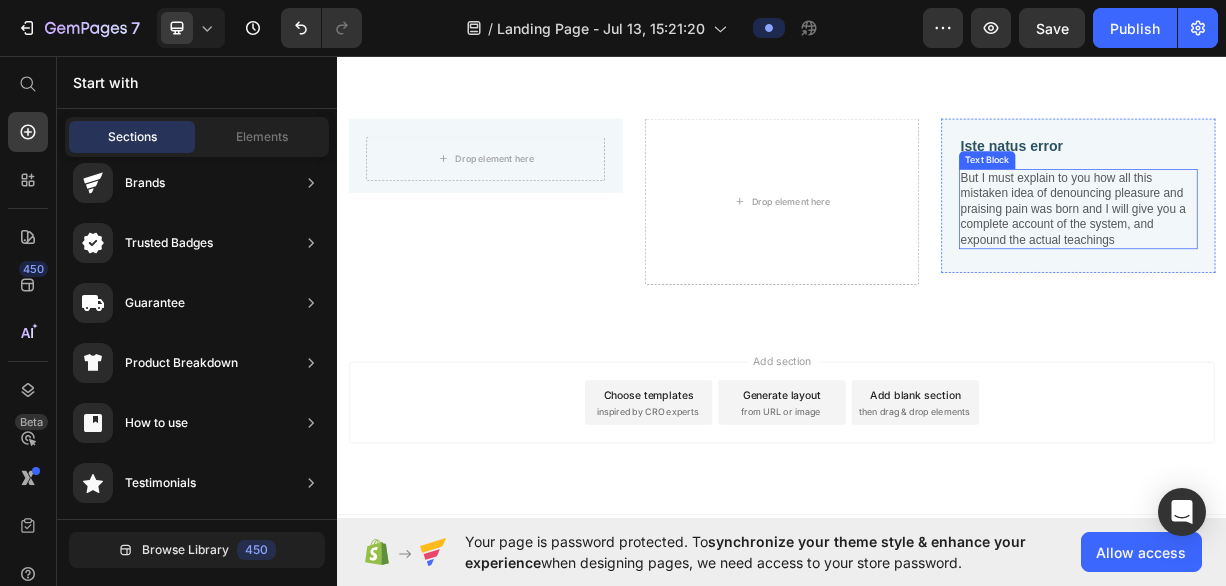 click on "But I must explain to you how all this mistaken idea of denouncing pleasure and praising pain was born and I will give you a complete account of the system, and expound the actual teachings" at bounding box center (1337, 266) 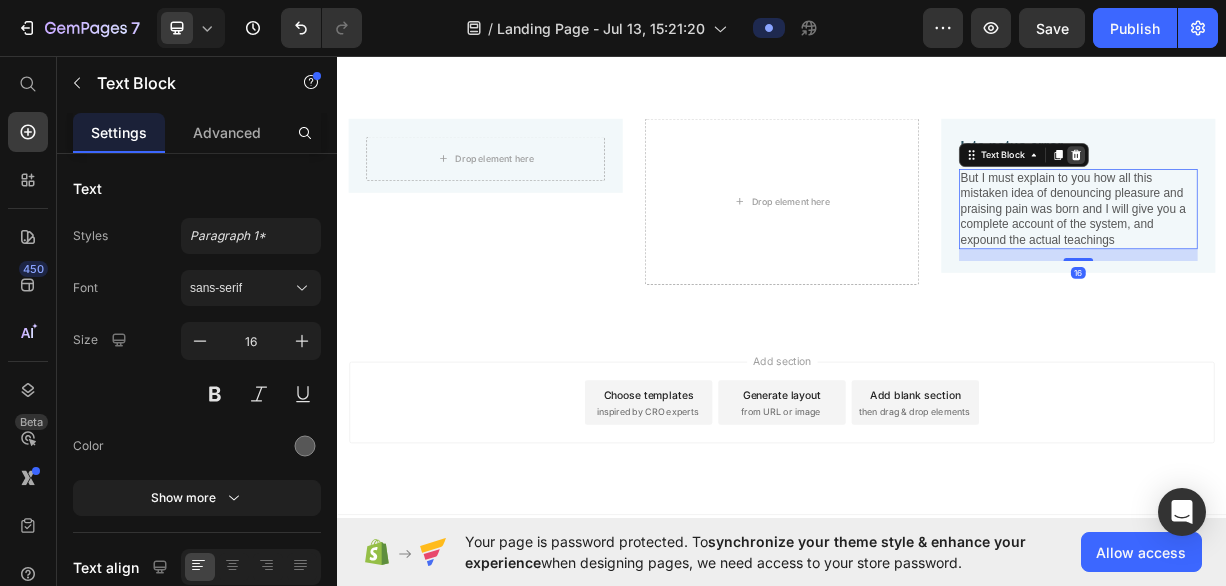 click at bounding box center (1334, 193) 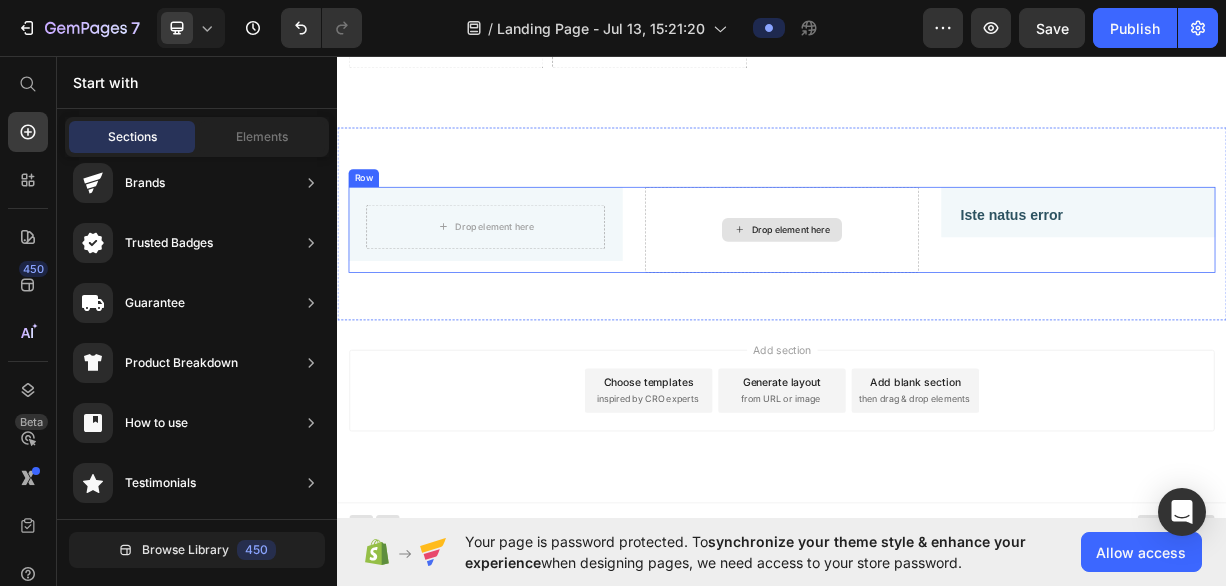 click on "Drop element here" at bounding box center (937, 294) 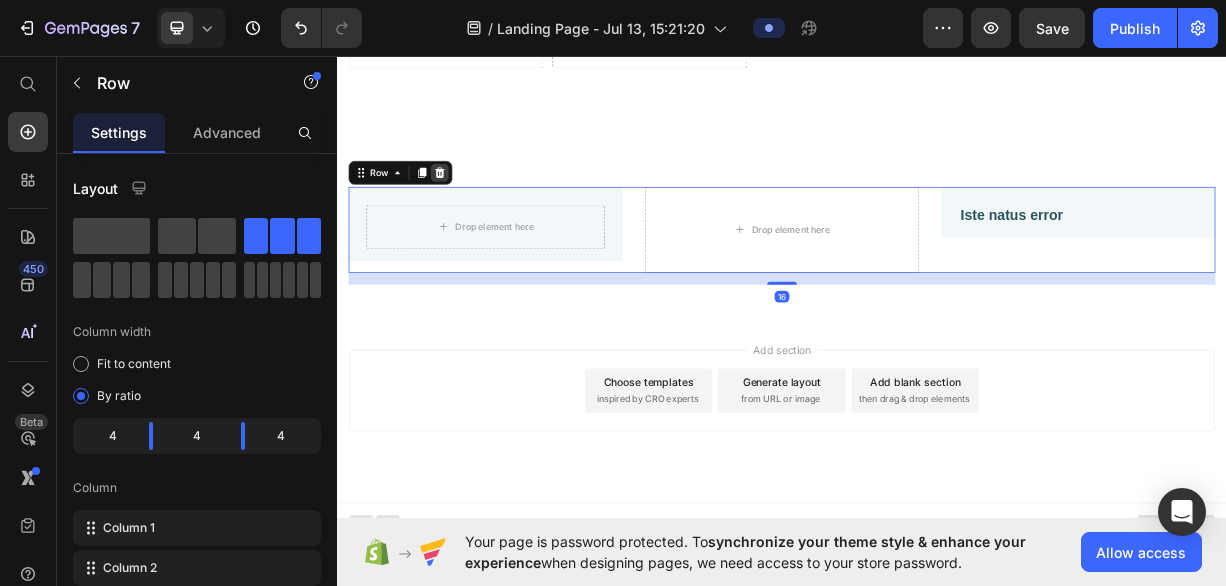 click 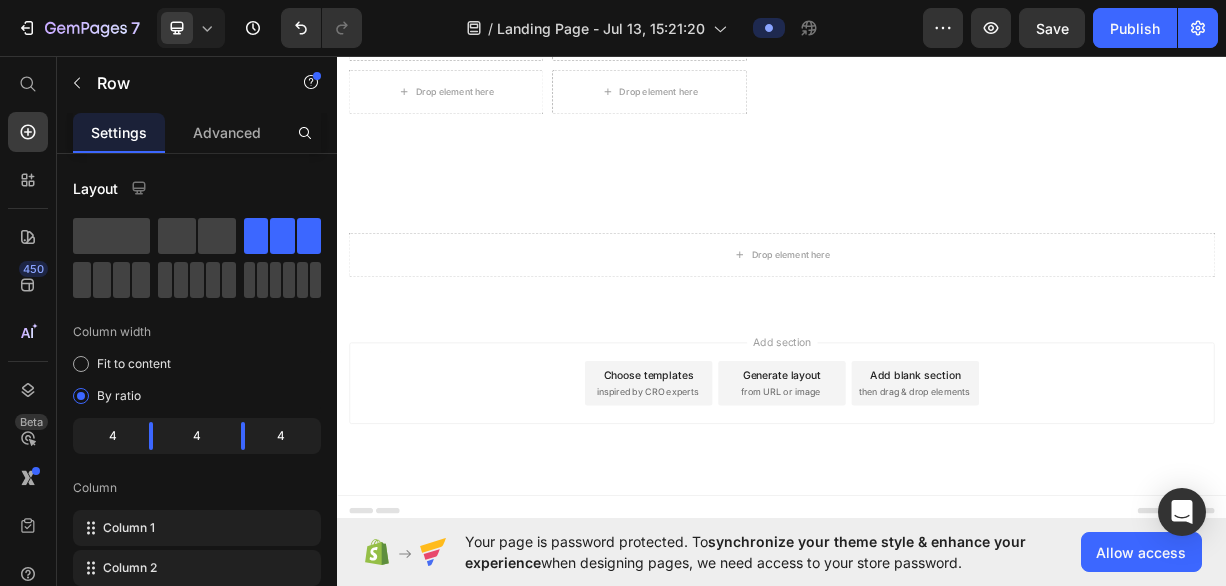 scroll, scrollTop: 1334, scrollLeft: 0, axis: vertical 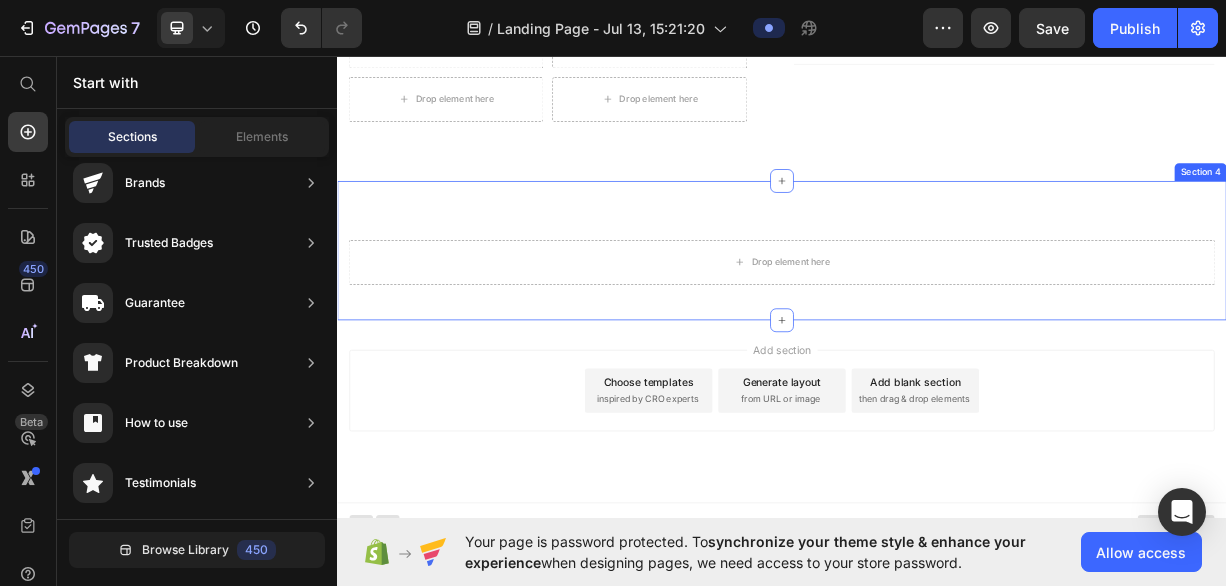 click on "Drop element here" at bounding box center (937, 338) 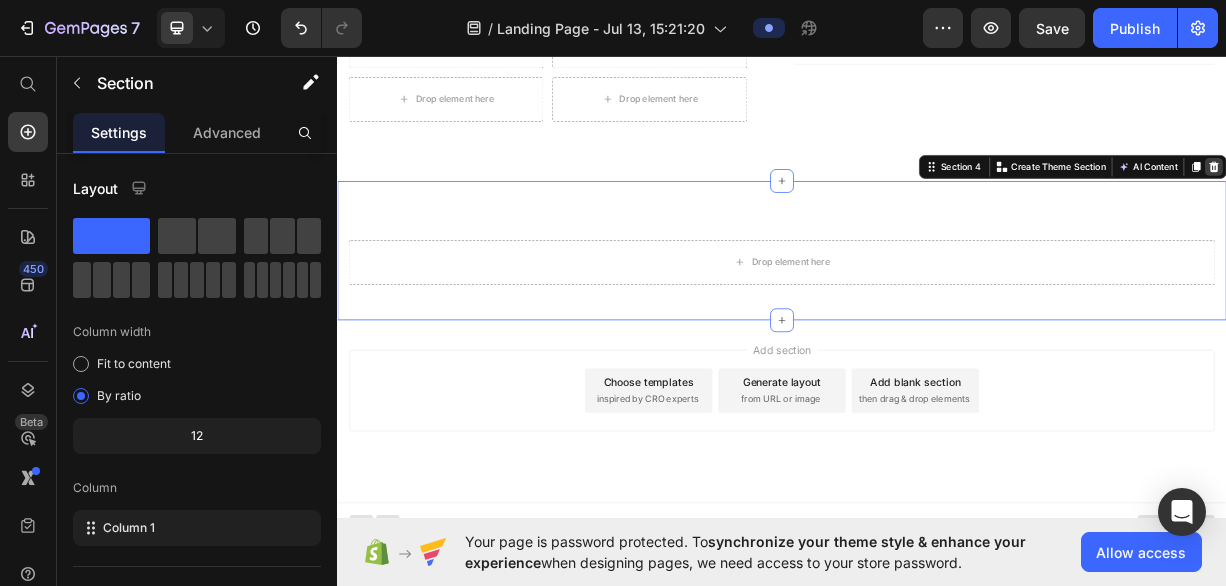 click 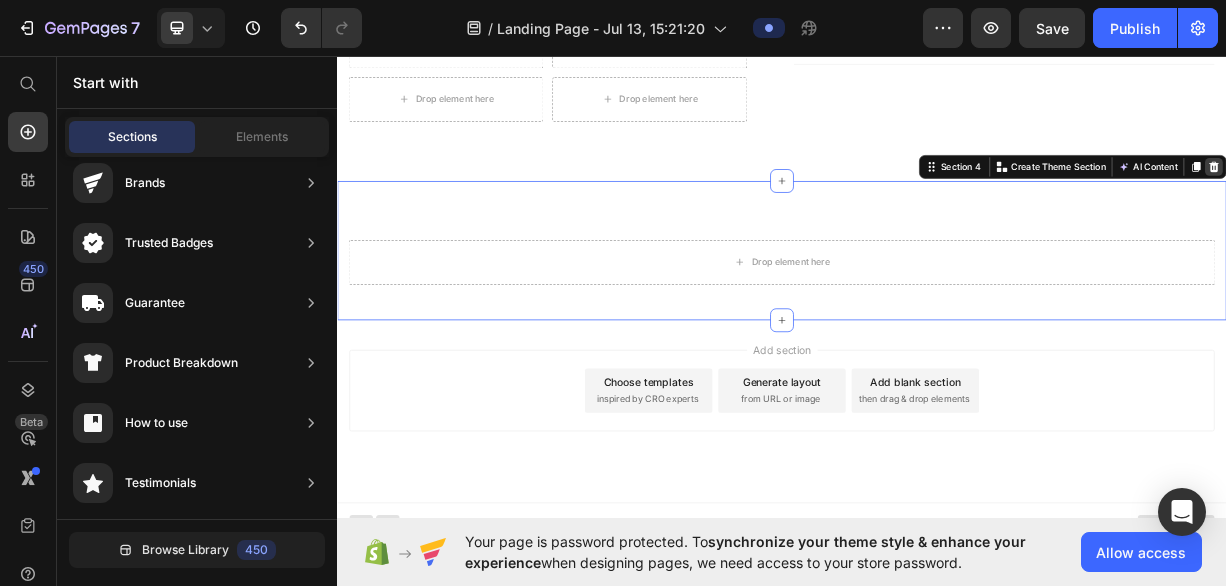 scroll, scrollTop: 1146, scrollLeft: 0, axis: vertical 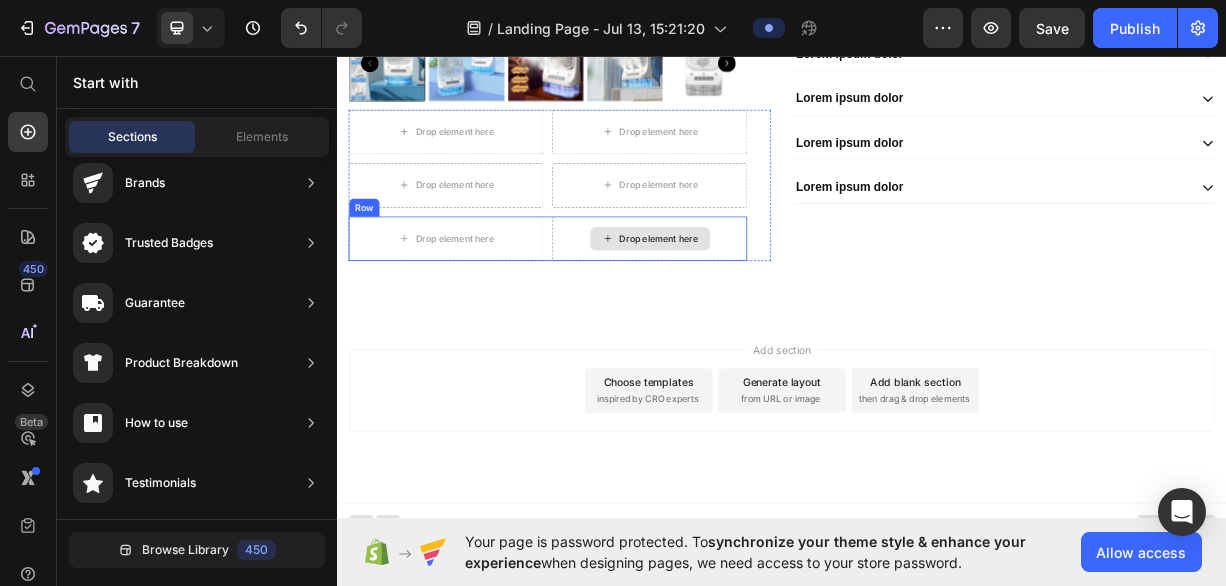 click on "Drop element here" at bounding box center [759, 306] 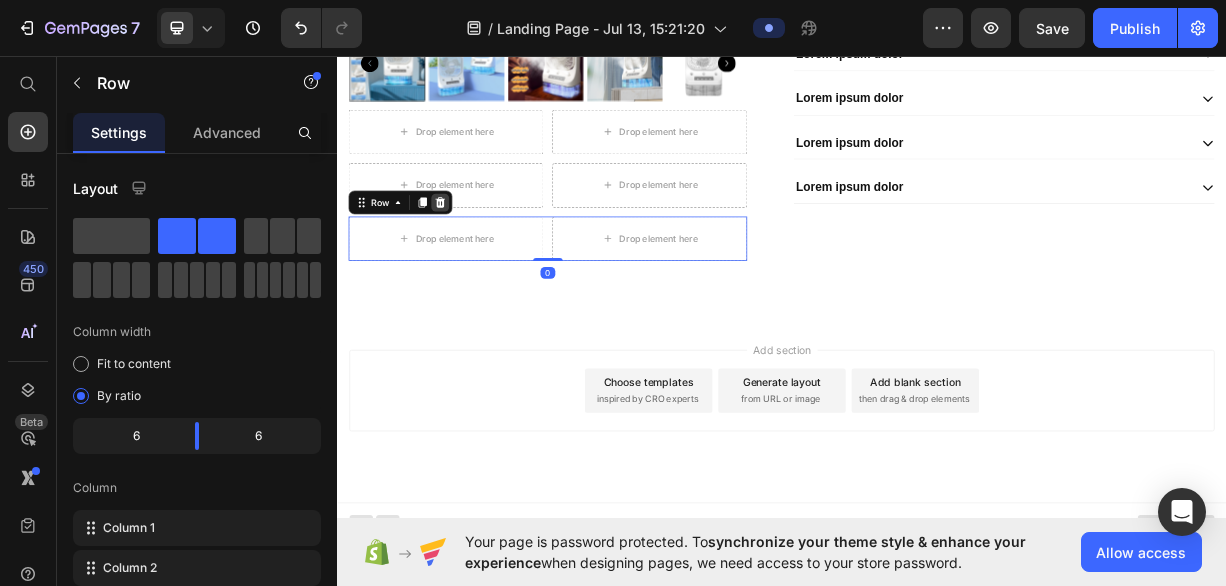 click 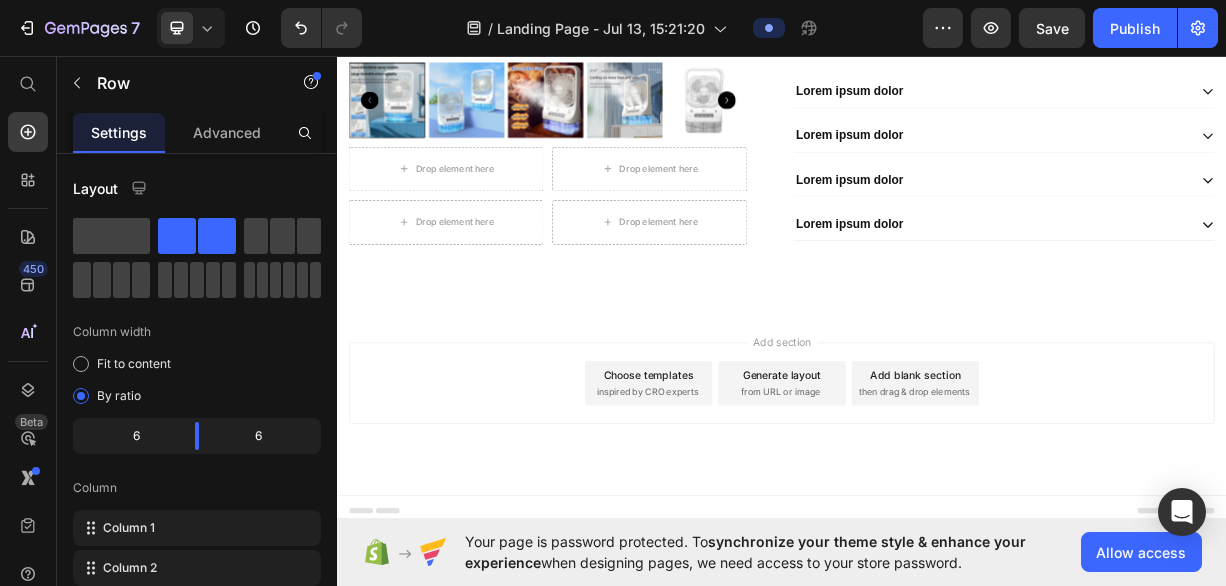 scroll, scrollTop: 1086, scrollLeft: 0, axis: vertical 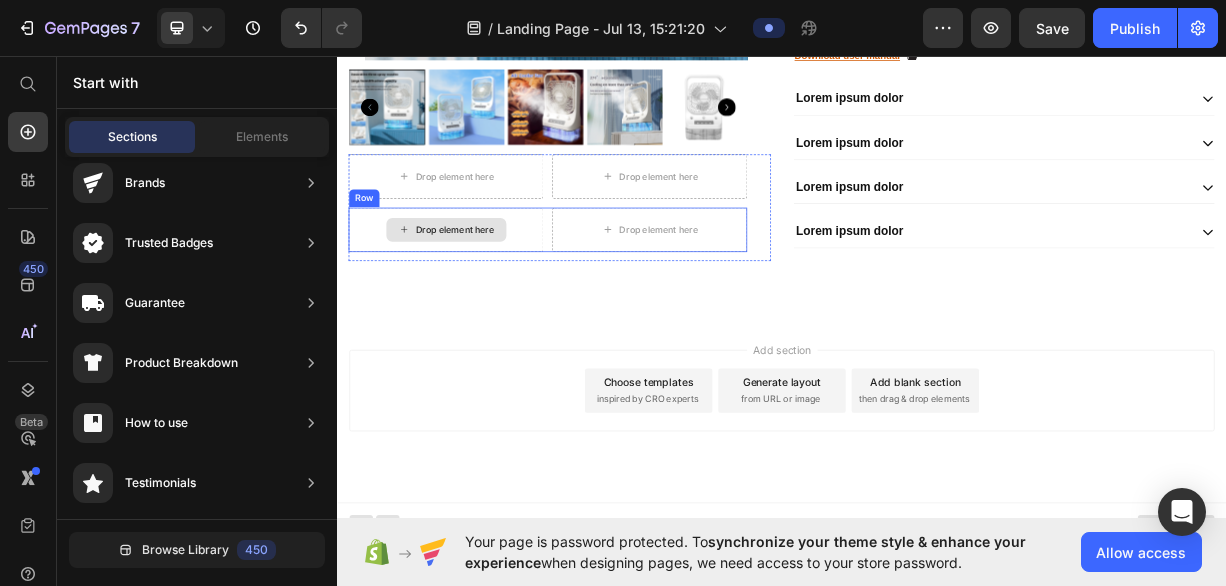 click on "Drop element here" at bounding box center [496, 294] 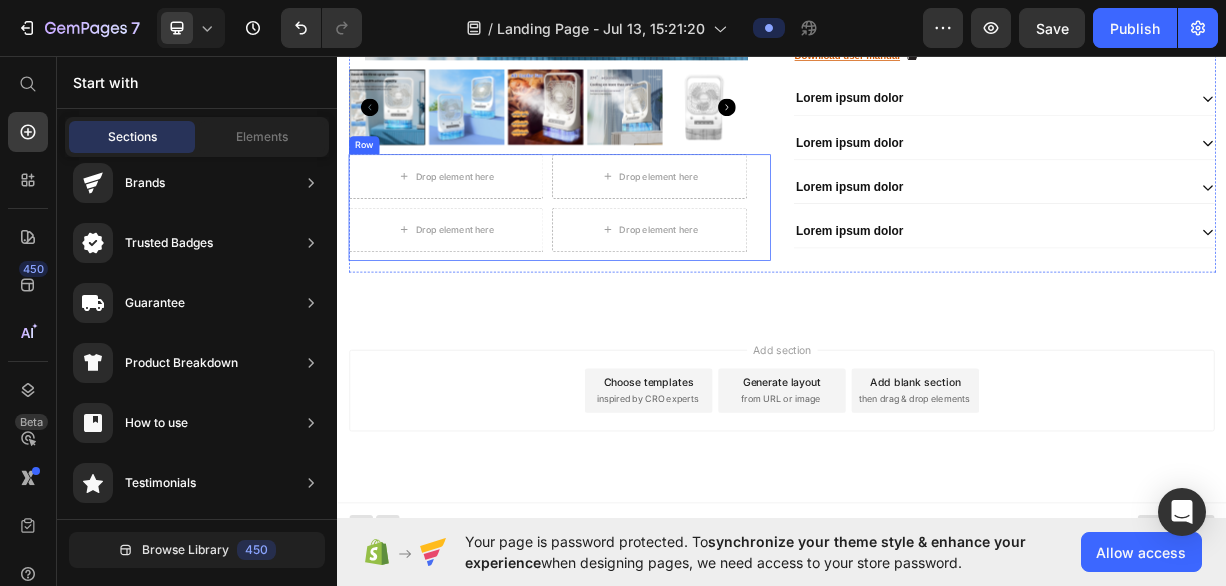 click on "Drop element here" at bounding box center [483, 294] 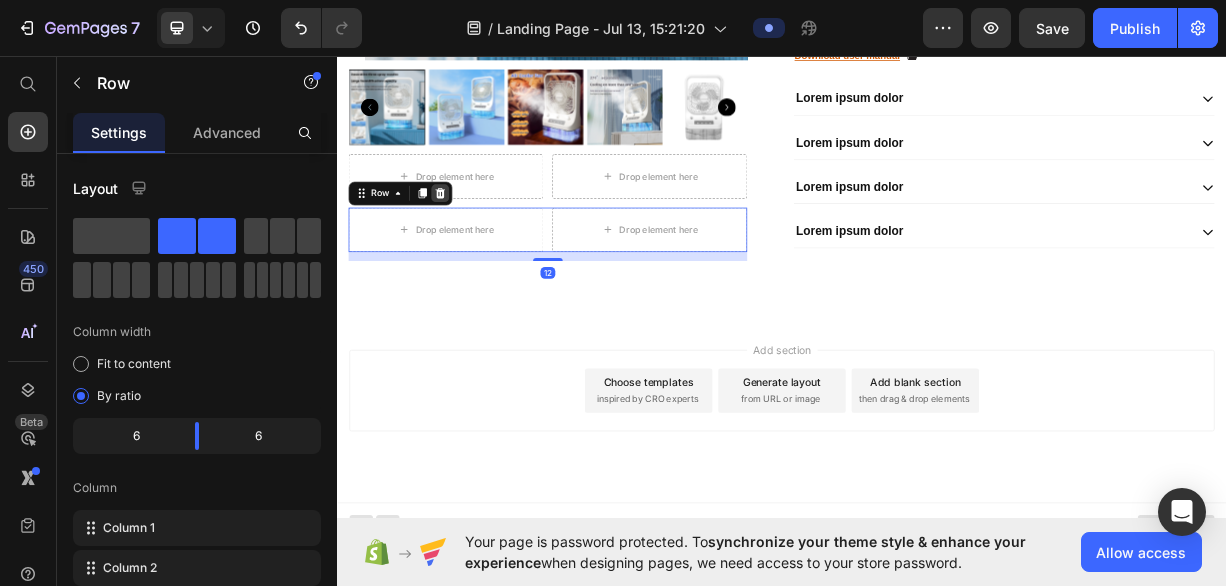 click at bounding box center (475, 245) 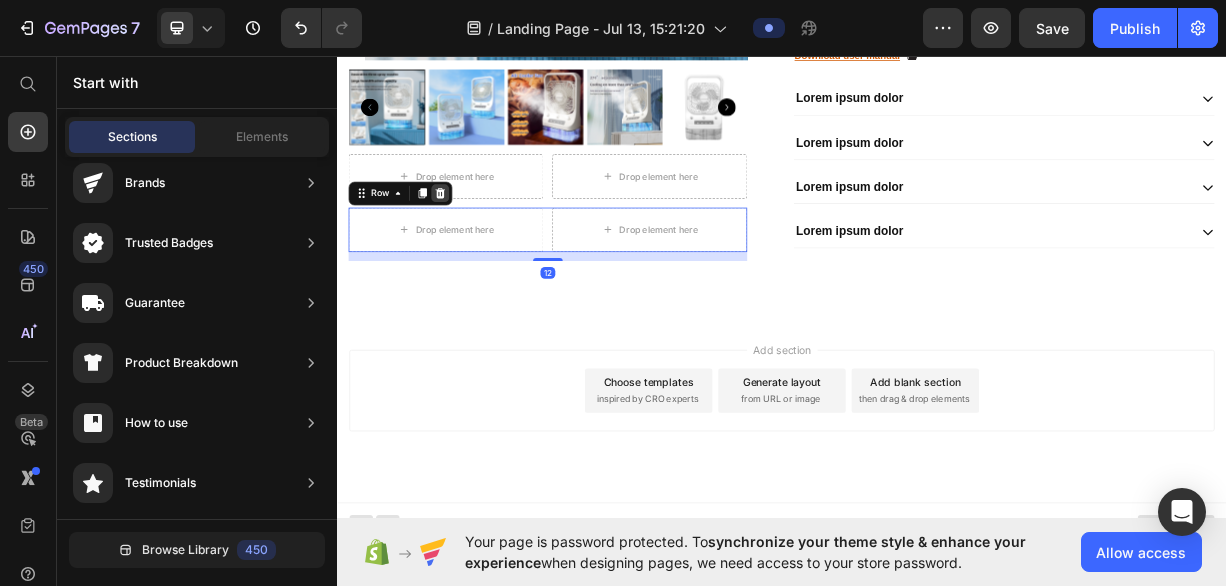 scroll, scrollTop: 1072, scrollLeft: 0, axis: vertical 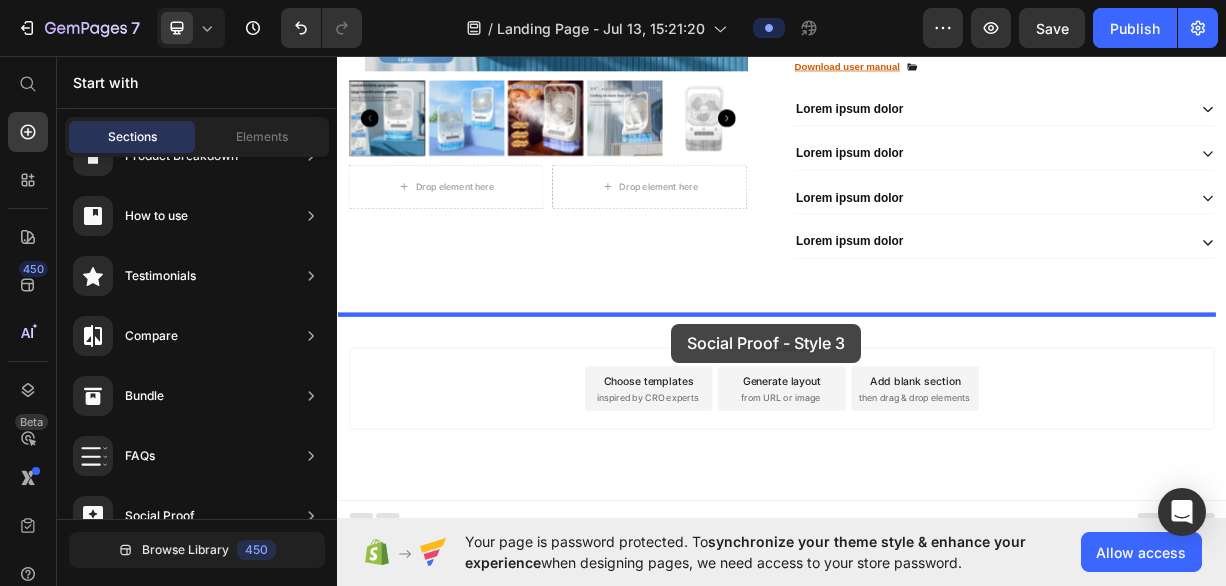 drag, startPoint x: 761, startPoint y: 545, endPoint x: 794, endPoint y: 433, distance: 116.76044 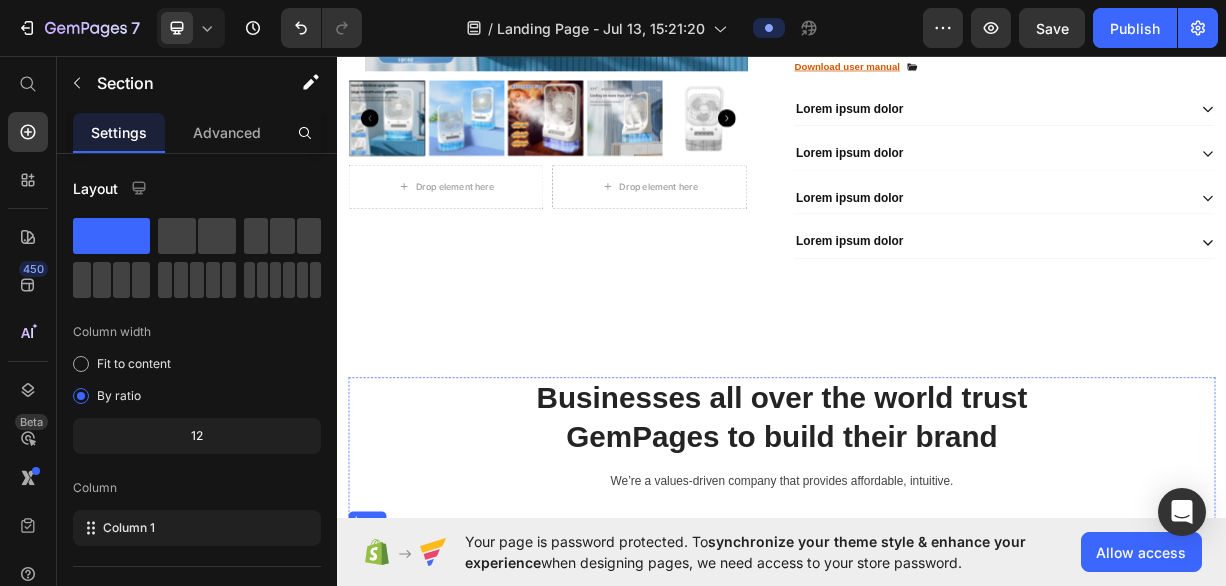 scroll, scrollTop: 1498, scrollLeft: 0, axis: vertical 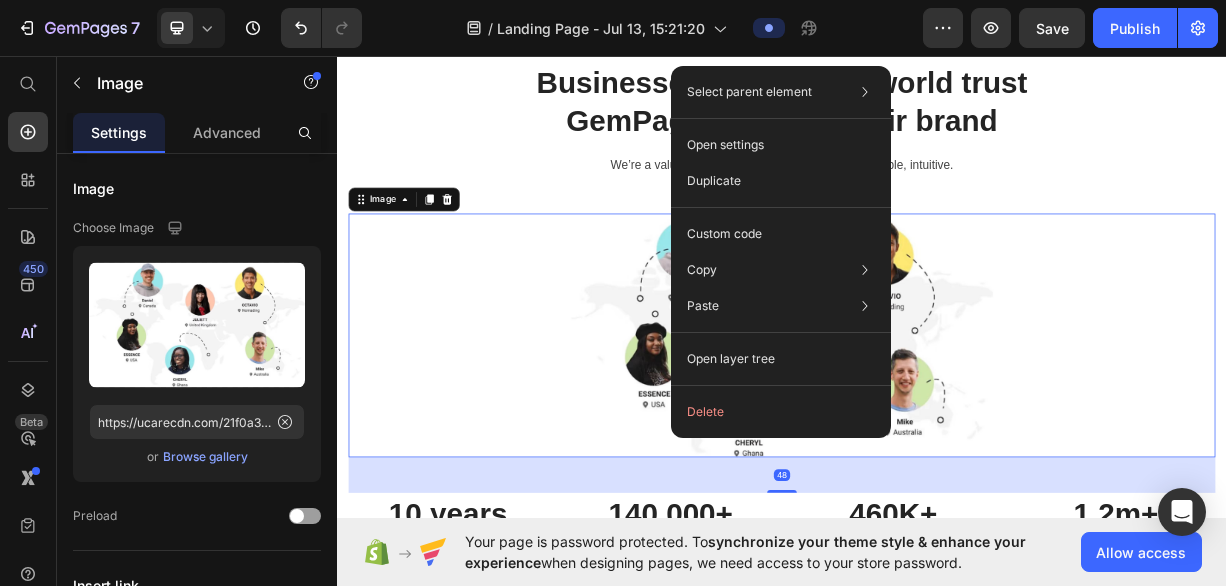 click at bounding box center (937, 436) 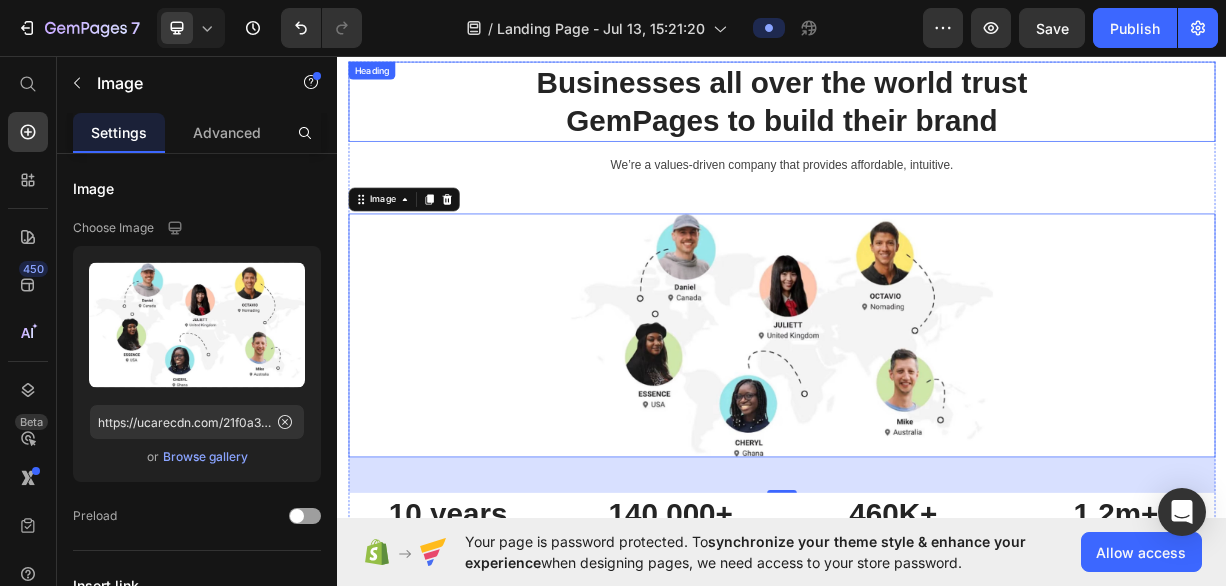 click on "Businesses all over the world trust GemPages to build their brand" at bounding box center (937, 121) 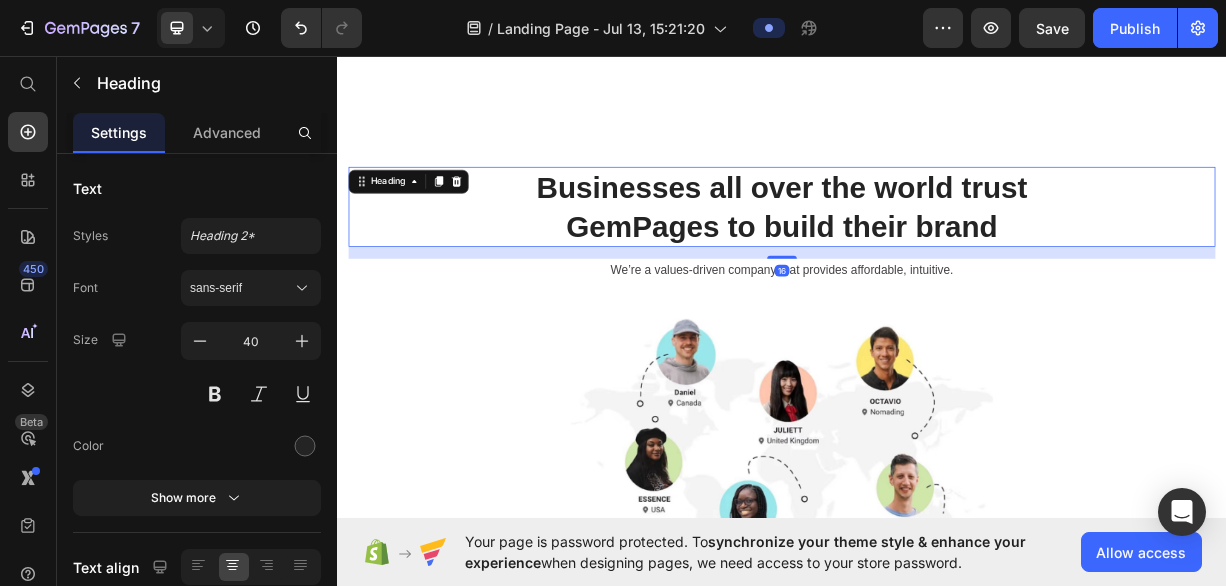 scroll, scrollTop: 1346, scrollLeft: 0, axis: vertical 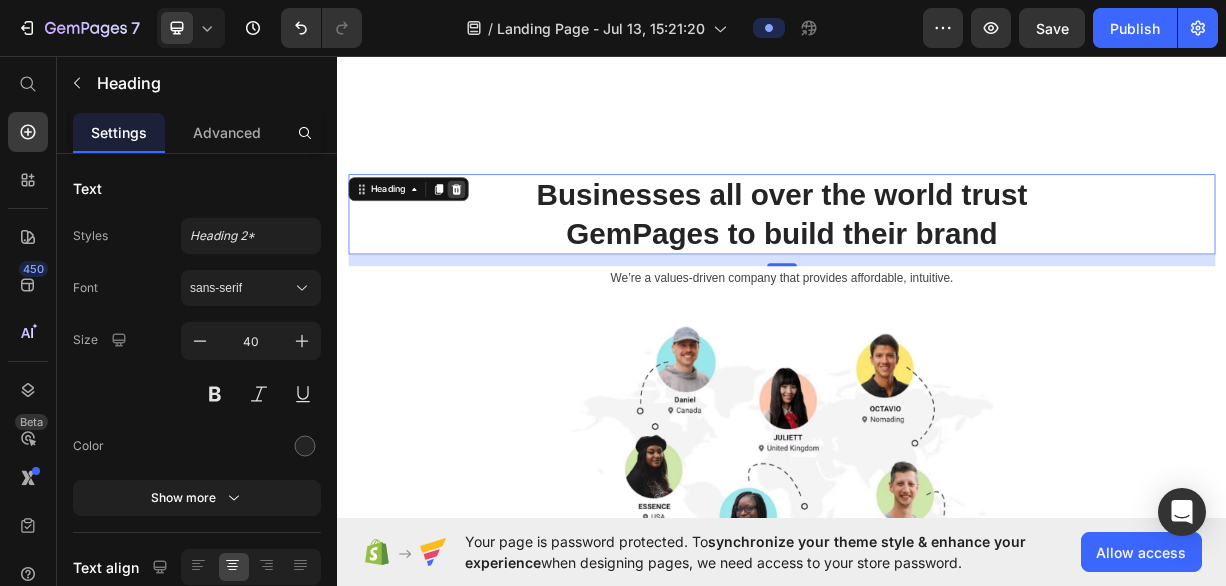 click at bounding box center [497, 239] 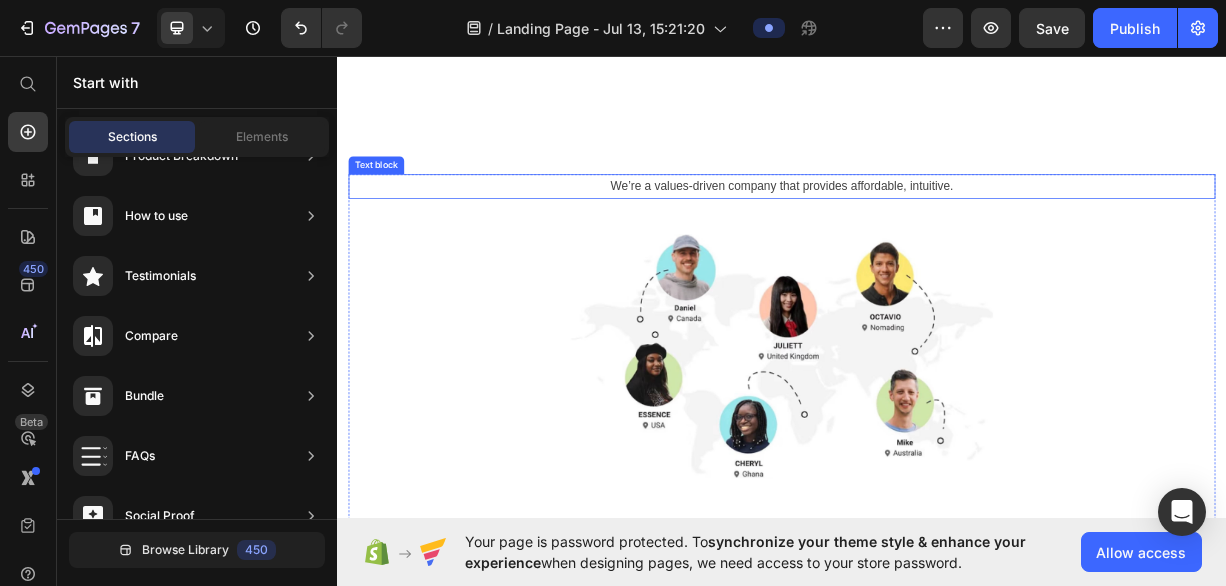 click on "We’re a values-driven company that provides affordable, intuitive." at bounding box center [937, 235] 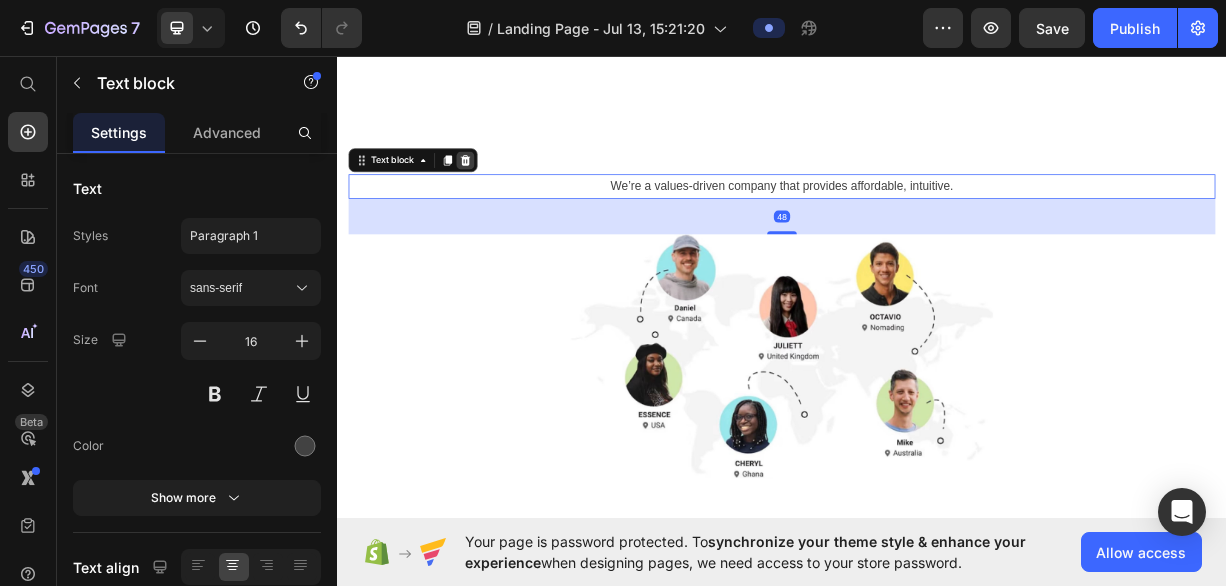 click 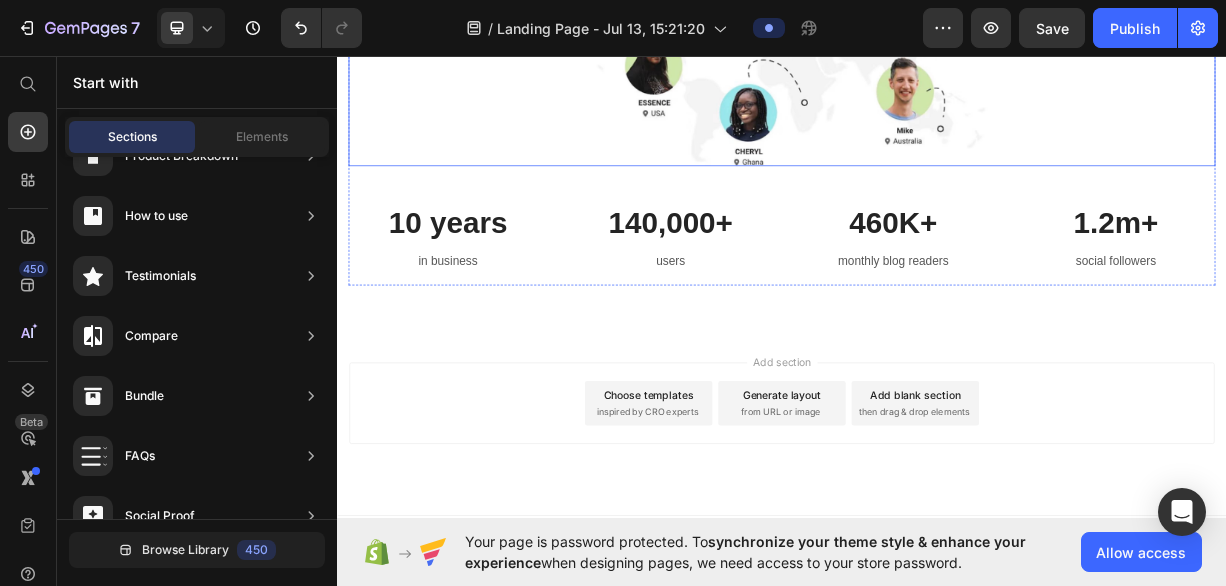 scroll, scrollTop: 1692, scrollLeft: 0, axis: vertical 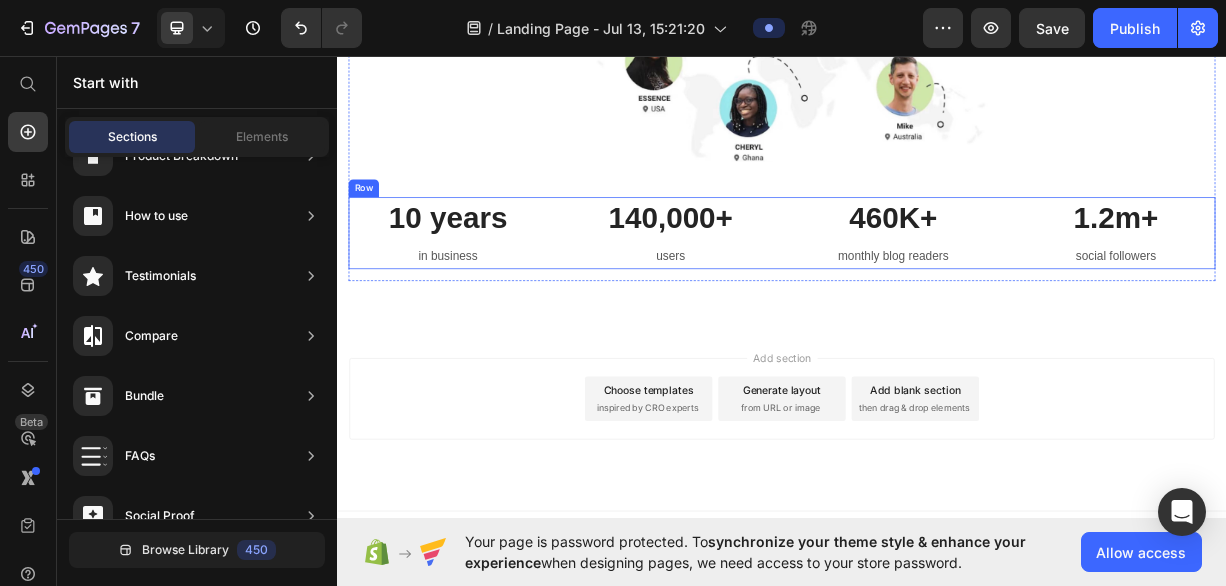 click on "140,000+" at bounding box center (787, 278) 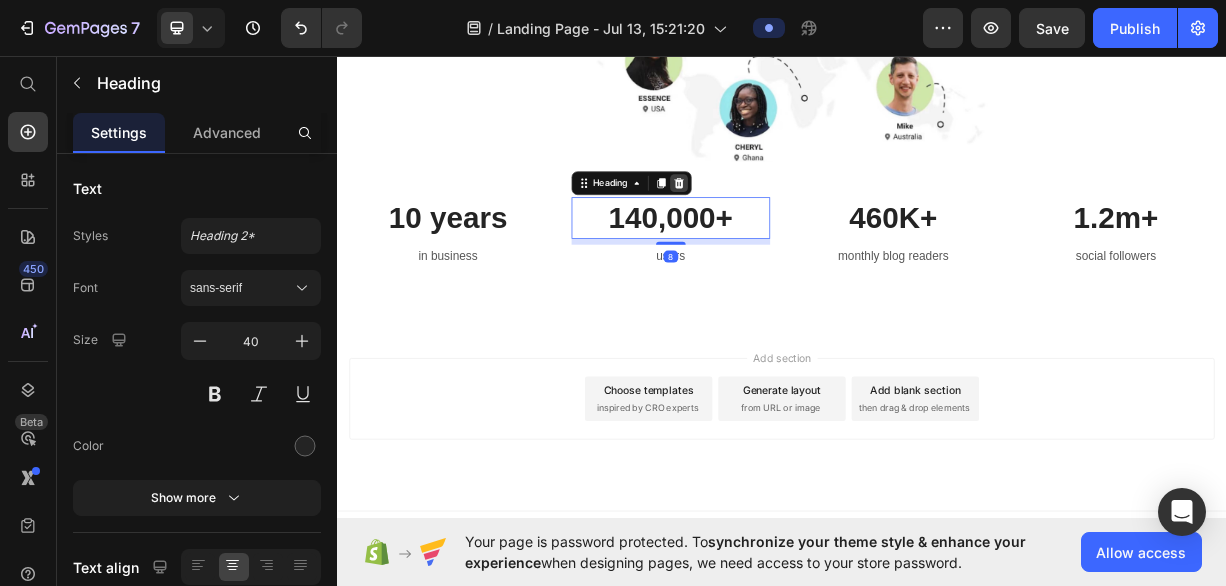 click 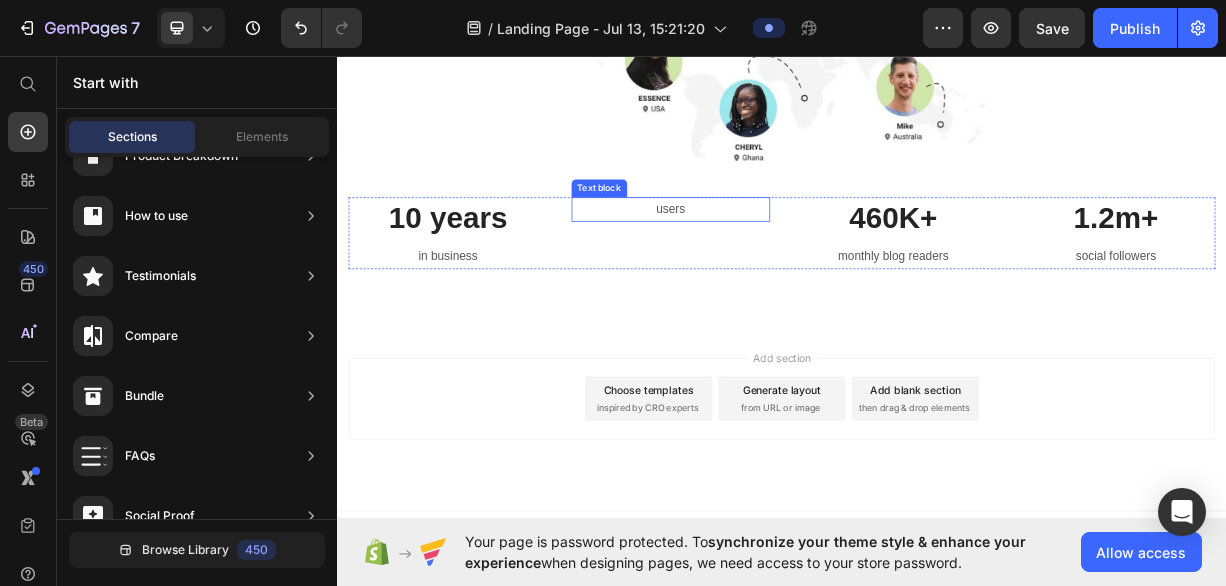 click on "users" at bounding box center [787, 266] 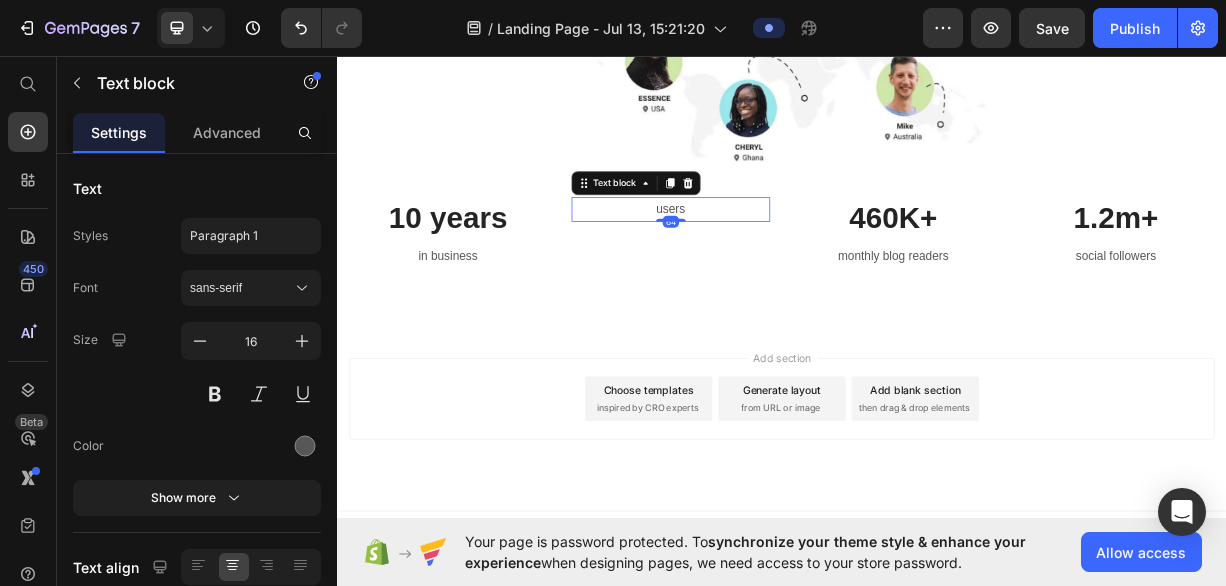 click on "Text block" at bounding box center [740, 231] 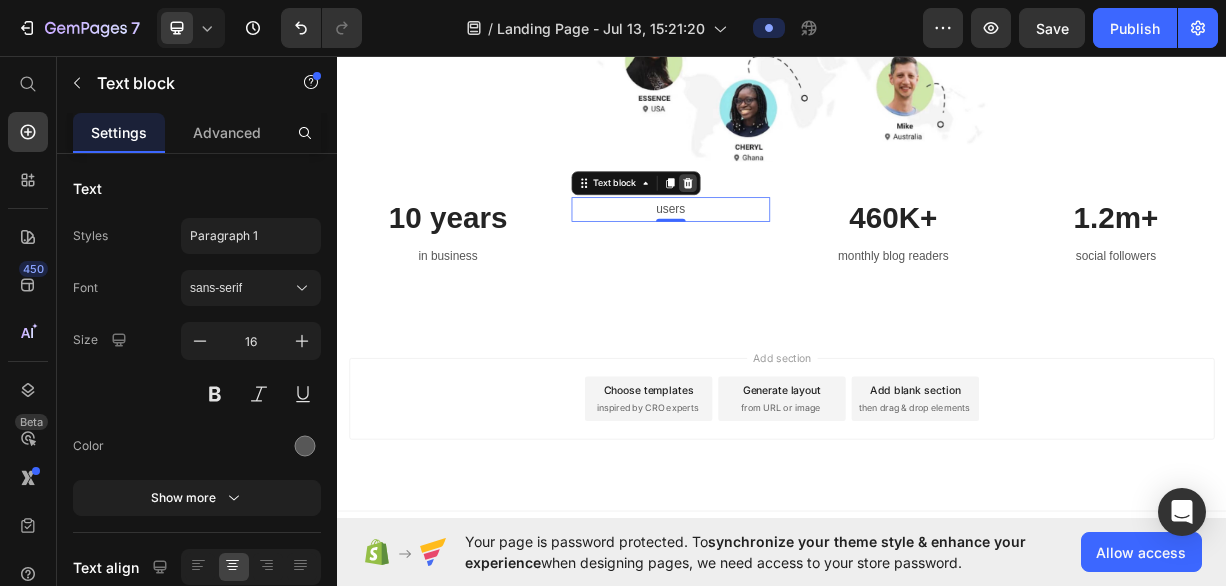 click at bounding box center (810, 231) 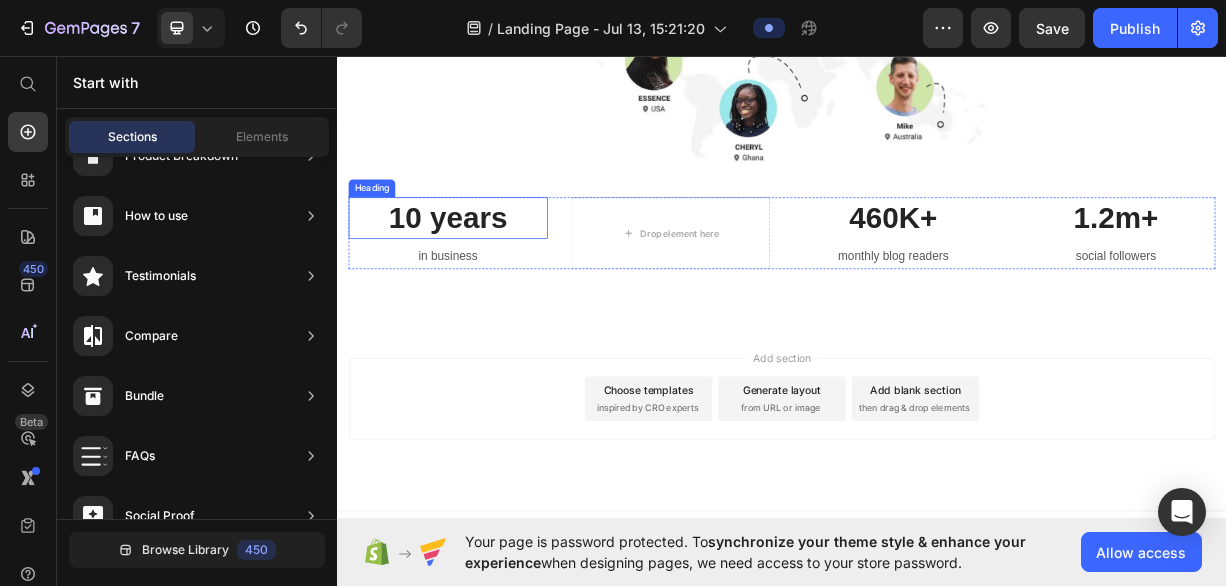 click on "10 years" at bounding box center (486, 278) 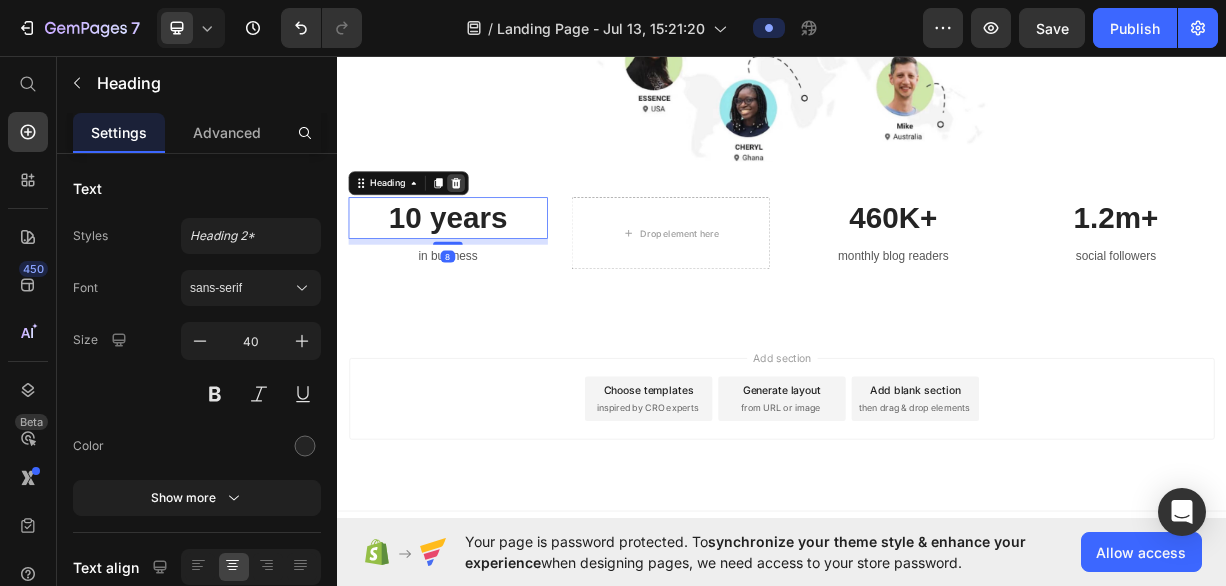 click 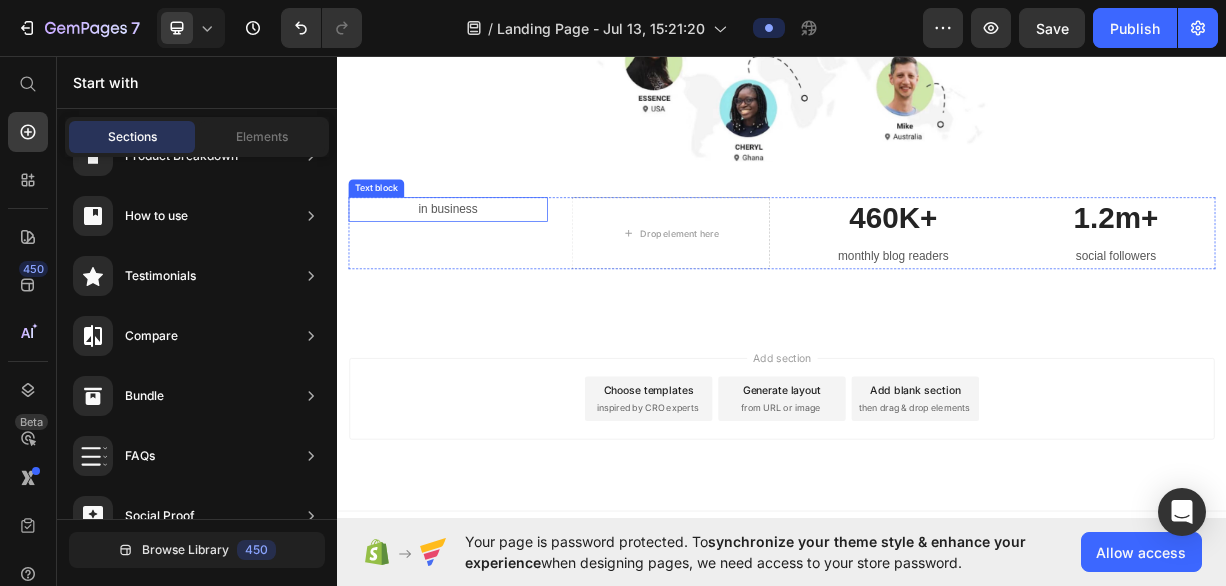 click on "in business" at bounding box center [486, 266] 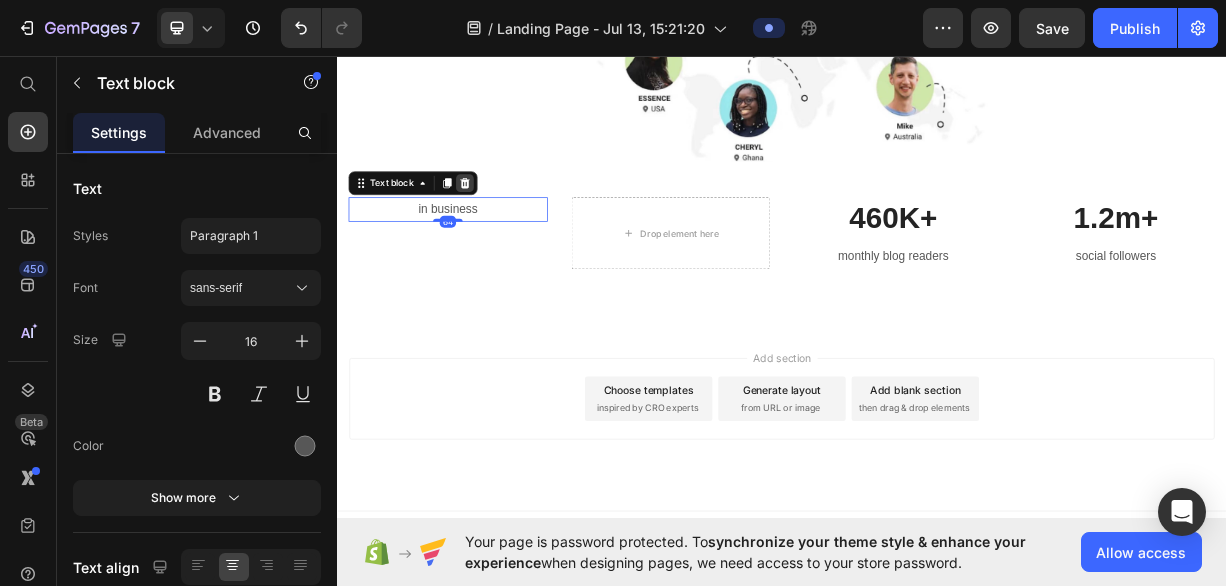 click 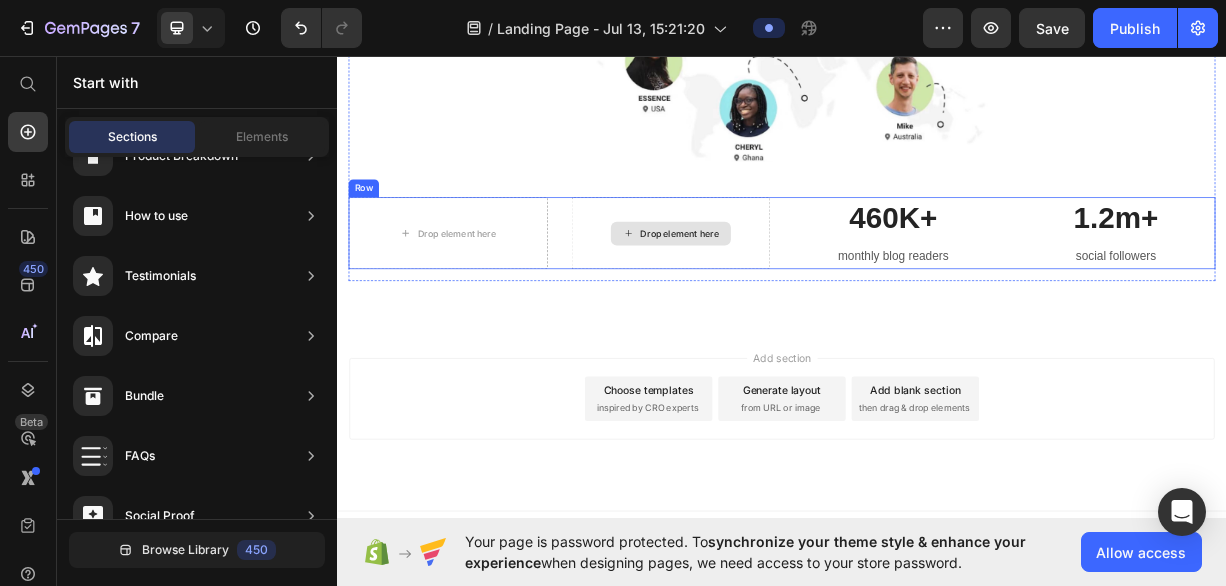 click on "Drop element here" at bounding box center [787, 298] 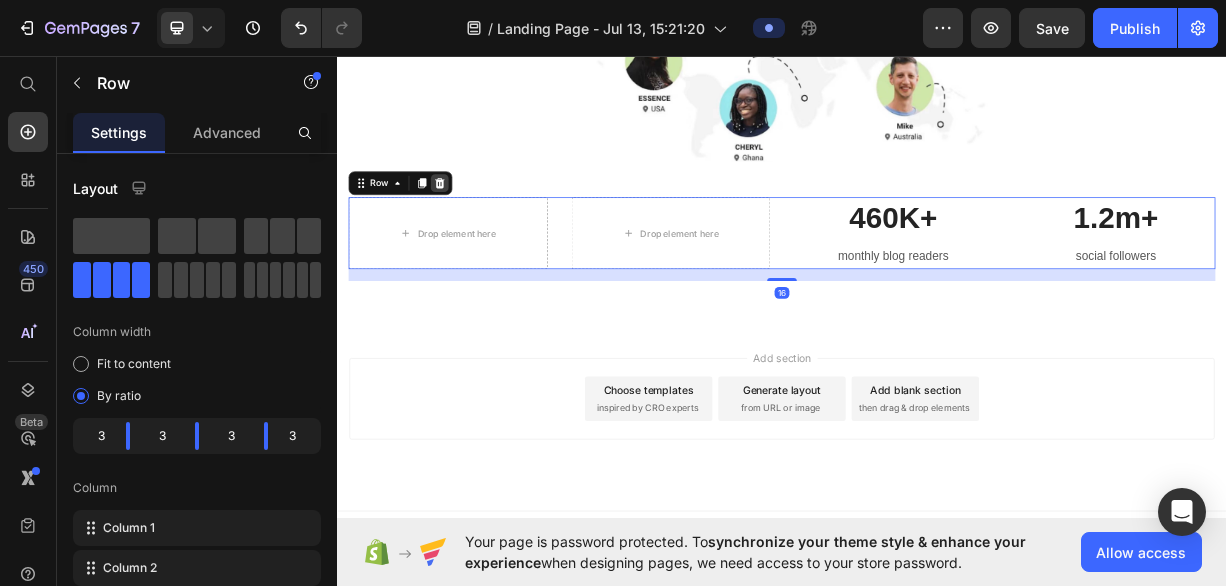 click 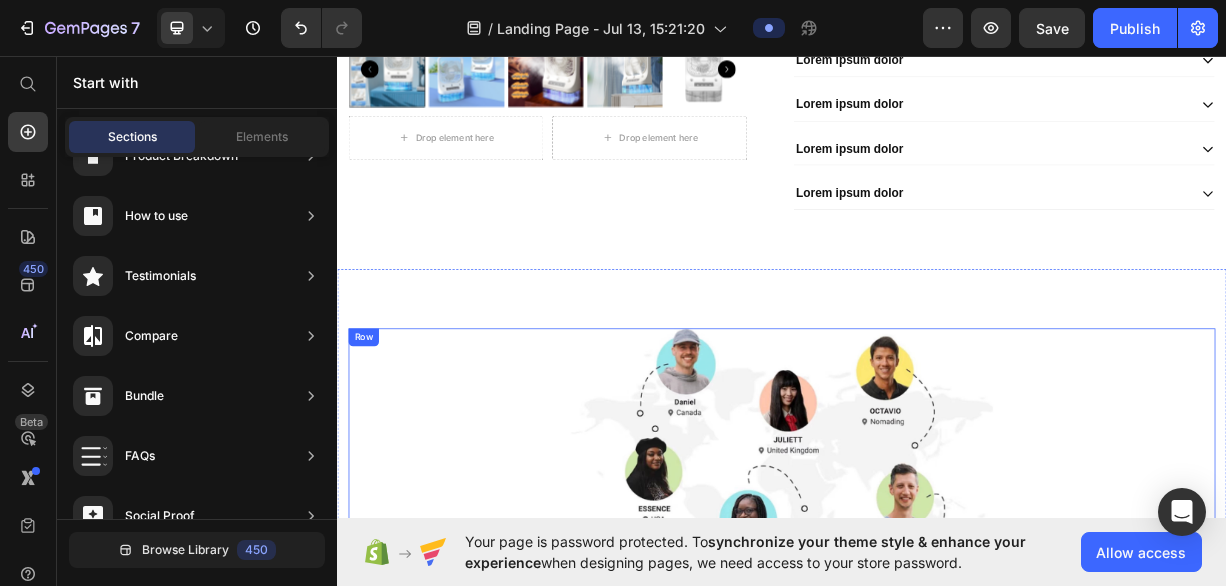 scroll, scrollTop: 1137, scrollLeft: 0, axis: vertical 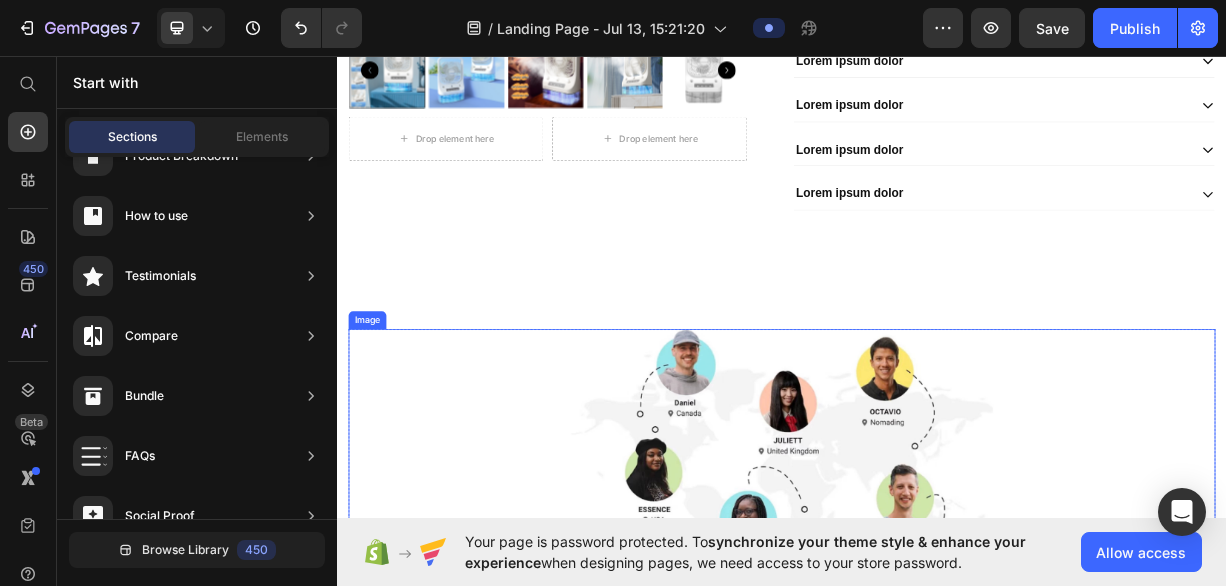 click at bounding box center (937, 592) 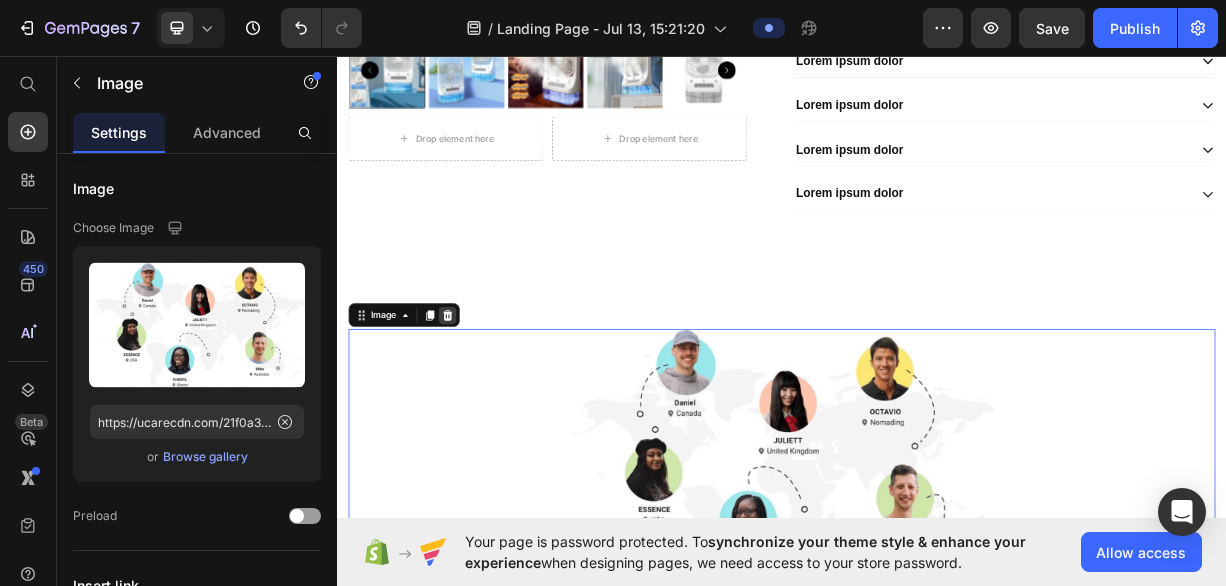 click 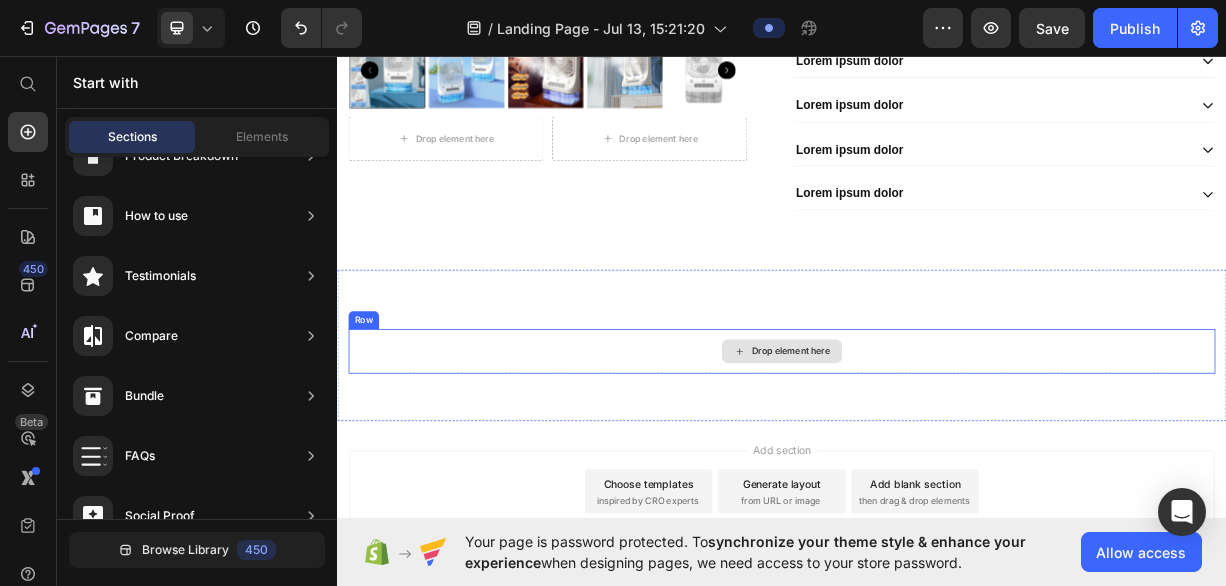 click on "Drop element here" at bounding box center [937, 458] 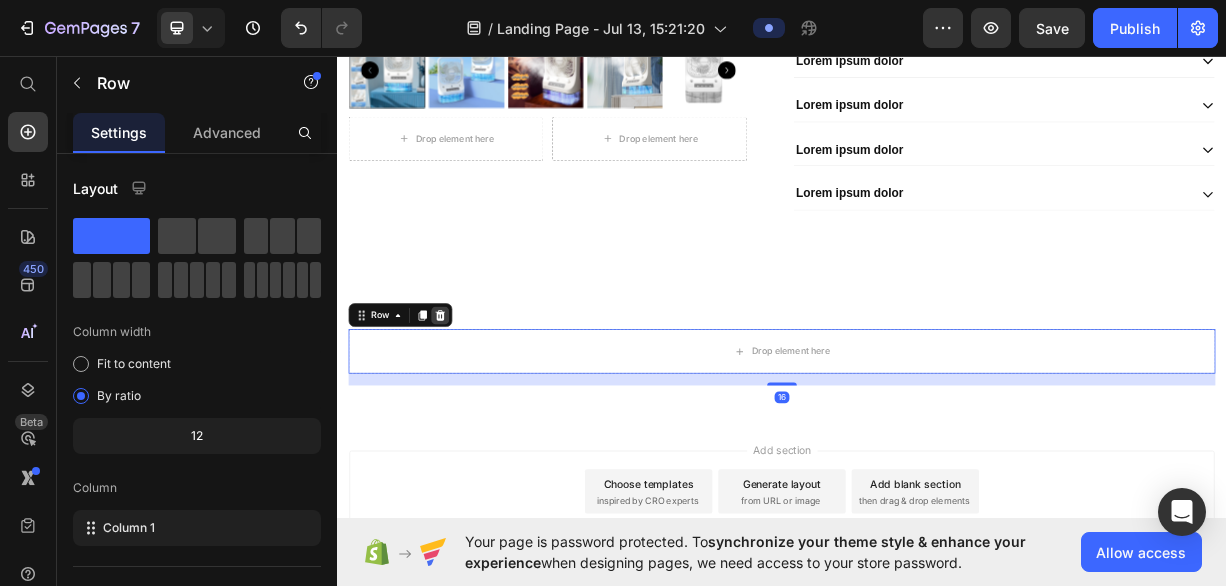 click 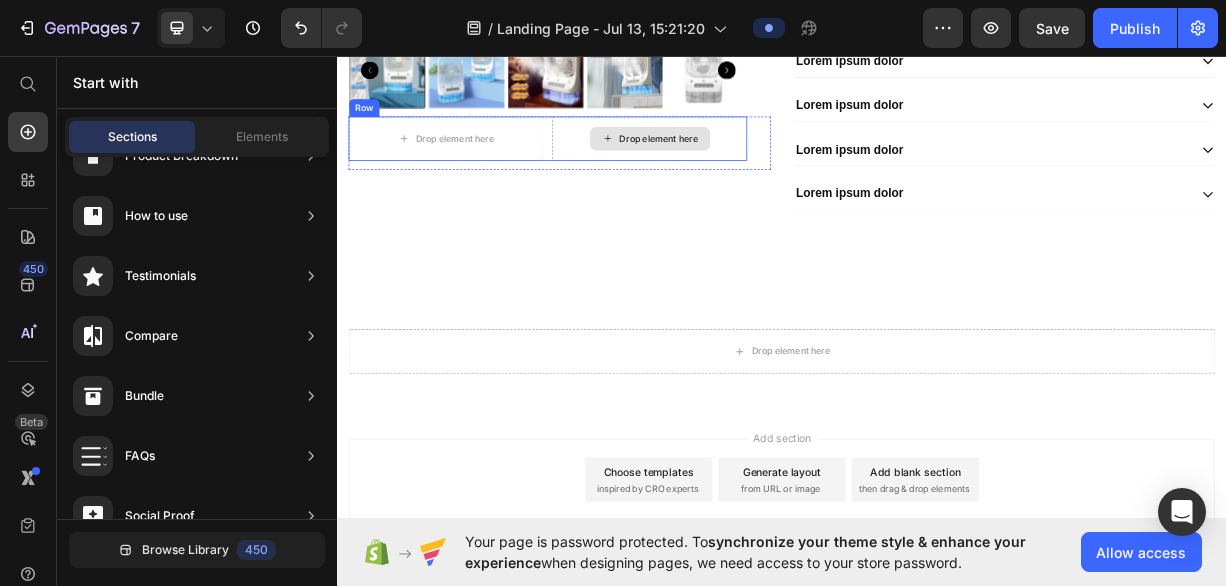 click on "Drop element here" at bounding box center [758, 171] 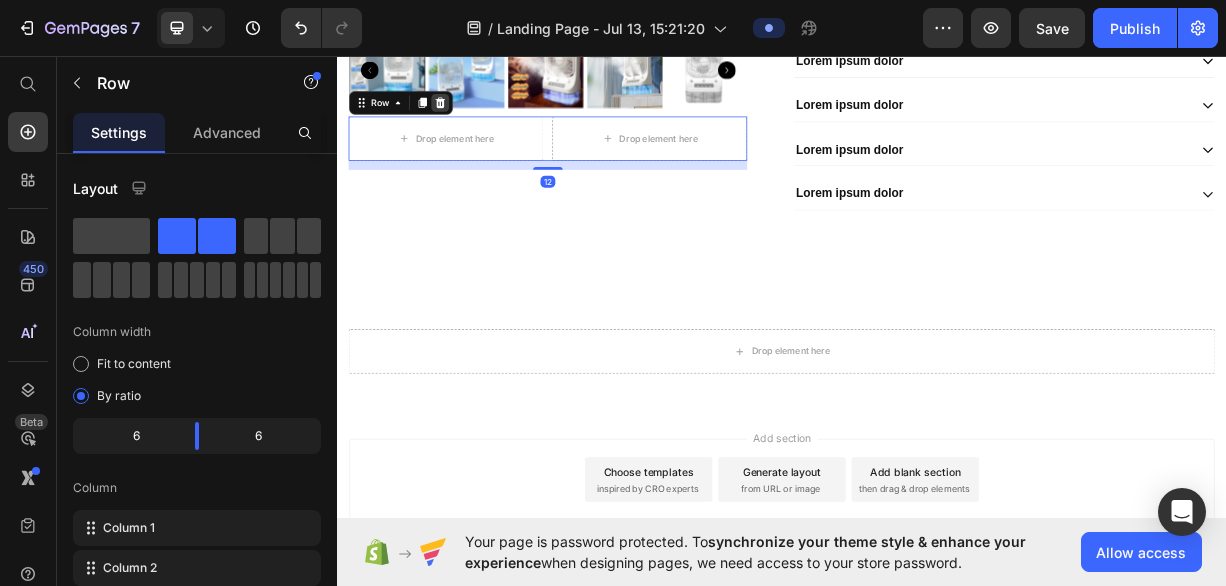 click at bounding box center [475, 122] 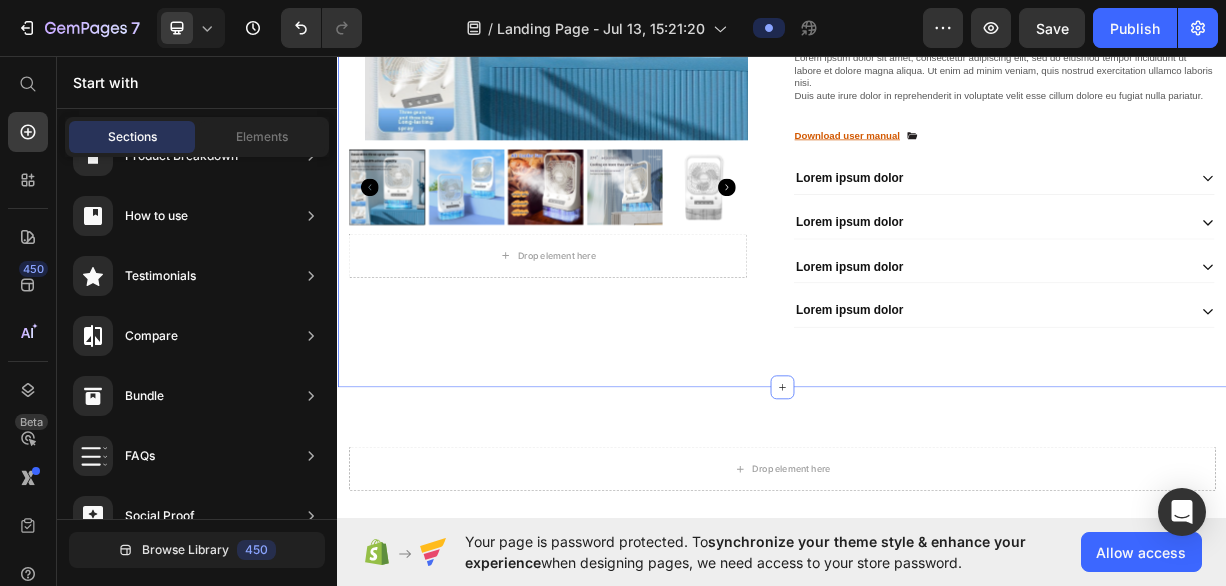 scroll, scrollTop: 948, scrollLeft: 0, axis: vertical 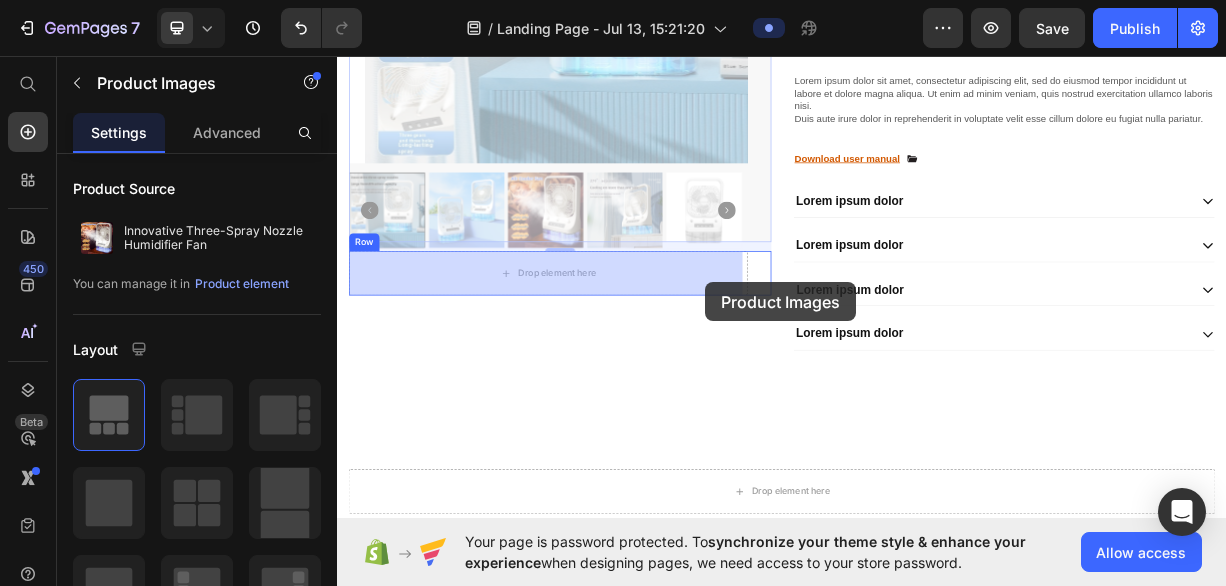 drag, startPoint x: 820, startPoint y: 271, endPoint x: 834, endPoint y: 364, distance: 94.04786 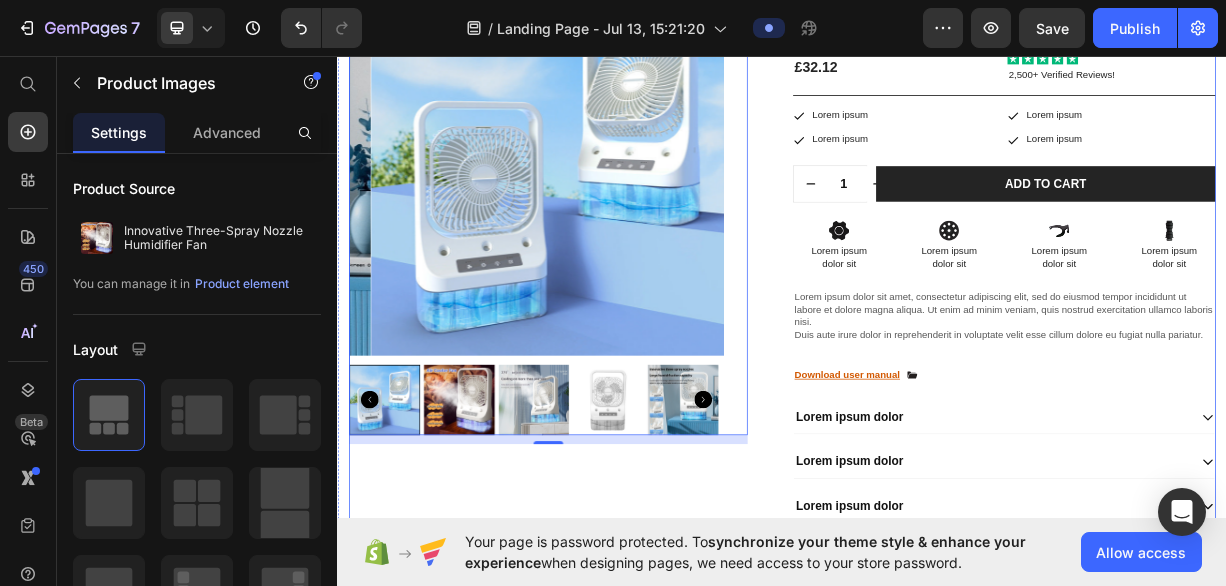 scroll, scrollTop: 666, scrollLeft: 0, axis: vertical 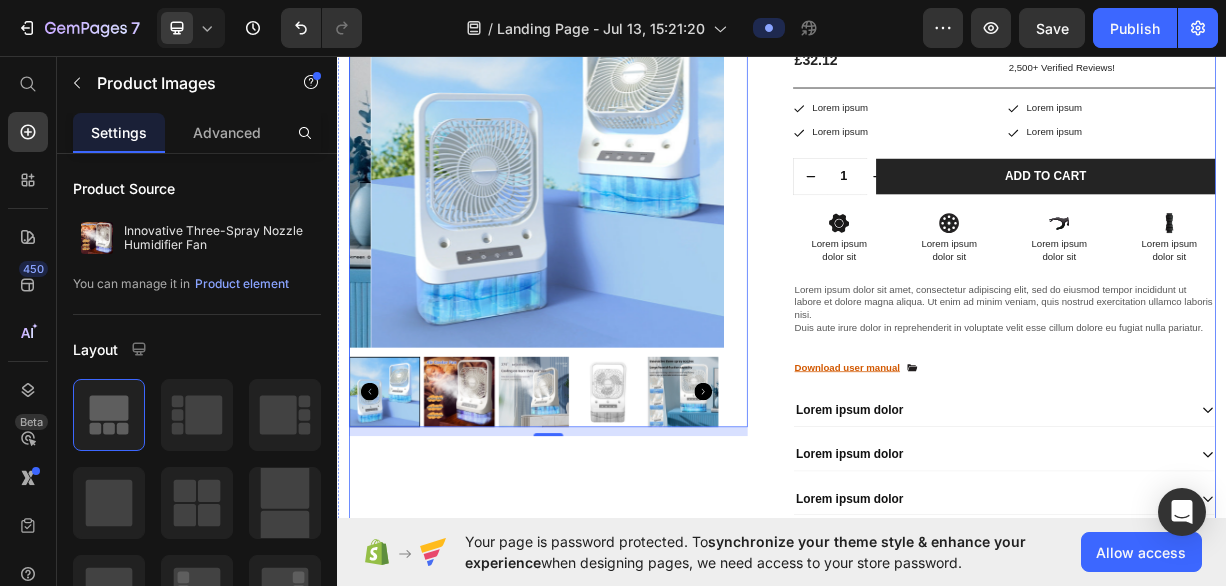 click on "Product Images   12 Row" at bounding box center [637, 352] 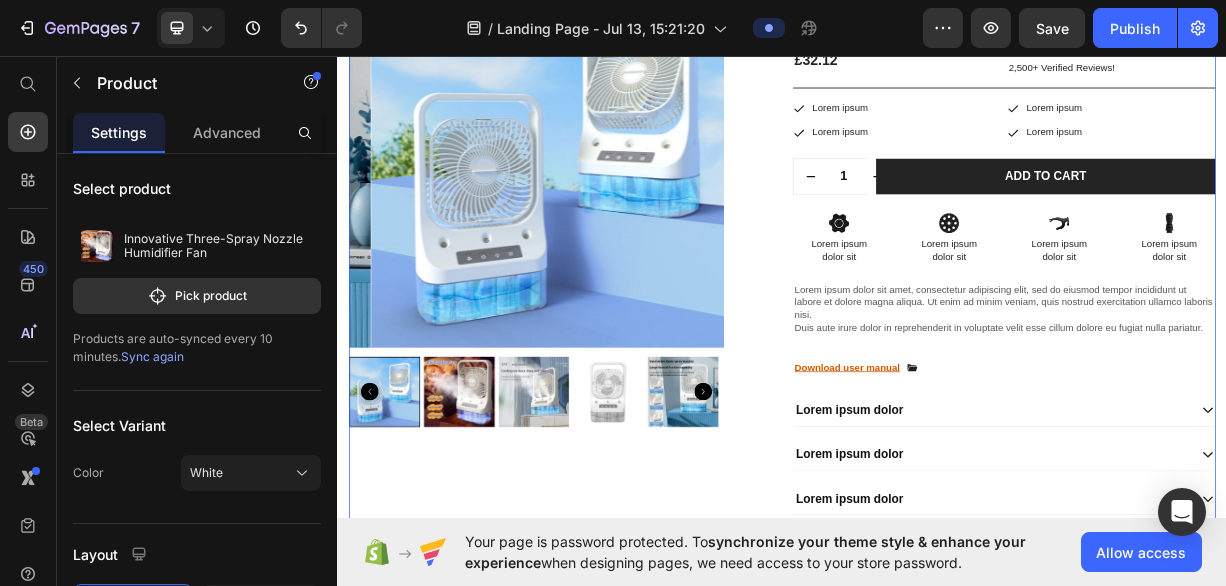 click on "Innovative Three-Spray Nozzle Humidifier Fan Product Title £32.12 Product Price
Icon
Icon
Icon
Icon
Icon Icon List 2,500+ Verified Reviews! Text Block Row
Icon Lorem ipsum Text Block Row
Icon Lorem ipsum Text Block Row Row
Icon Lorem ipsum Text Block Row
Icon Lorem ipsum Text Block Row Row Row 1 Product Quantity Row Add to cart Add to Cart Row
Icon Lorem ipsum Text Block Row
Icon Lorem ipsum Text Block Row Row
Icon Lorem ipsum Text Block Row
Icon Lorem ipsum Text Block Row Row Row
Icon Lorem ipsum  dolor sit Text Block
Icon Lorem ipsum  dolor sit Text Block
Icon Lorem ipsum  dolor sit Text Block" at bounding box center (1237, 352) 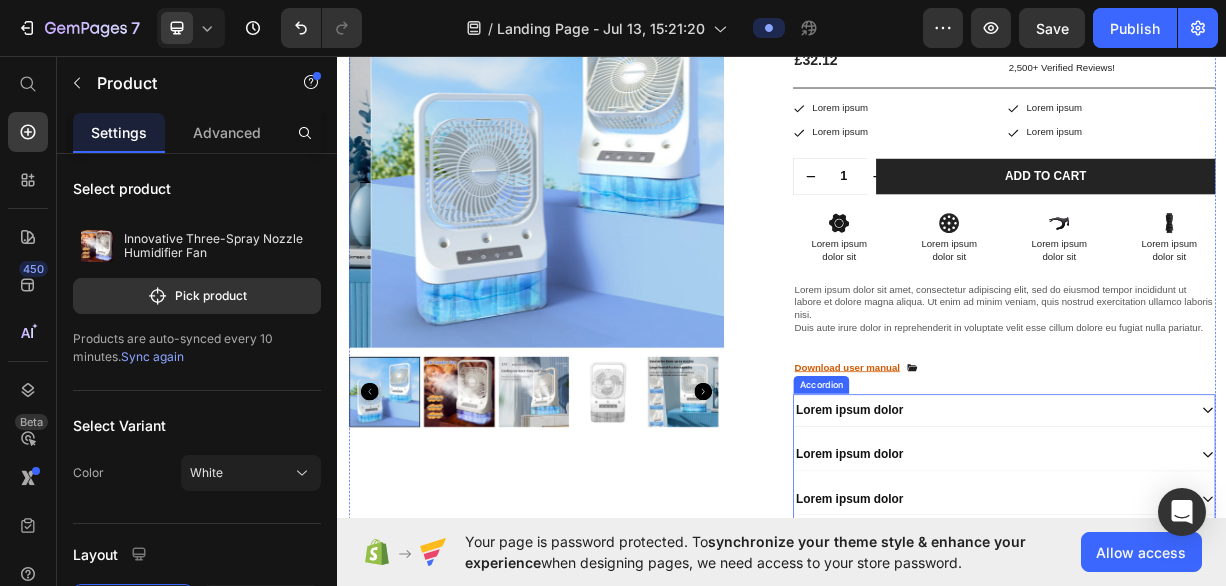 click on "Lorem ipsum dolor" at bounding box center (1028, 537) 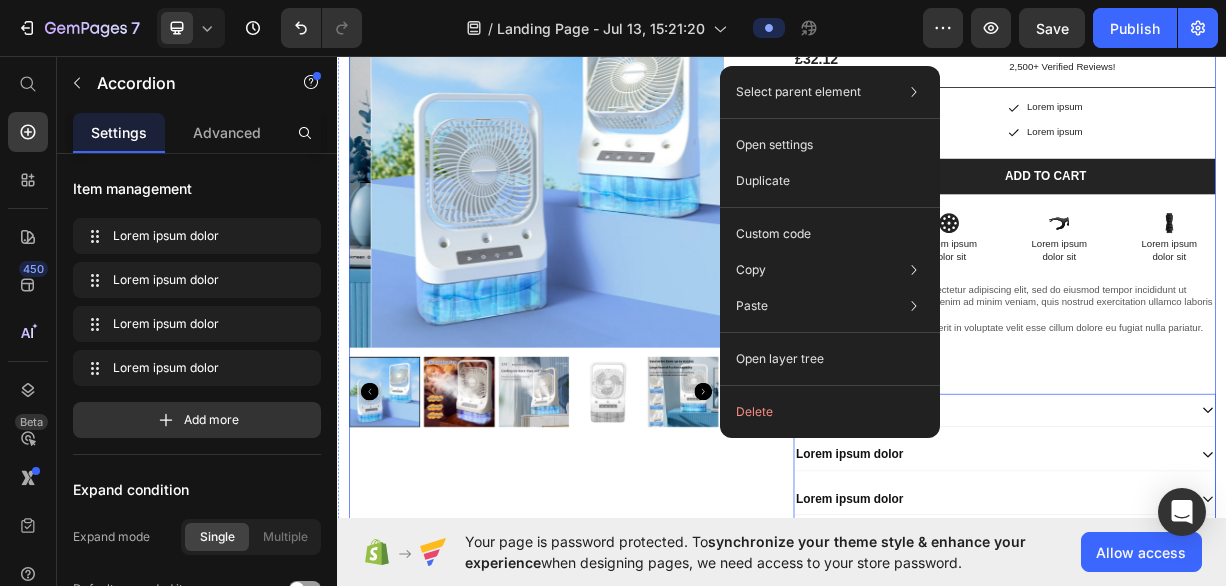 click on "Product Images Row" at bounding box center [637, 352] 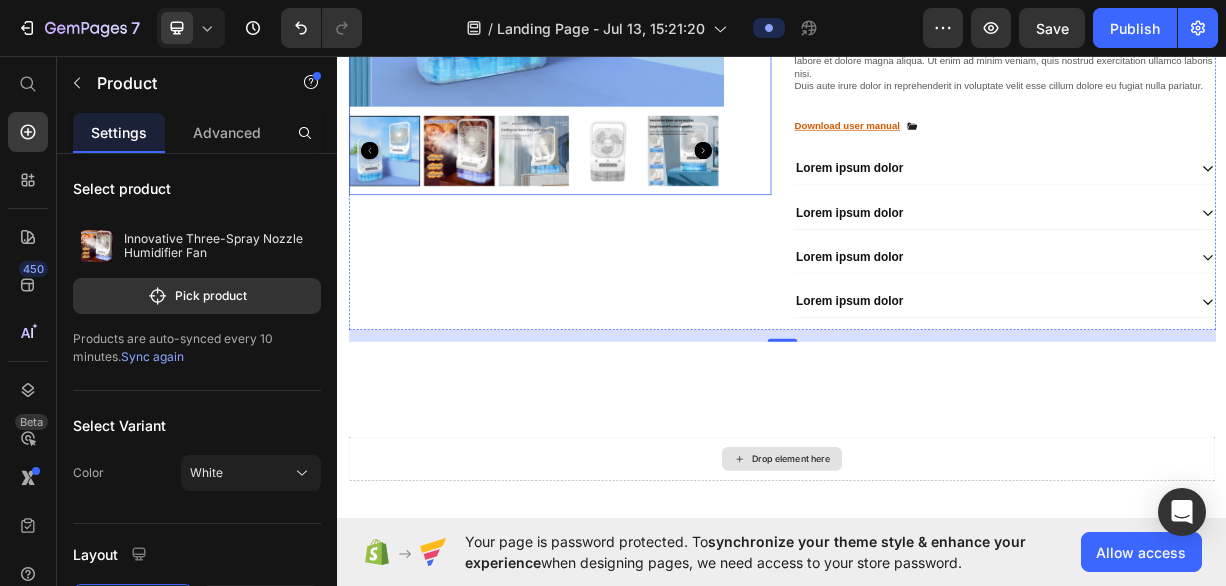 scroll, scrollTop: 1052, scrollLeft: 0, axis: vertical 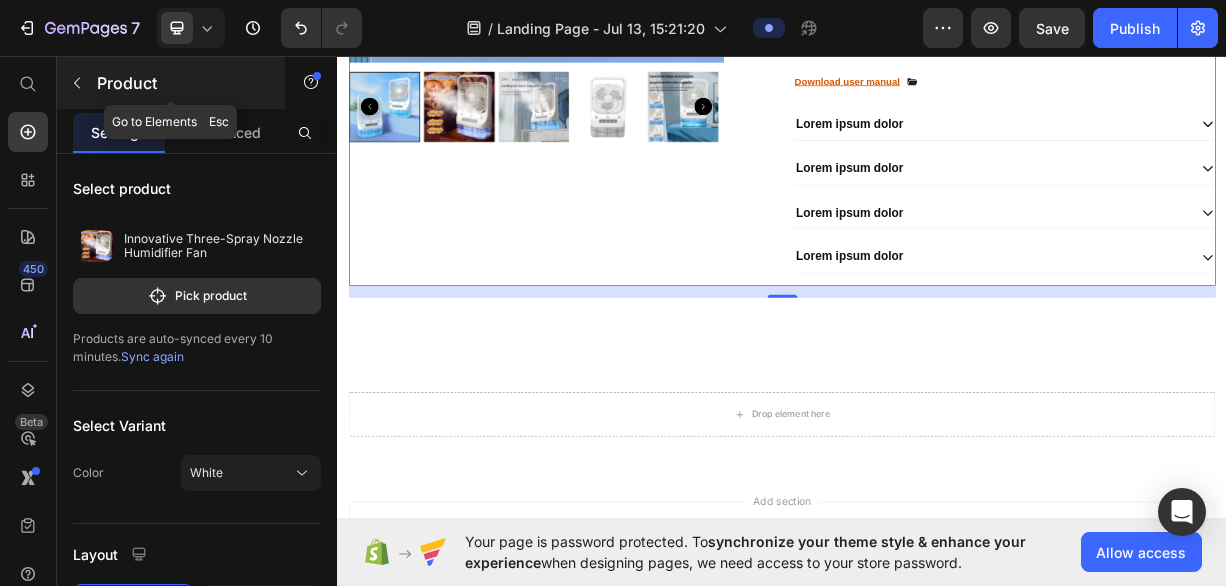 click on "Product" at bounding box center [182, 83] 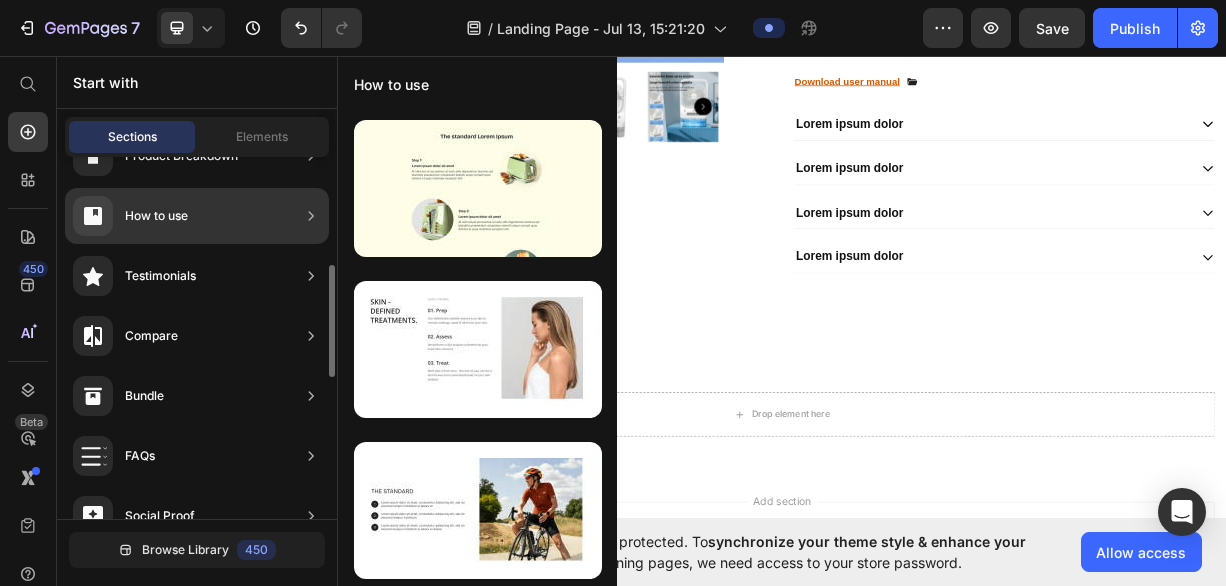 scroll, scrollTop: 0, scrollLeft: 0, axis: both 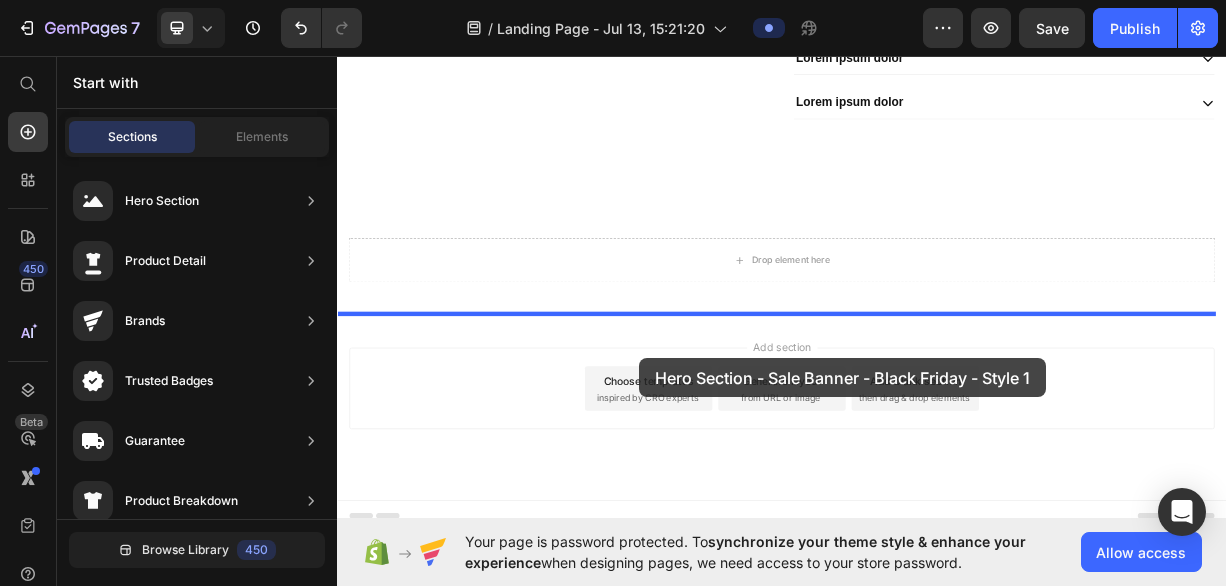 drag, startPoint x: 812, startPoint y: 312, endPoint x: 736, endPoint y: 452, distance: 159.29846 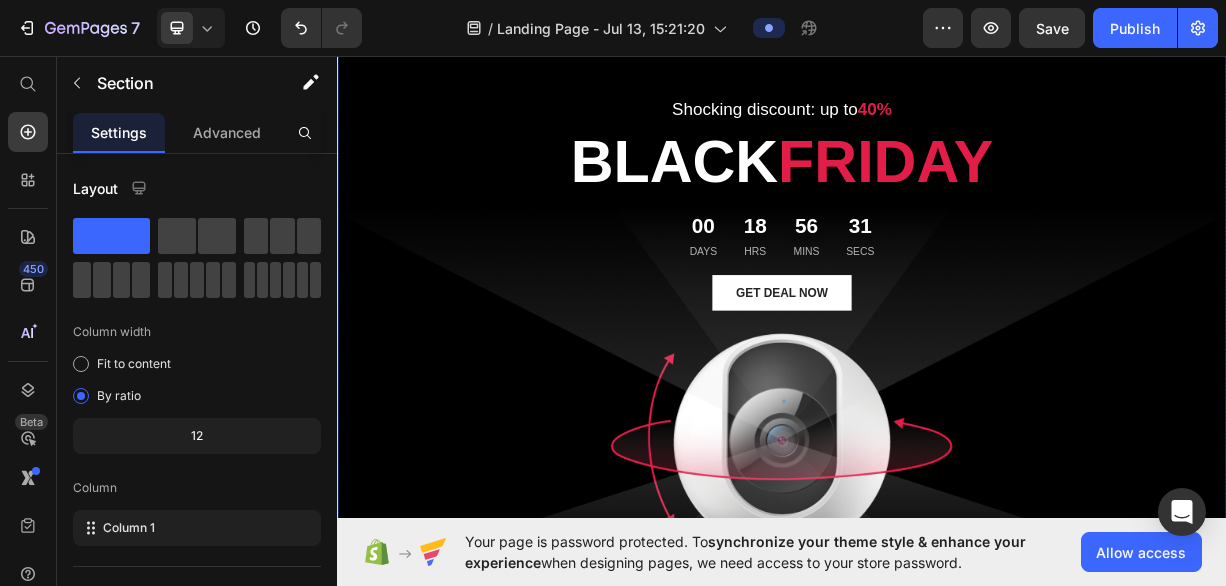 scroll, scrollTop: 1420, scrollLeft: 0, axis: vertical 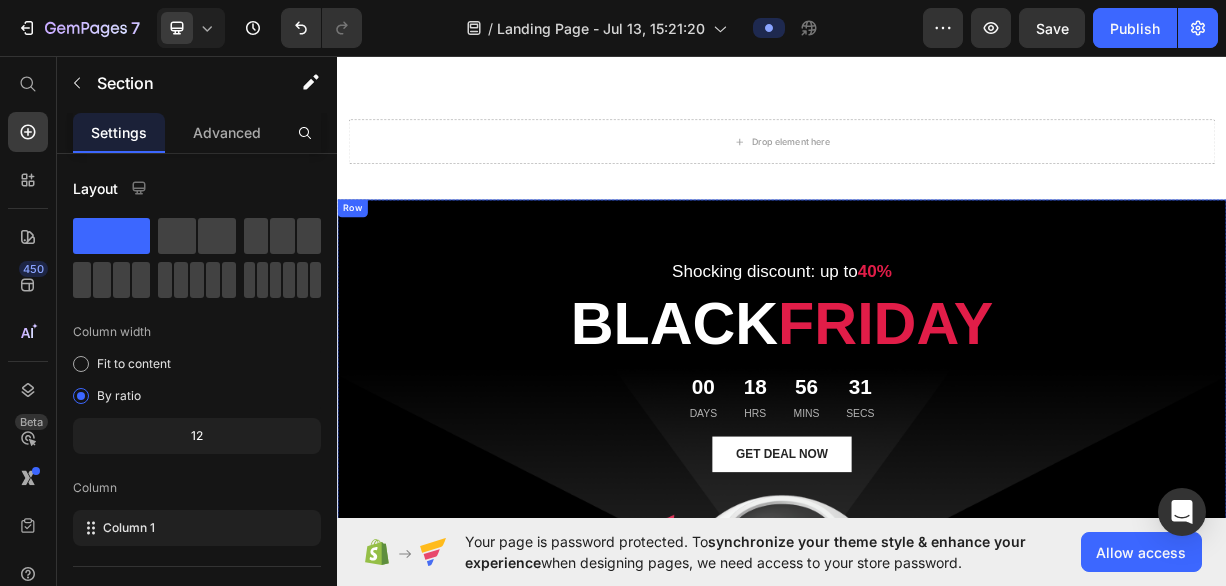 click on "00" at bounding box center [830, 507] 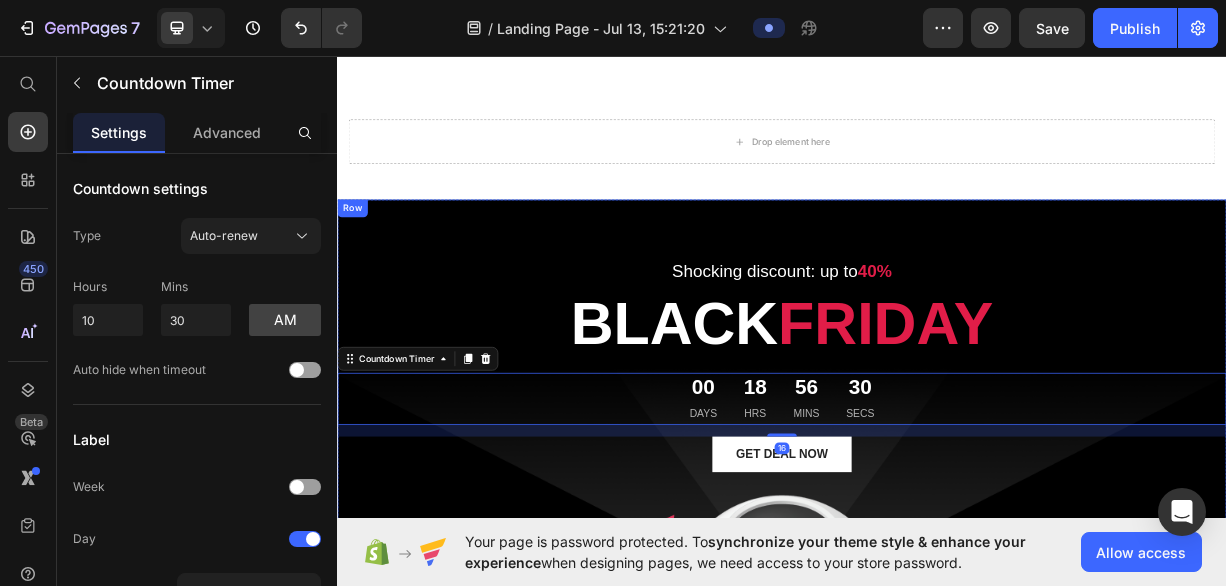 click on "Shocking discount: up to  40% Text block BLACK  FRIDAY Heading 00 Days 18 Hrs 56 Mins 30 Secs Countdown Timer   16 GET DEAL NOW Button Row" at bounding box center [937, 626] 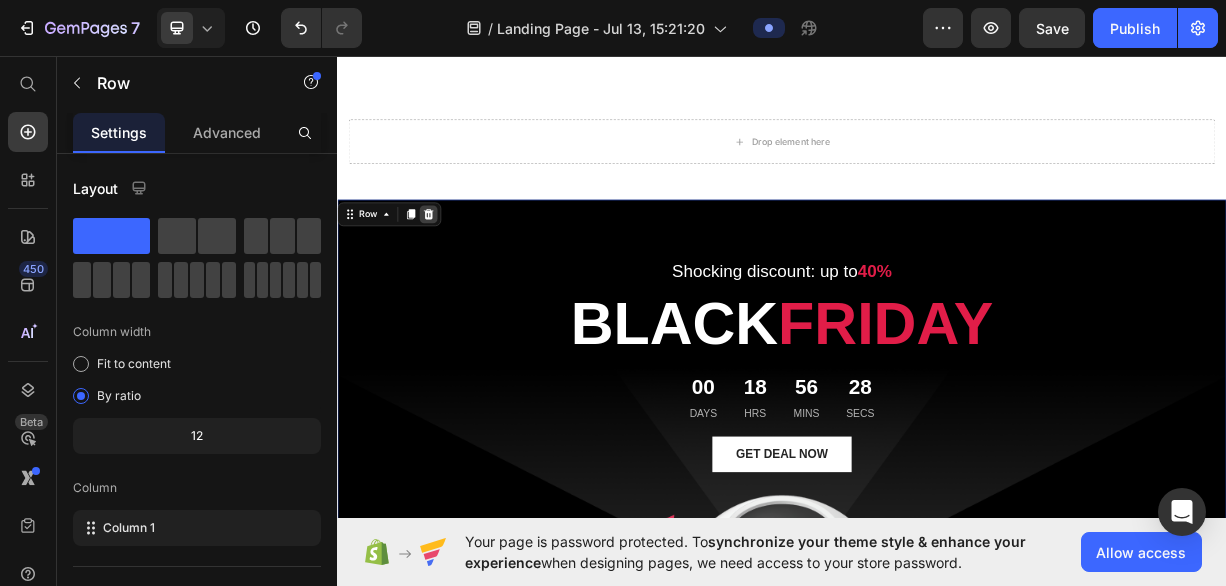 click at bounding box center [460, 273] 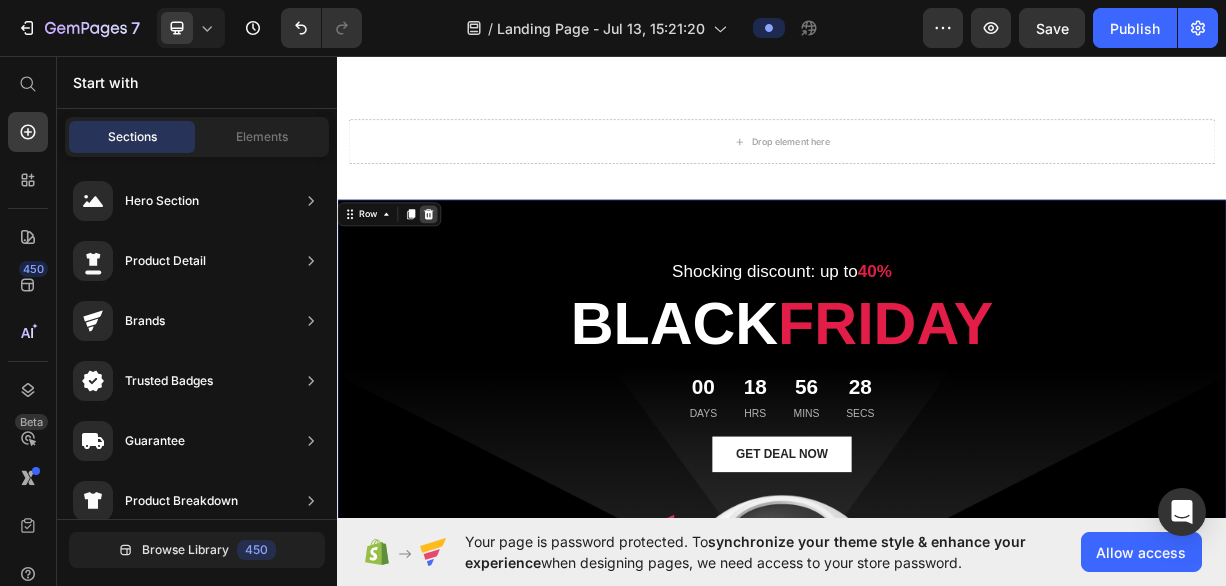 scroll, scrollTop: 1320, scrollLeft: 0, axis: vertical 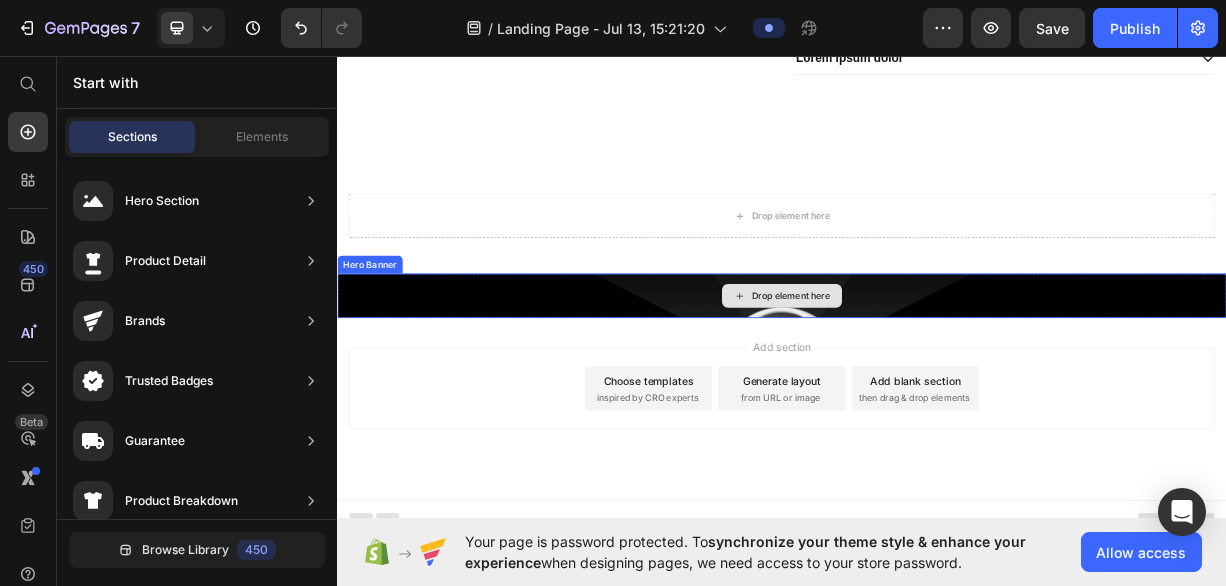 click on "Drop element here" at bounding box center [937, 383] 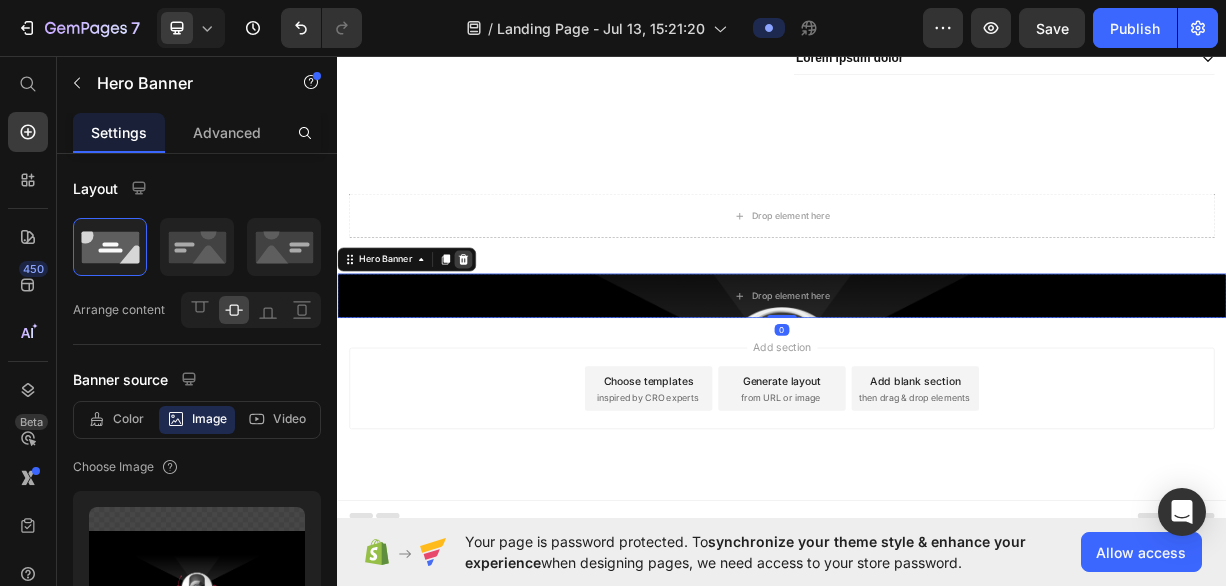 click 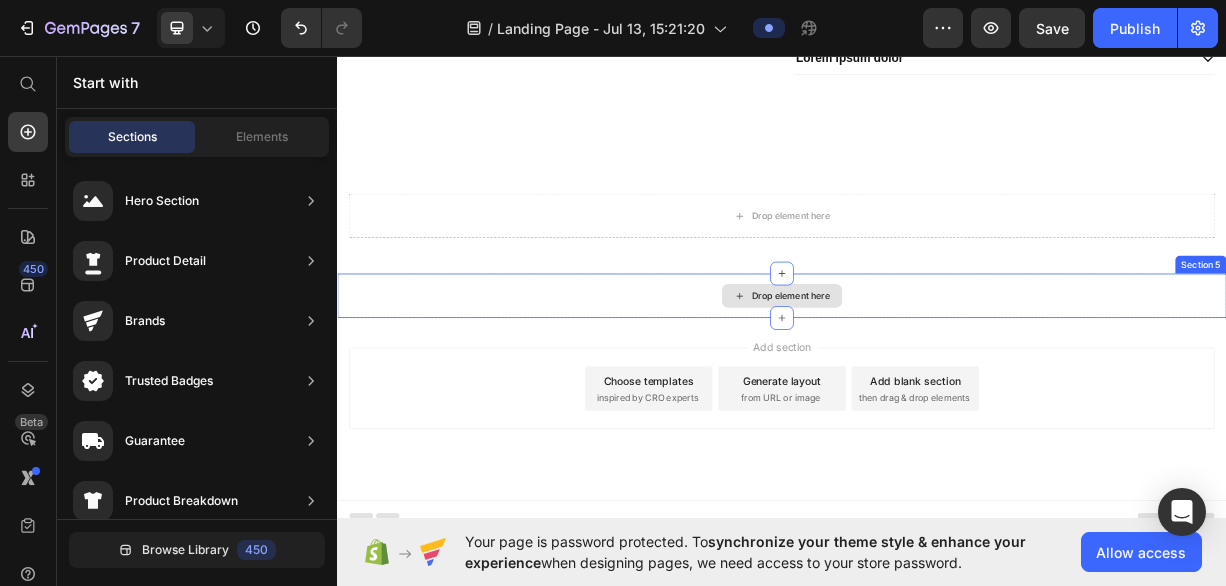 click on "Drop element here" at bounding box center (937, 383) 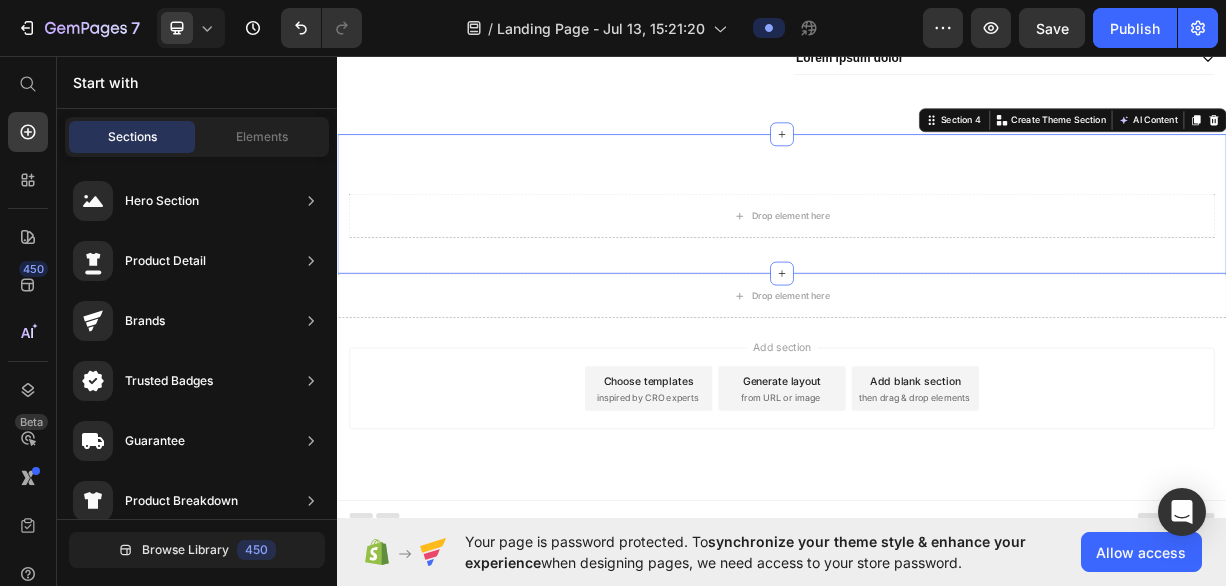 click on "Drop element here Section 4   You can create reusable sections Create Theme Section AI Content Write with GemAI What would you like to describe here? Tone and Voice Persuasive Product Innovative Three-Spray Nozzle Humidifier Fan Show more Generate" at bounding box center (937, 259) 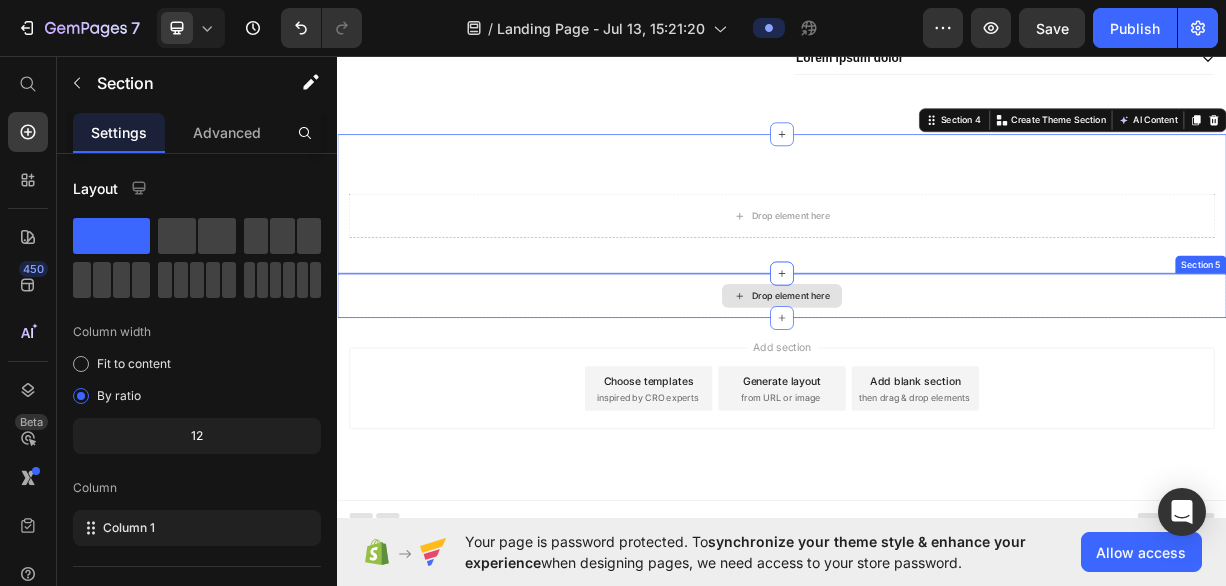 click on "Drop element here" at bounding box center [937, 383] 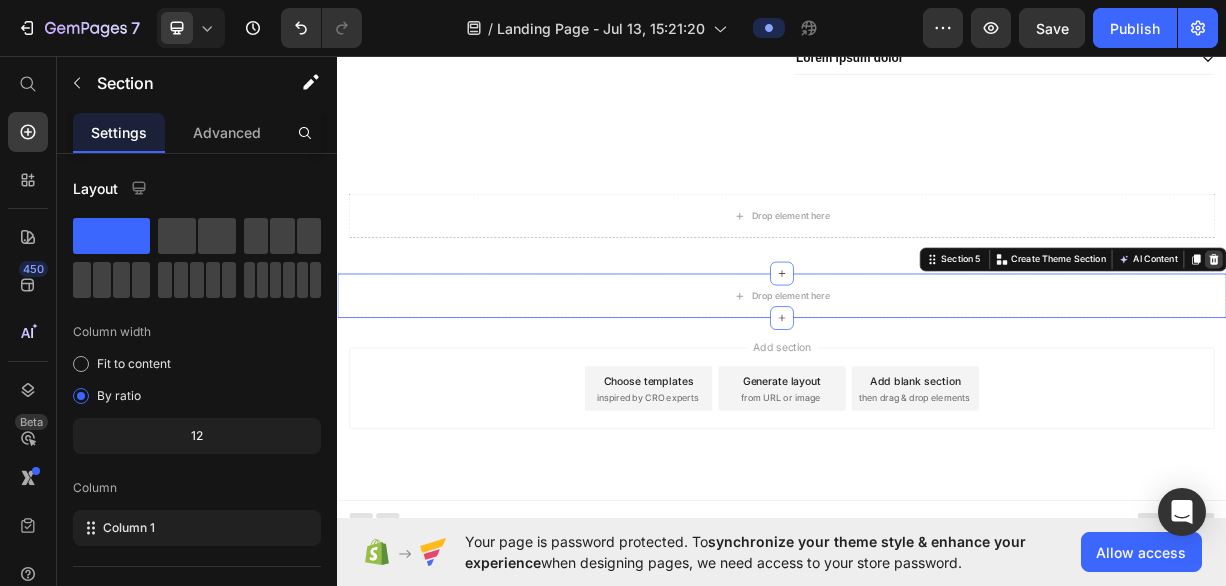 click 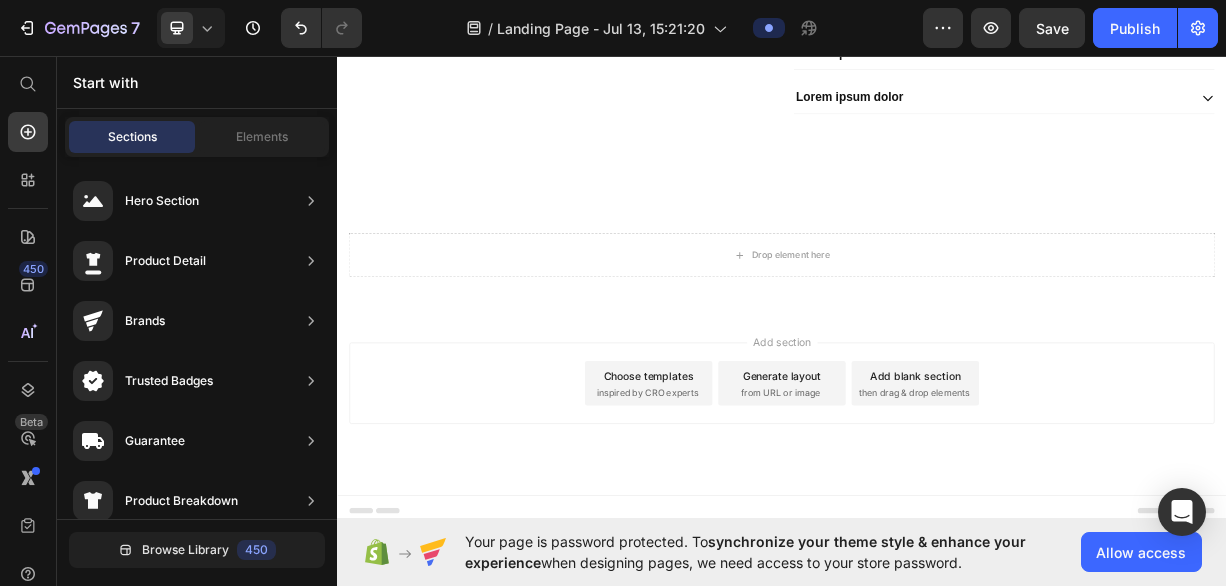 scroll, scrollTop: 1260, scrollLeft: 0, axis: vertical 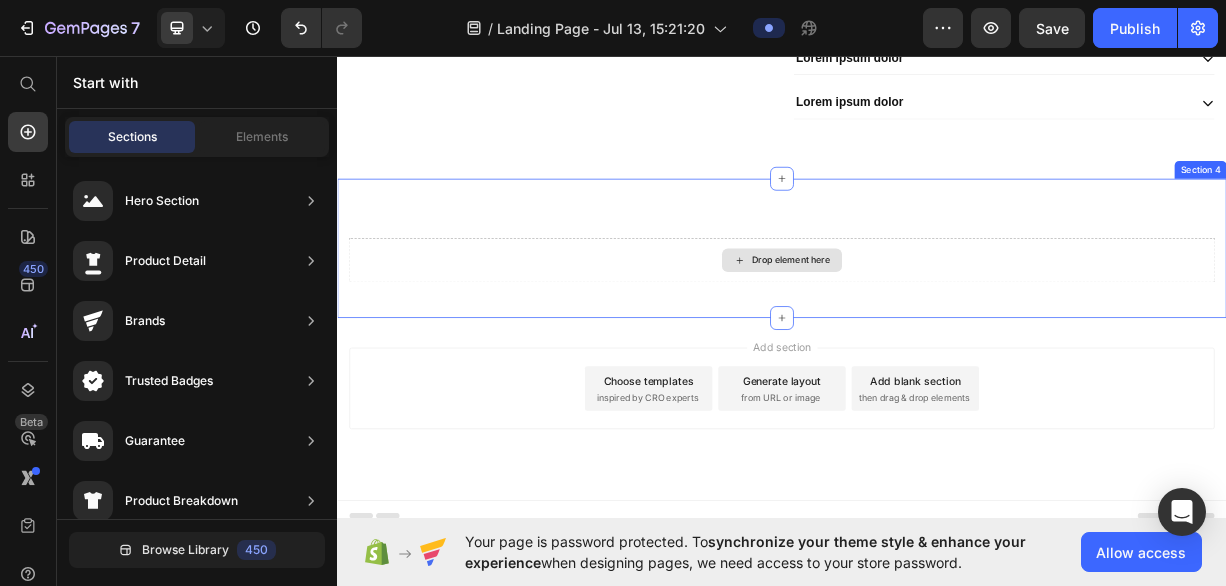 click on "Drop element here" at bounding box center (937, 335) 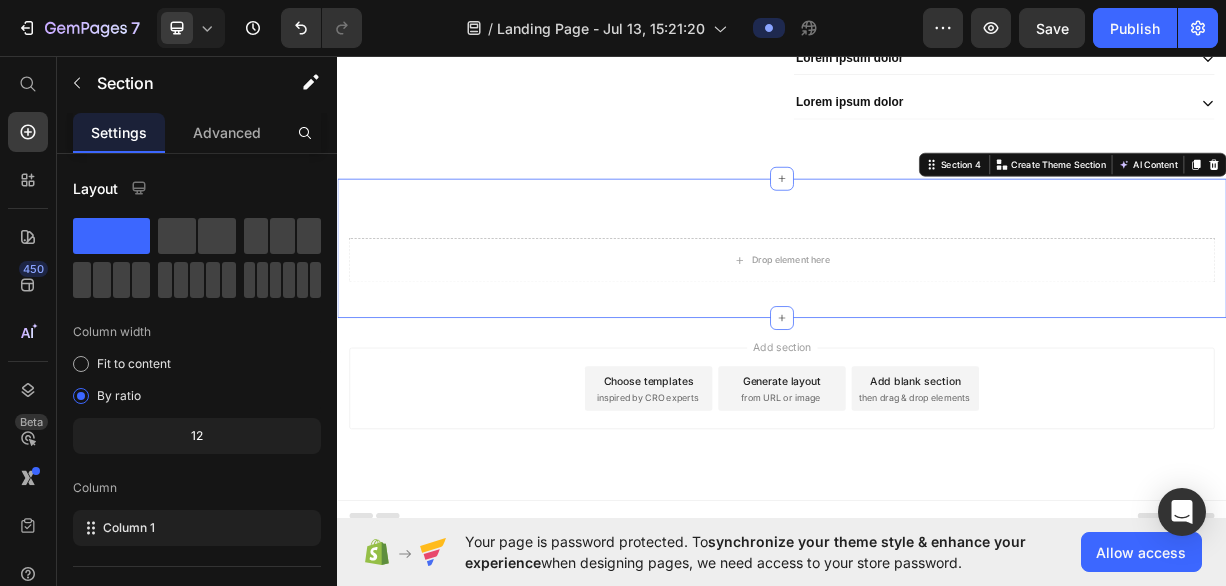 click at bounding box center [1520, 206] 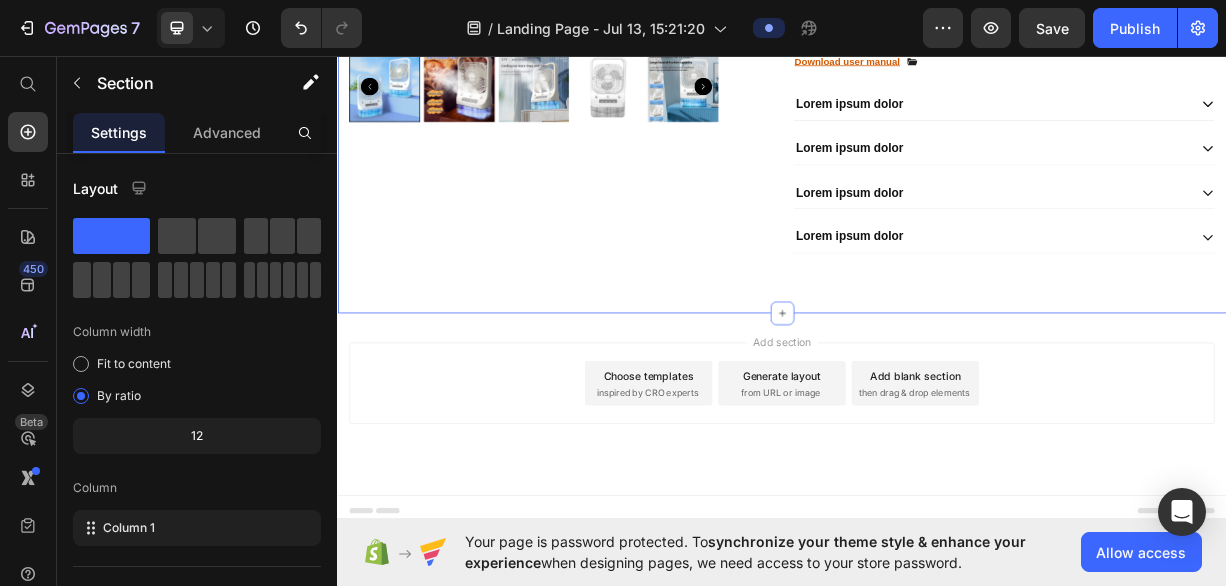 scroll, scrollTop: 1072, scrollLeft: 0, axis: vertical 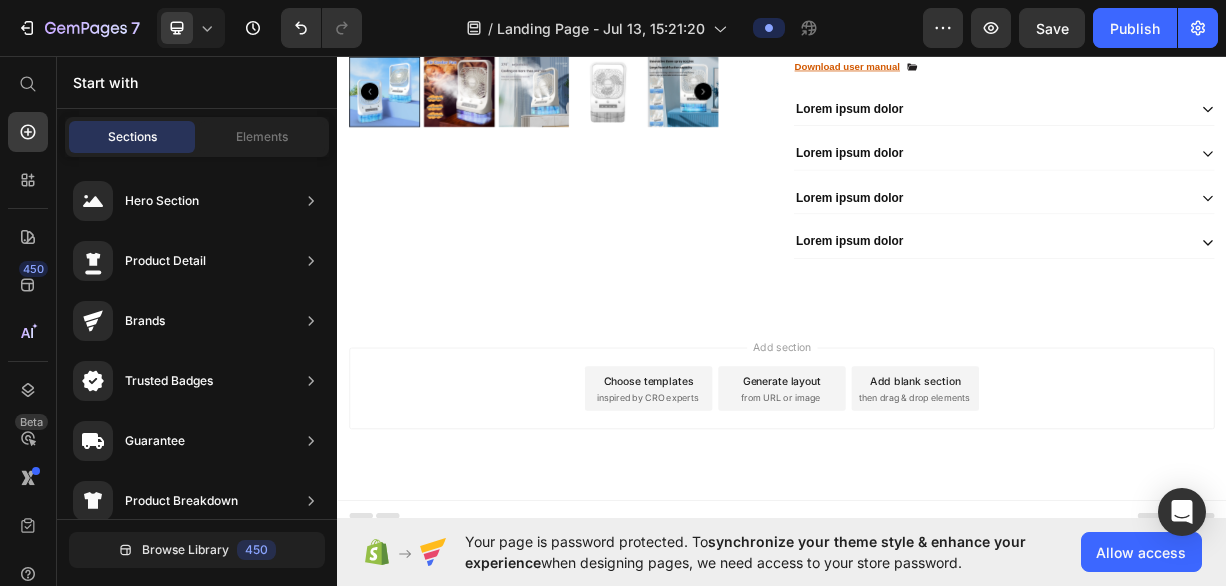 click on "Add section Choose templates inspired by CRO experts Generate layout from URL or image Add blank section then drag & drop elements" at bounding box center (937, 536) 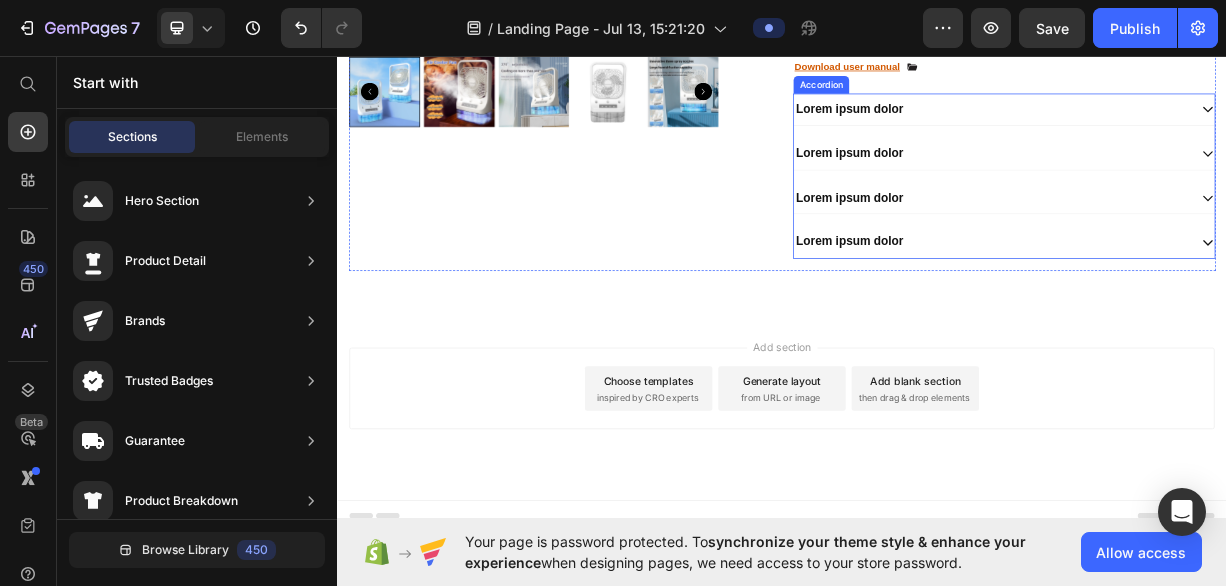 click on "Lorem ipsum dolor
Lorem ipsum dolor
Lorem ipsum dolor
Lorem ipsum dolor" at bounding box center (1237, 221) 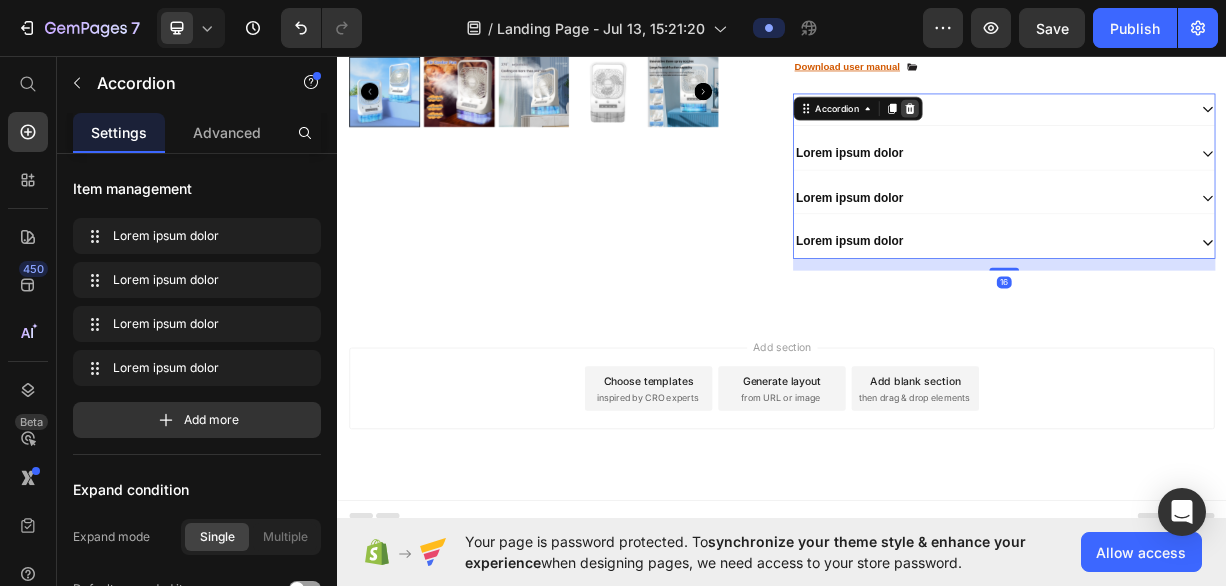 click 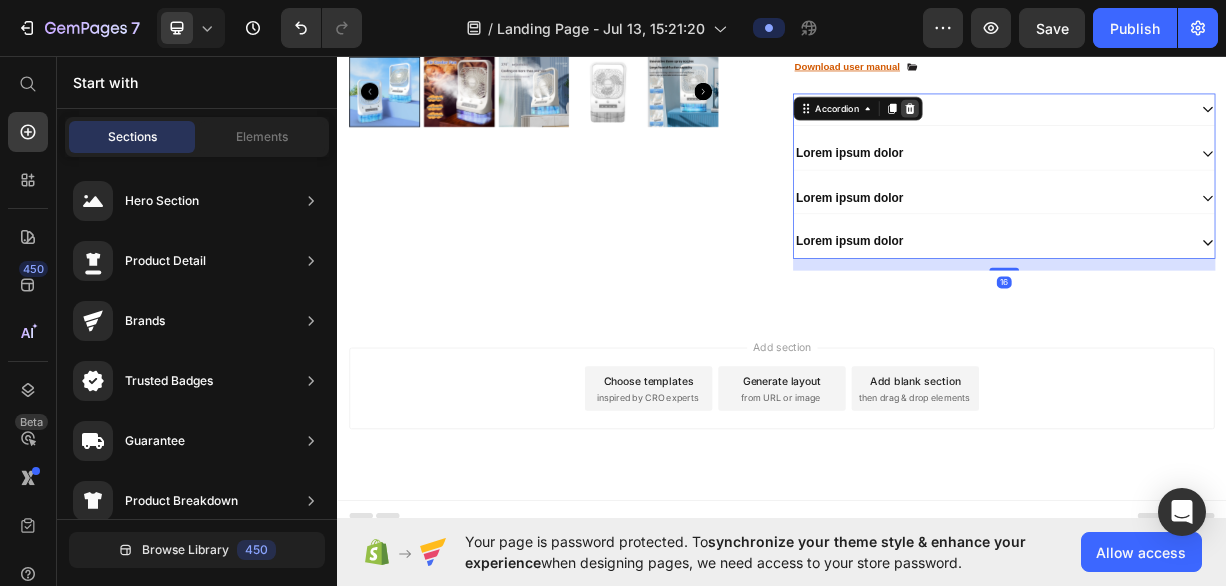 scroll, scrollTop: 904, scrollLeft: 0, axis: vertical 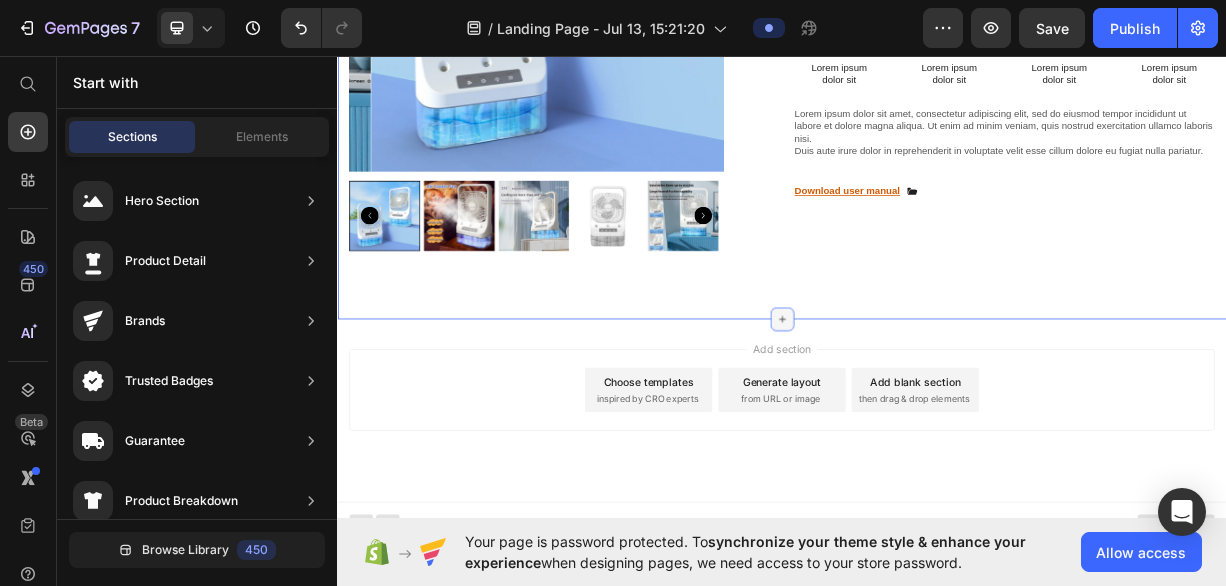 click 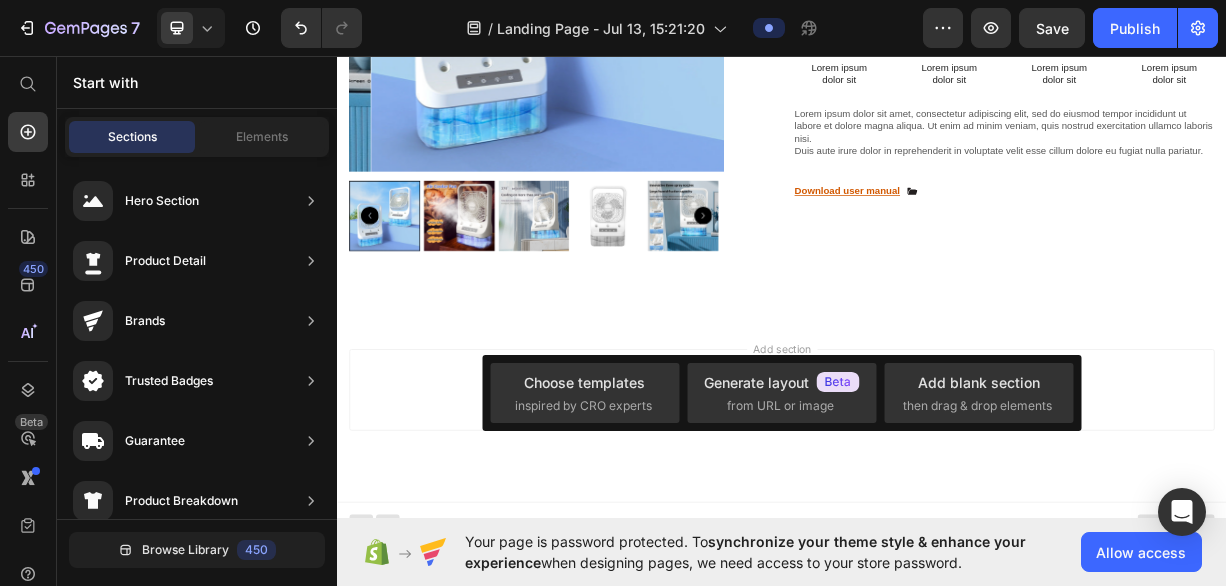 click on "Add section Choose templates inspired by CRO experts Generate layout from URL or image Add blank section then drag & drop elements" at bounding box center [937, 538] 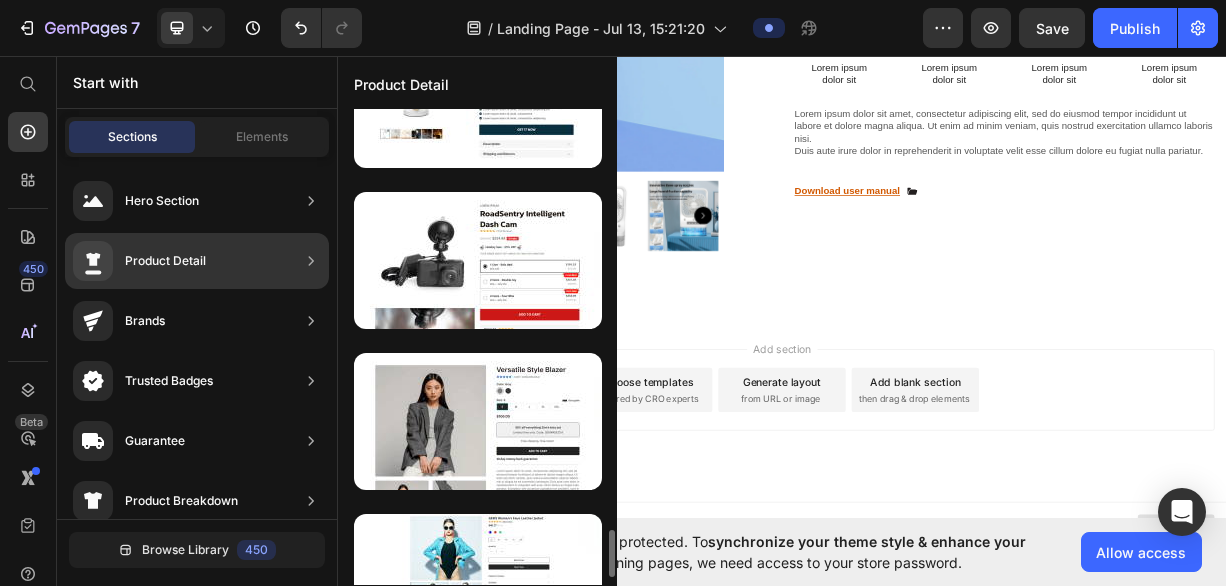 scroll, scrollTop: 4270, scrollLeft: 0, axis: vertical 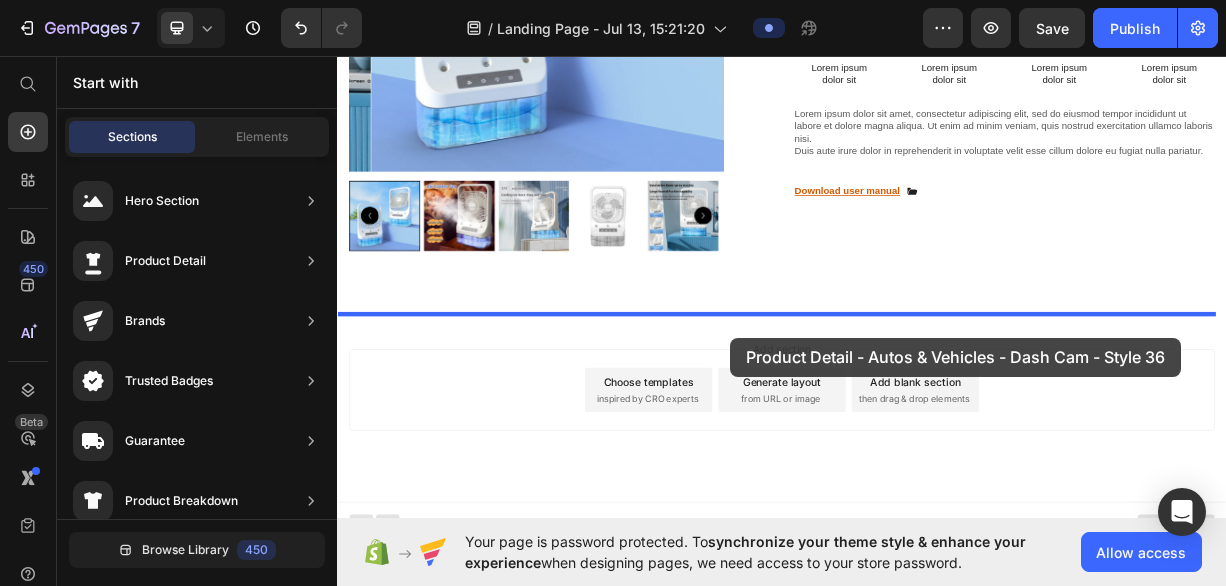 drag, startPoint x: 810, startPoint y: 285, endPoint x: 867, endPoint y: 436, distance: 161.40013 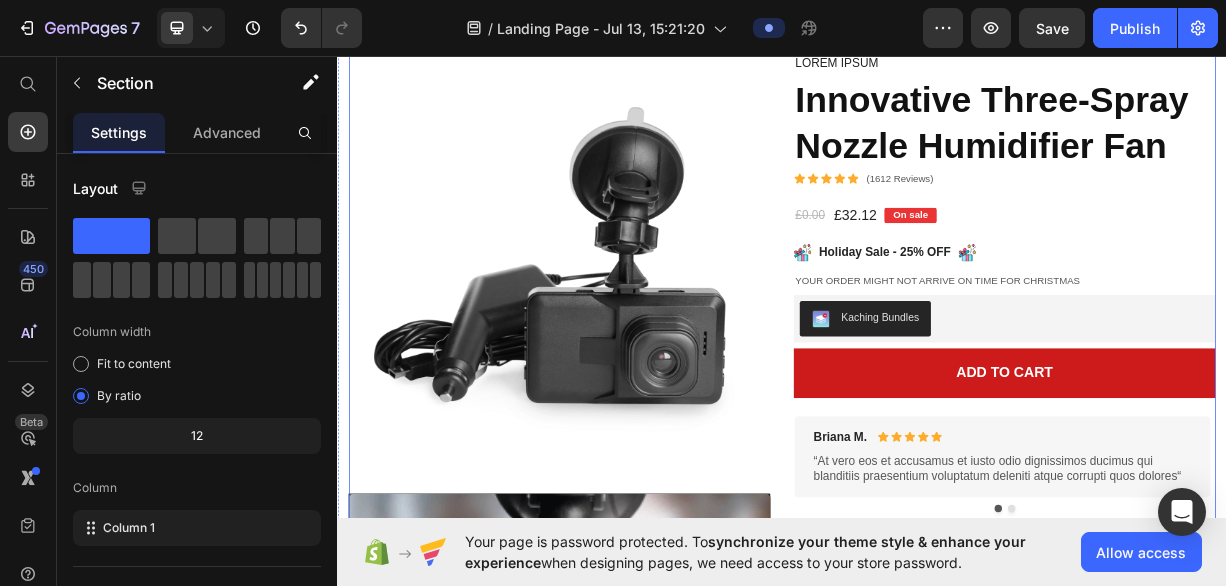 scroll, scrollTop: 1357, scrollLeft: 0, axis: vertical 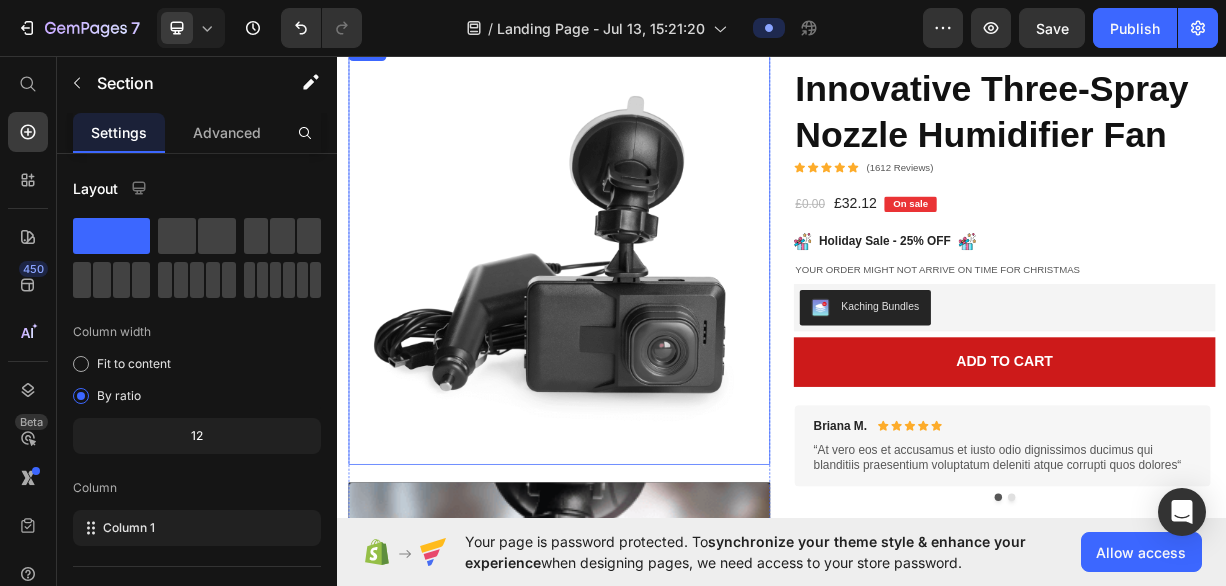 click at bounding box center (636, 326) 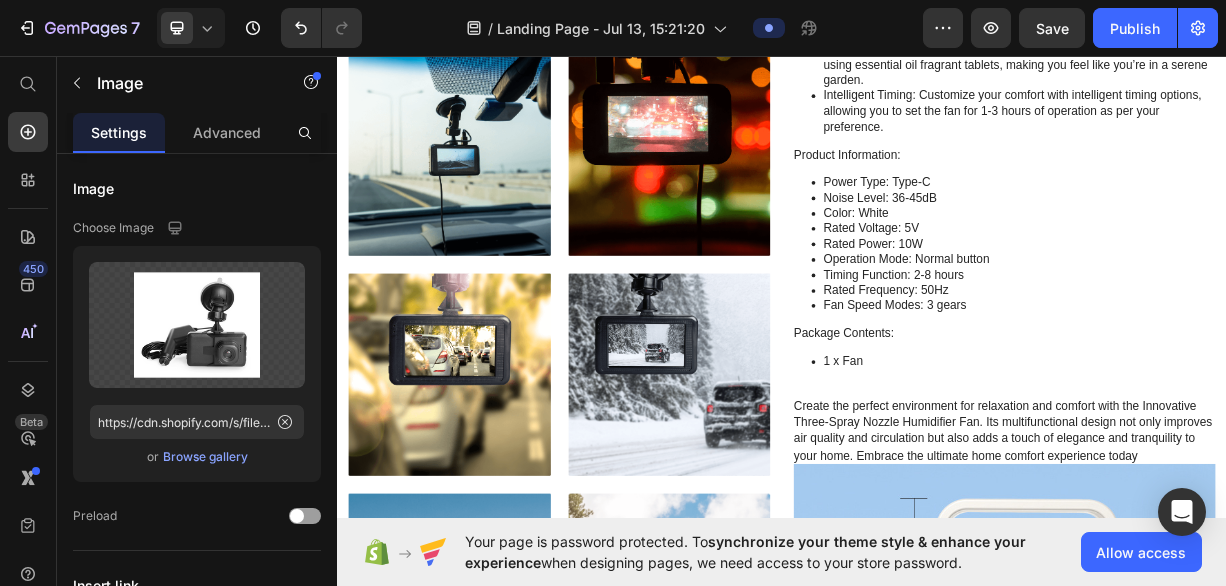 scroll, scrollTop: 2525, scrollLeft: 0, axis: vertical 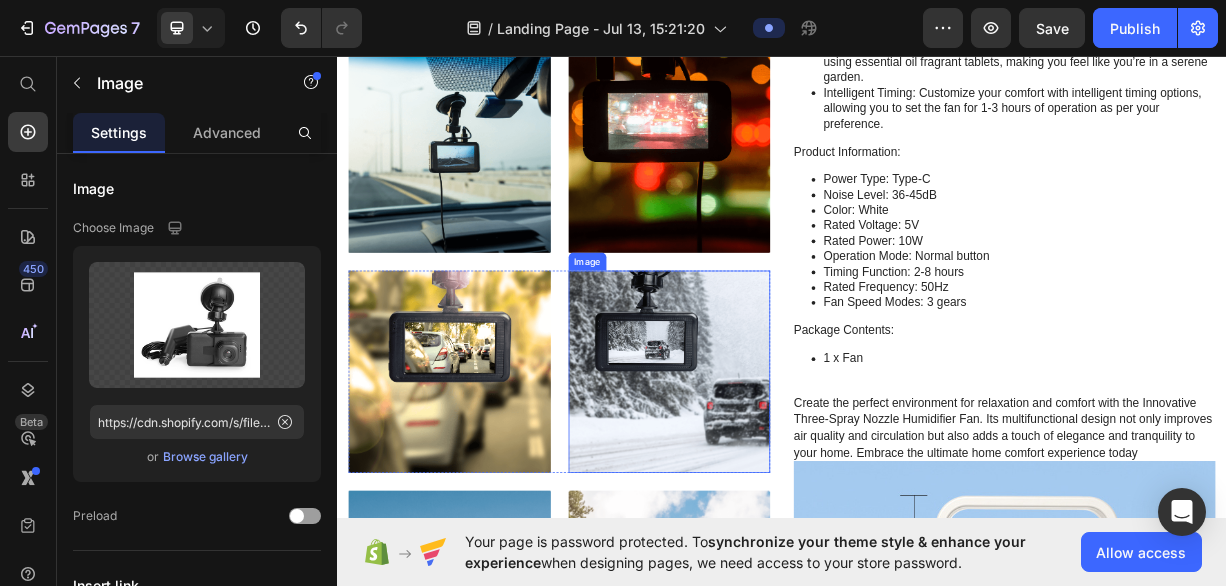 click at bounding box center [785, 485] 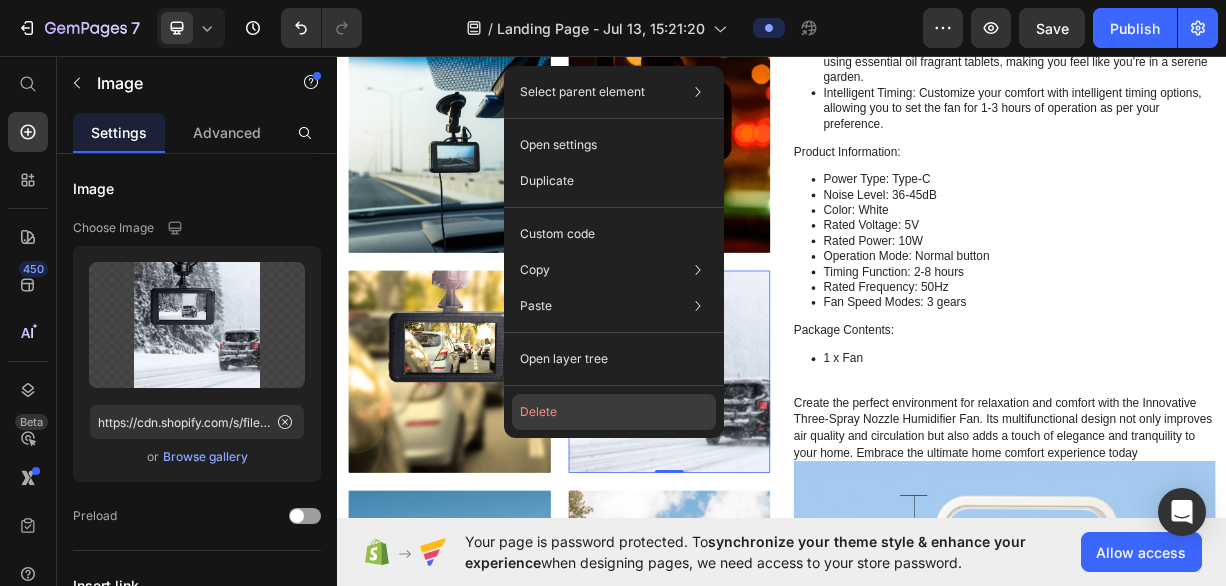 click on "Delete" 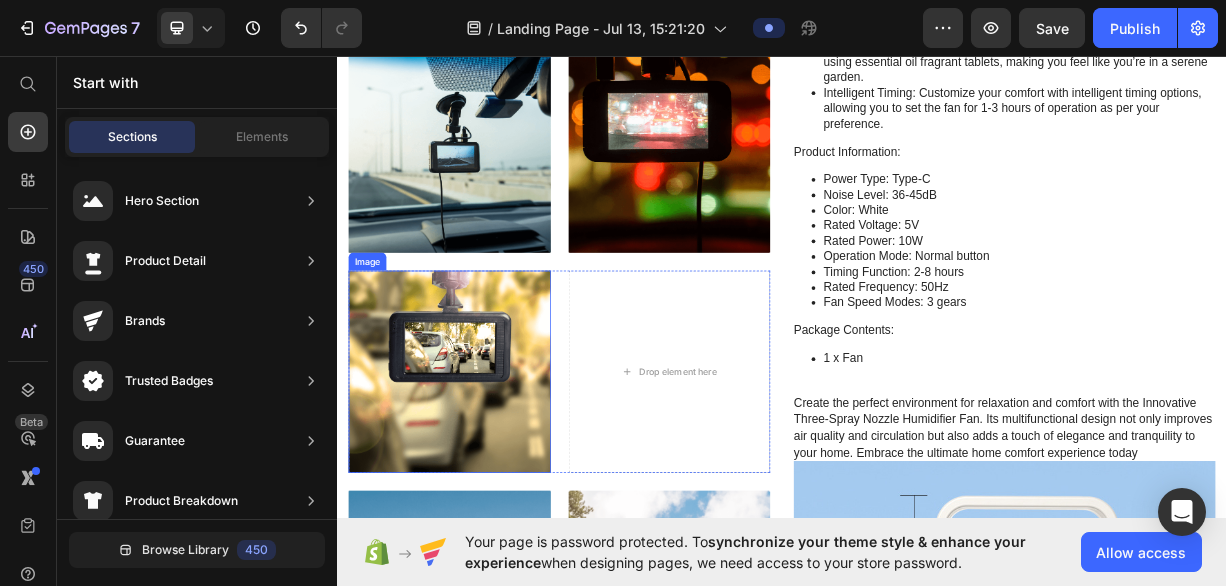 click at bounding box center (488, 485) 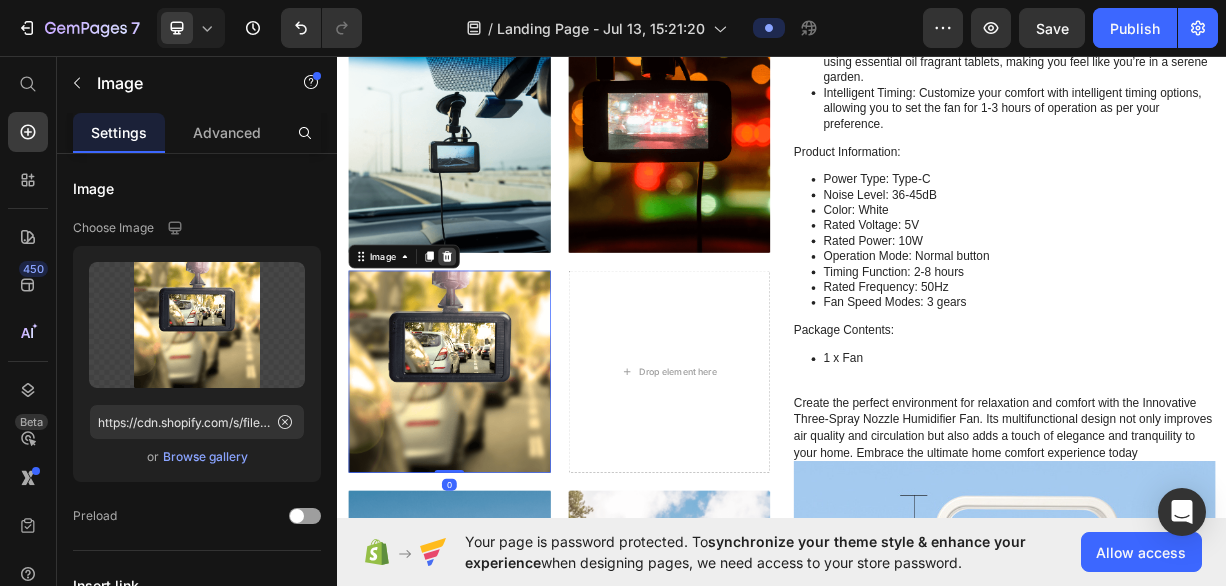 click 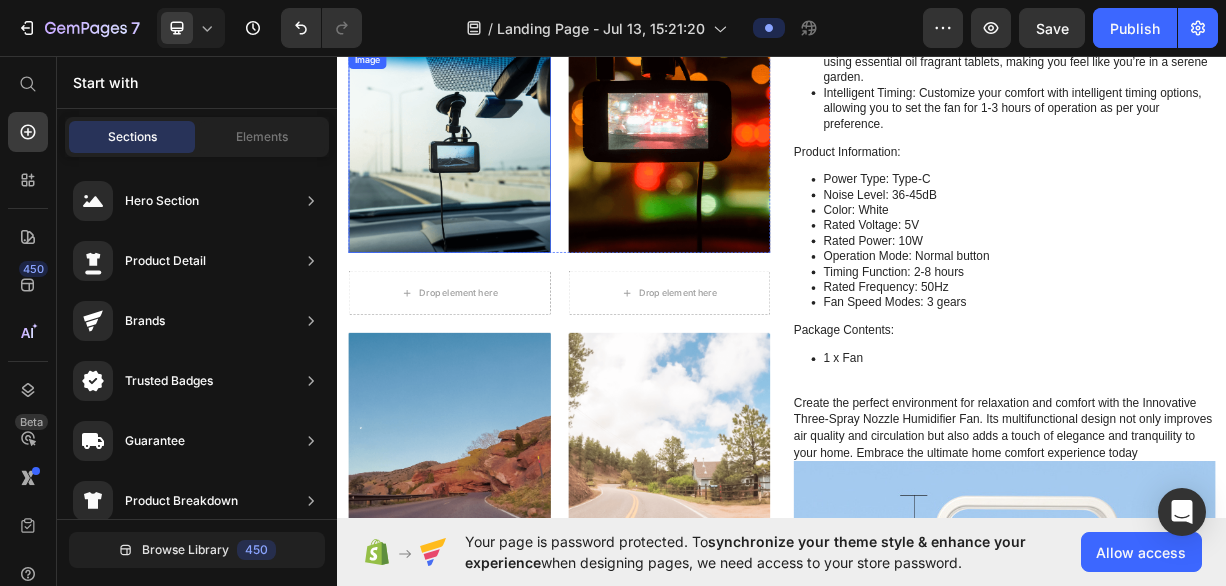 click at bounding box center [488, 189] 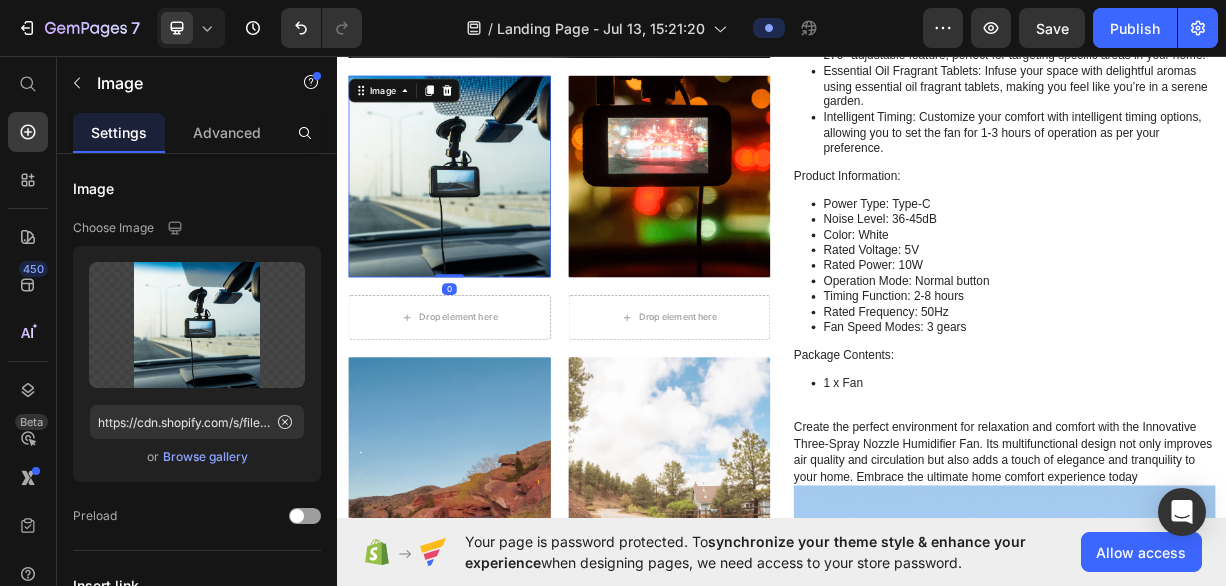 scroll, scrollTop: 2469, scrollLeft: 0, axis: vertical 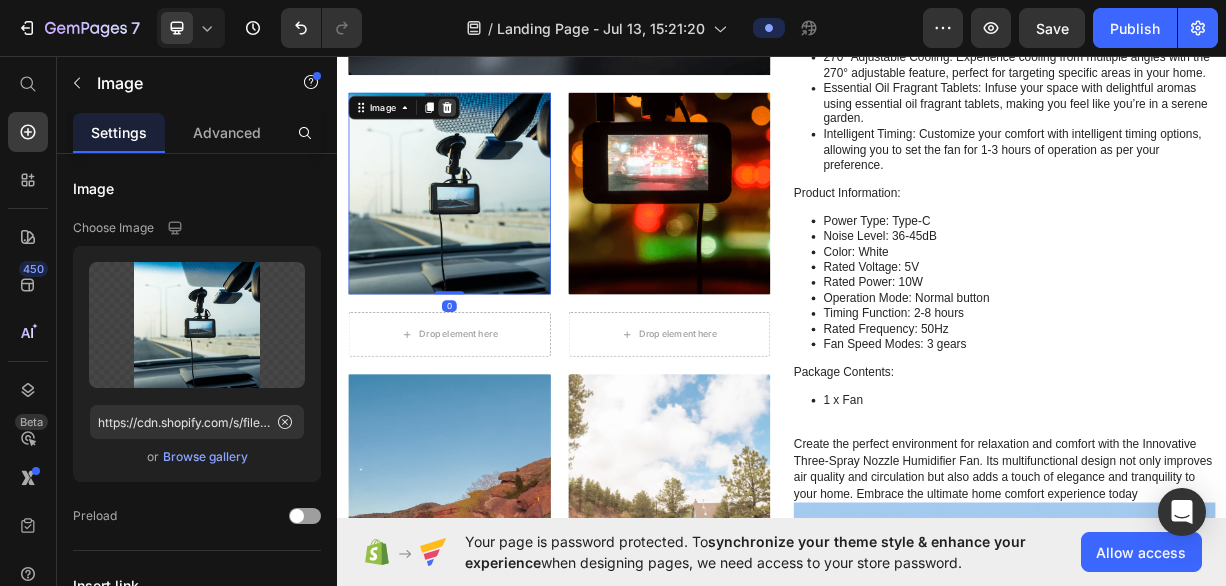 click 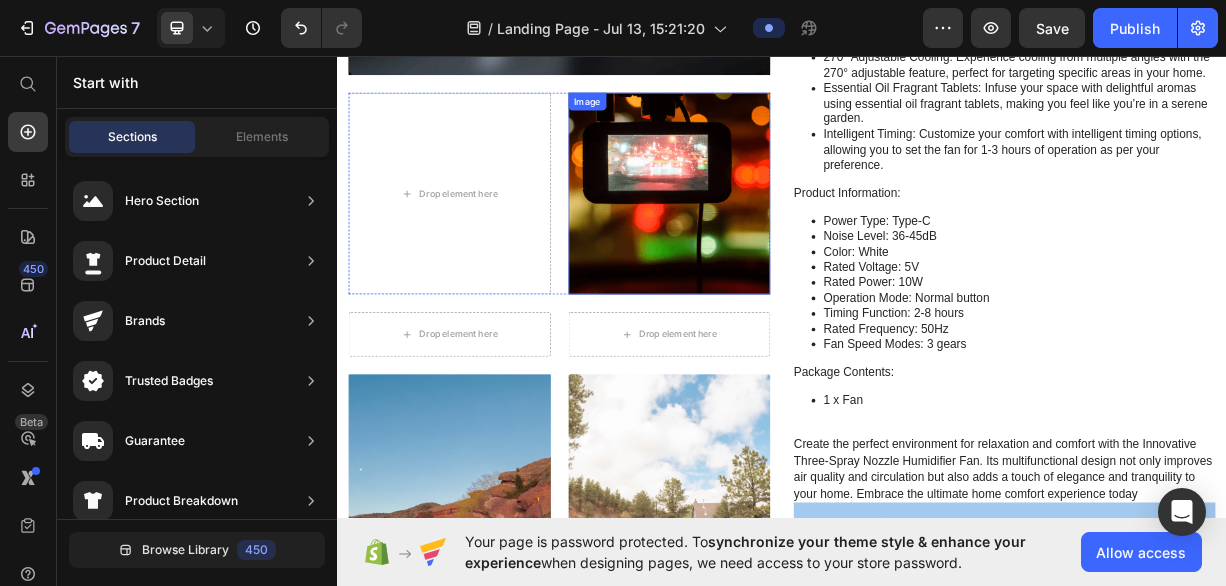 click at bounding box center [785, 245] 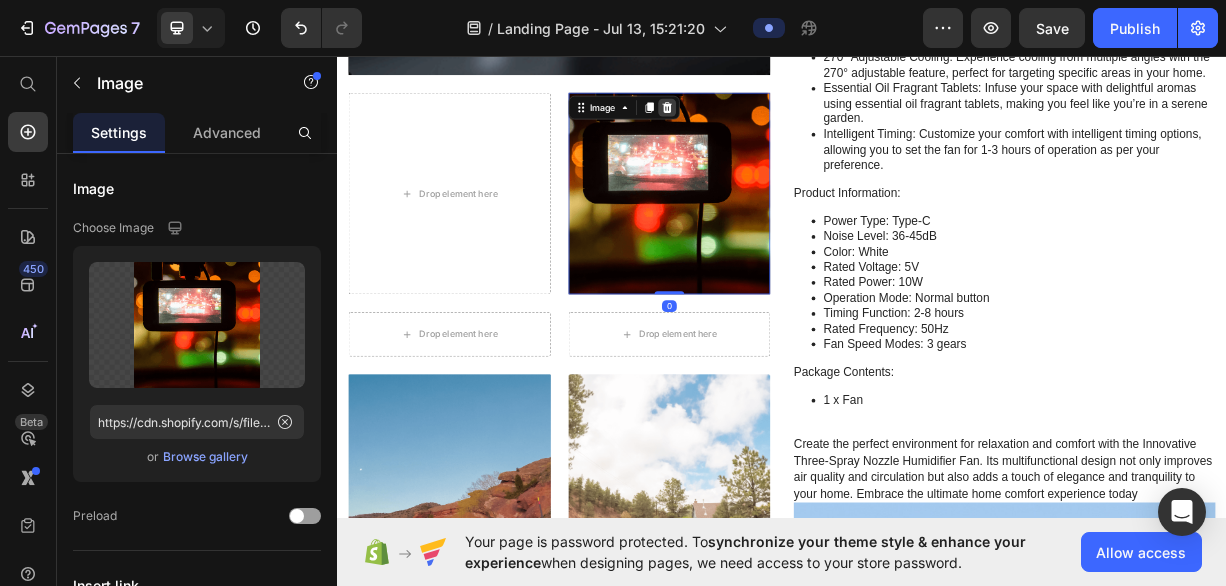 click 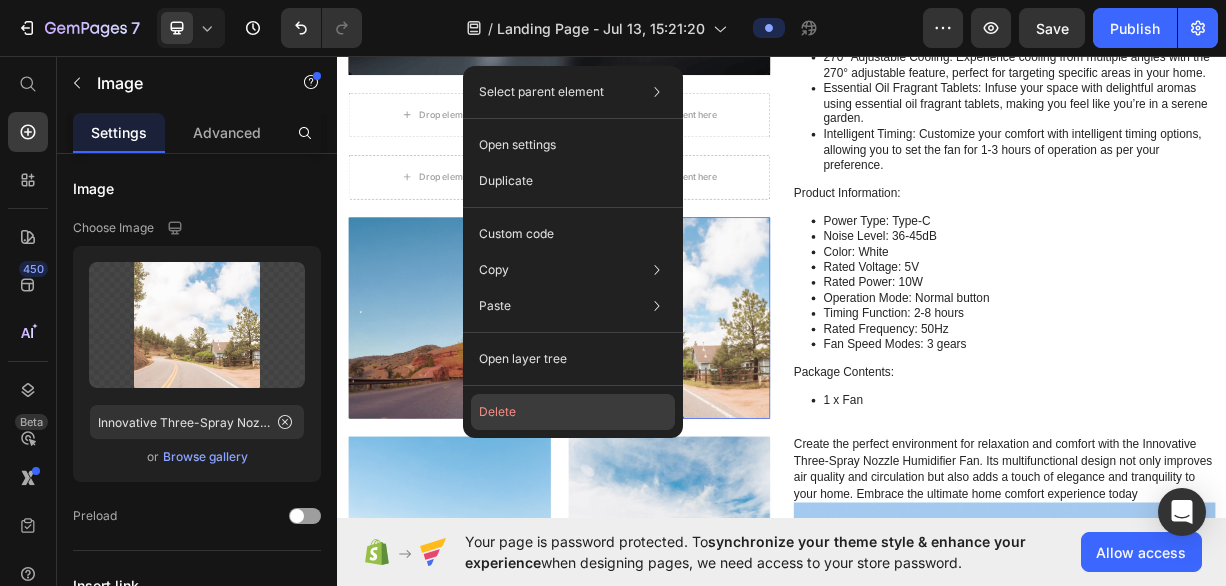 click on "Delete" 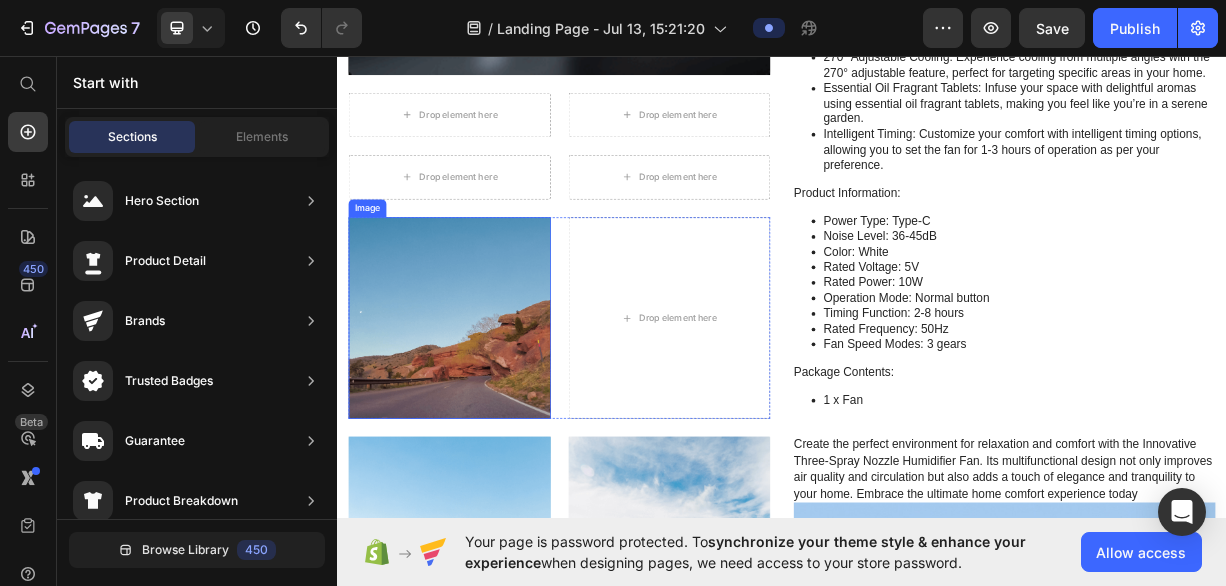 click at bounding box center [488, 413] 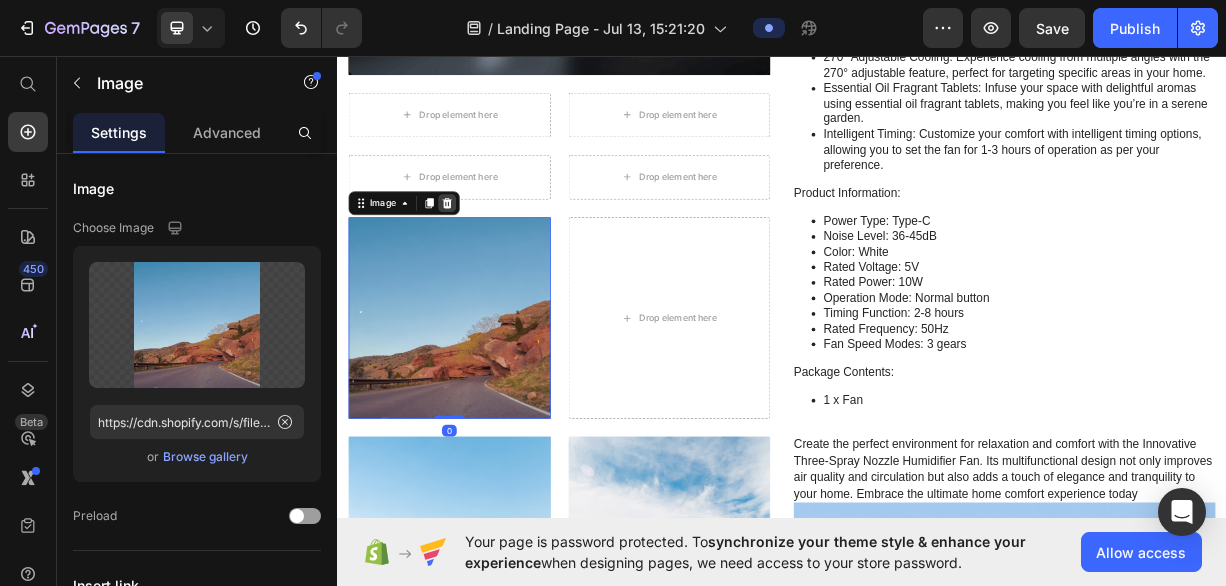 click 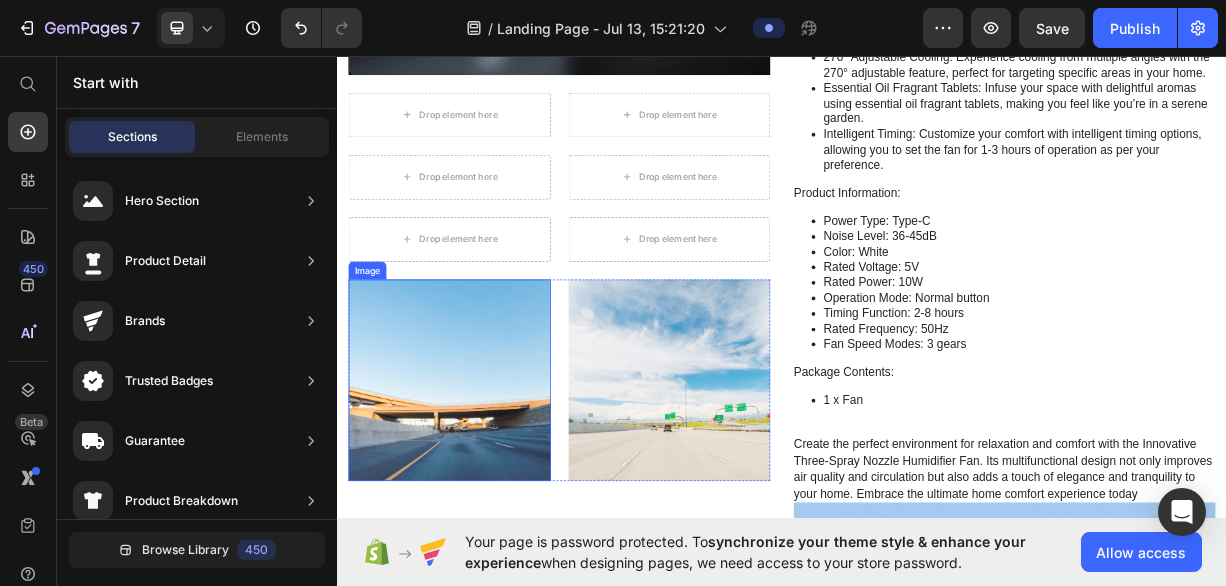 click at bounding box center (488, 497) 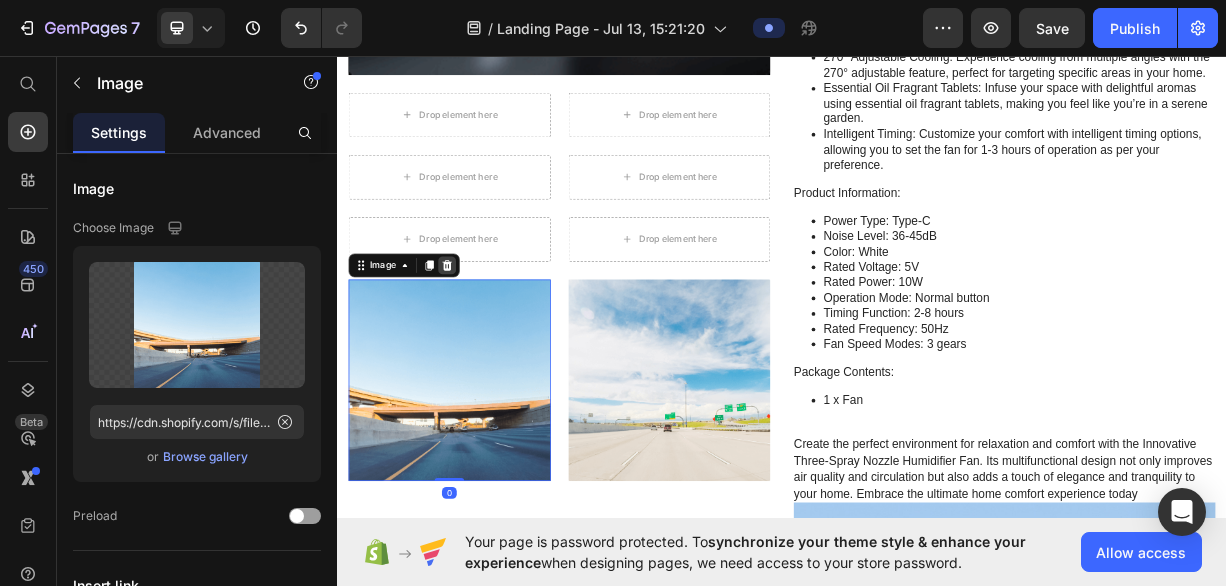 click 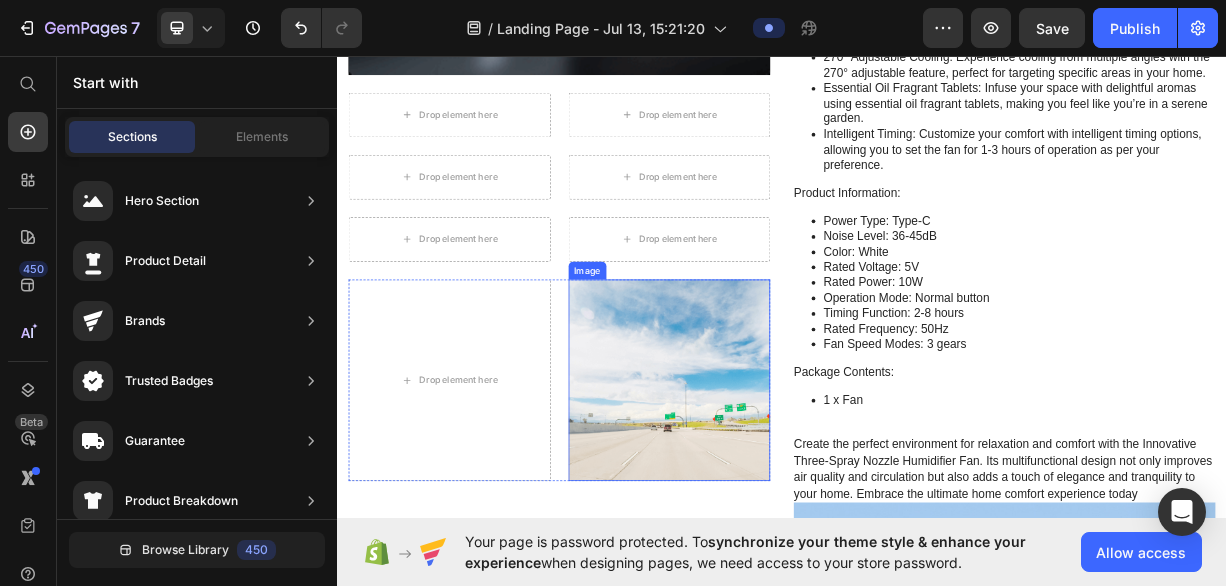 click at bounding box center (785, 497) 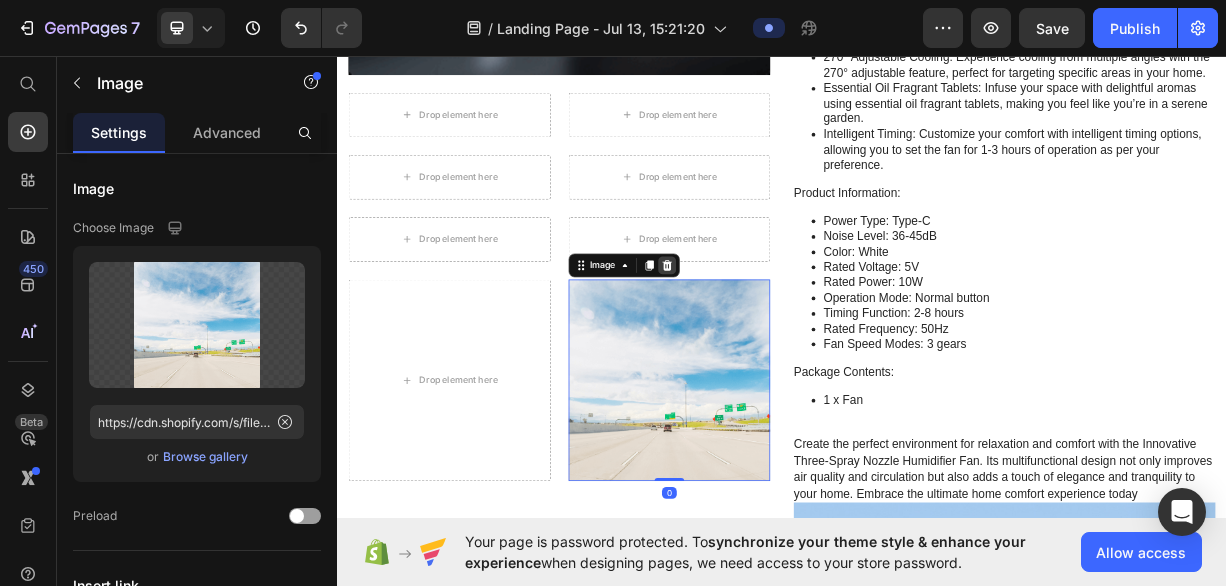 click 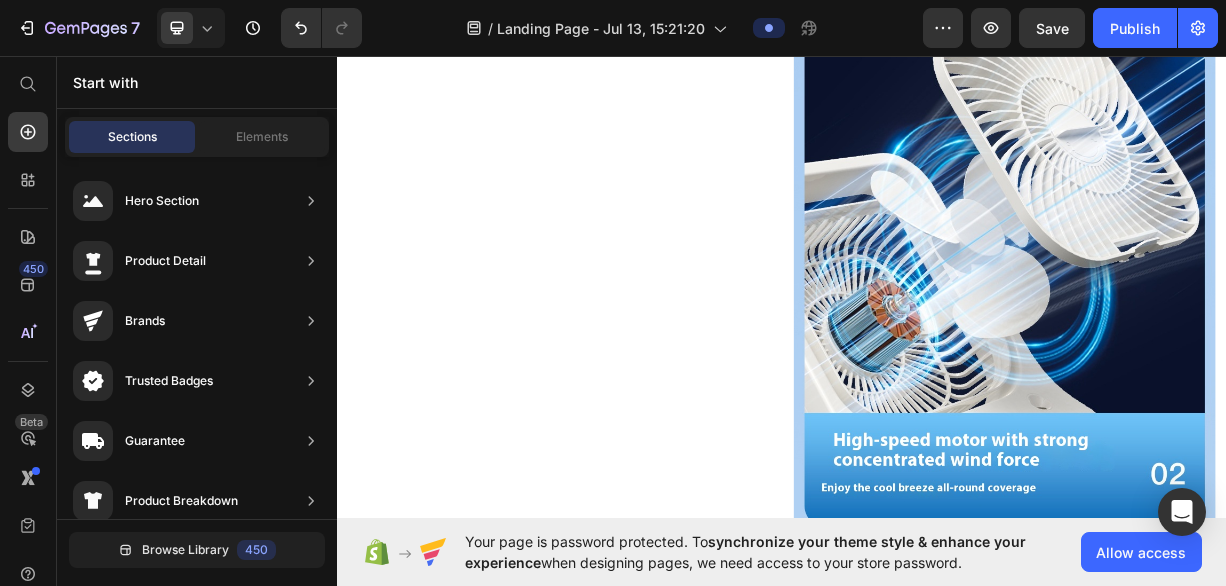 scroll, scrollTop: 19787, scrollLeft: 0, axis: vertical 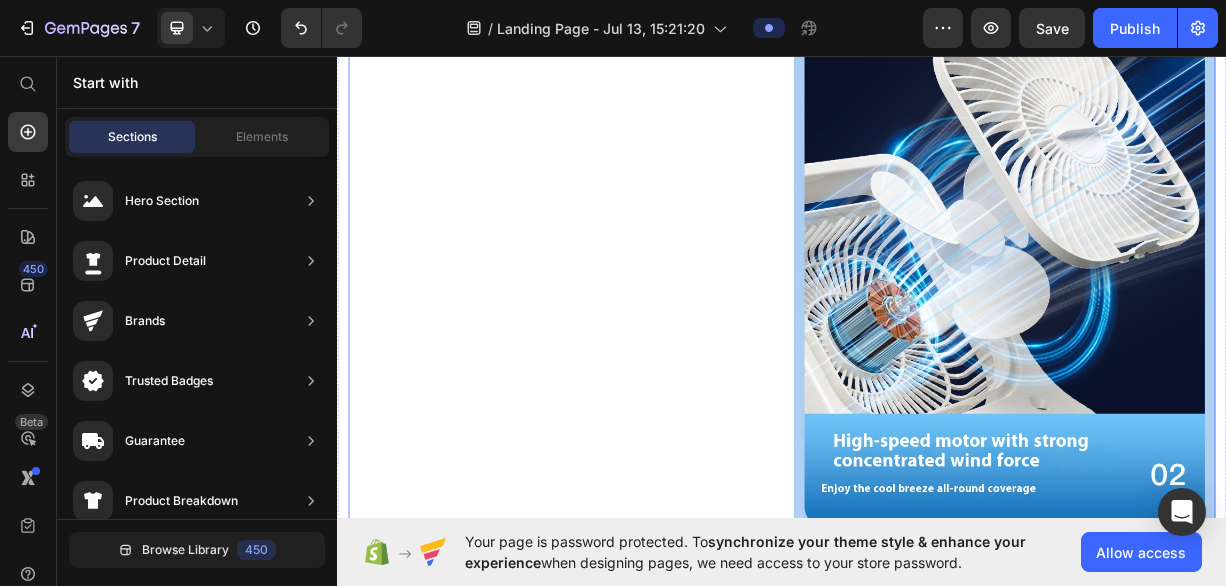 click at bounding box center [1237, 321] 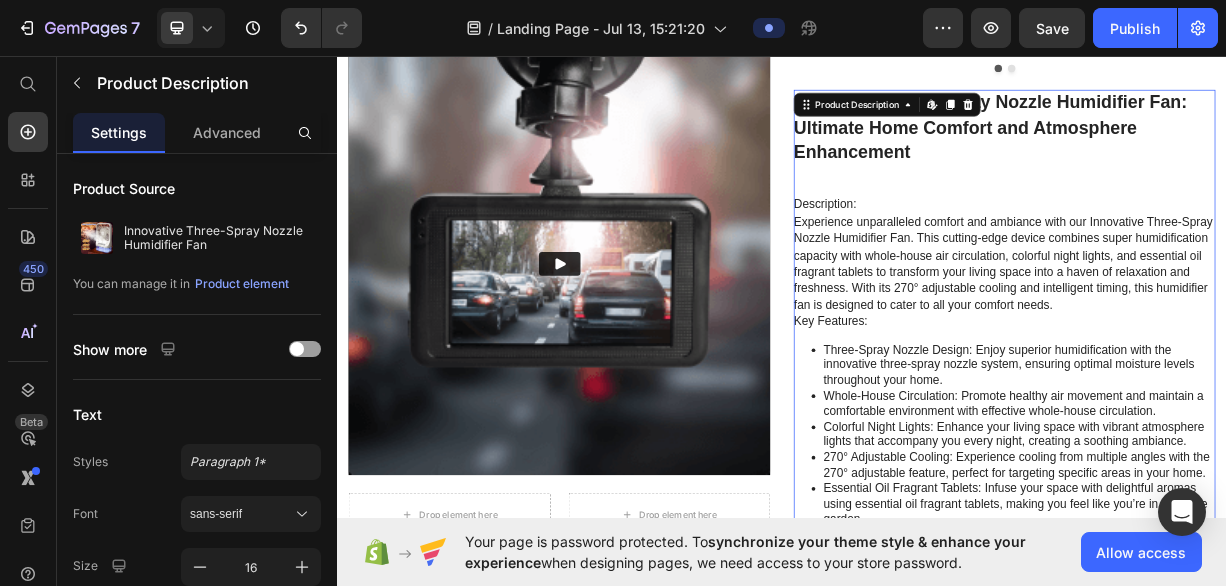 scroll, scrollTop: 1924, scrollLeft: 0, axis: vertical 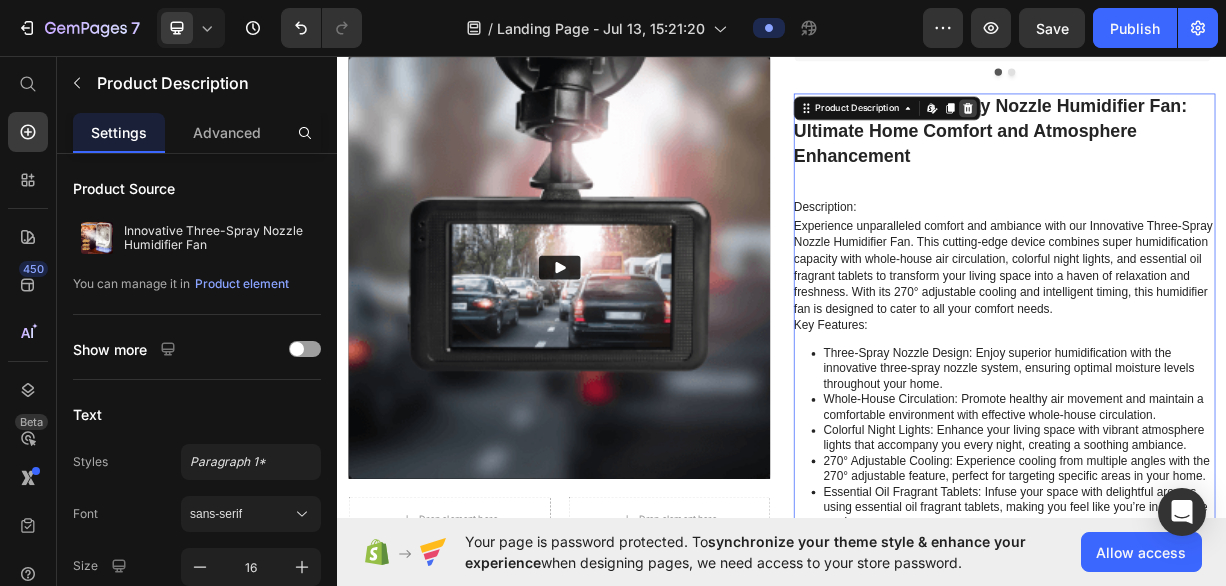 click 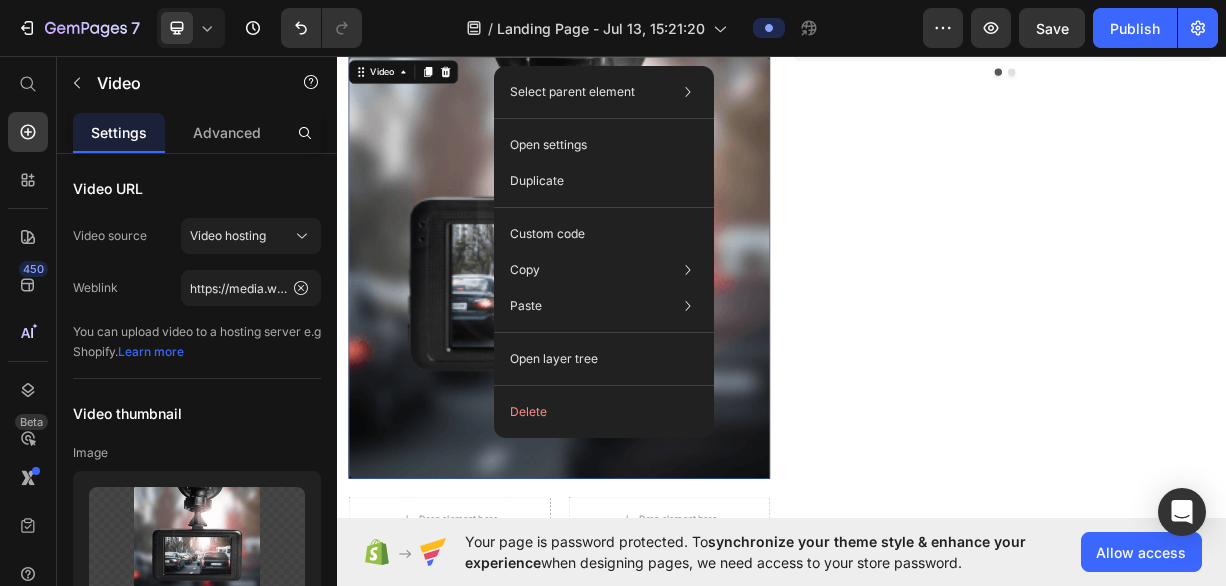 click on "Select parent element Section Product Row 1 col Video Open settings Duplicate Custom code Copy Copy element  Ctrl + C Copy style  Copy class  .gflSkx9898 Paste Paste element  Ctrl + V Paste style  Ctrl + Shift + V  Please allow access tp clipboard to paste content from other pages  Allow Access Open layer tree  Delete" at bounding box center [604, 252] 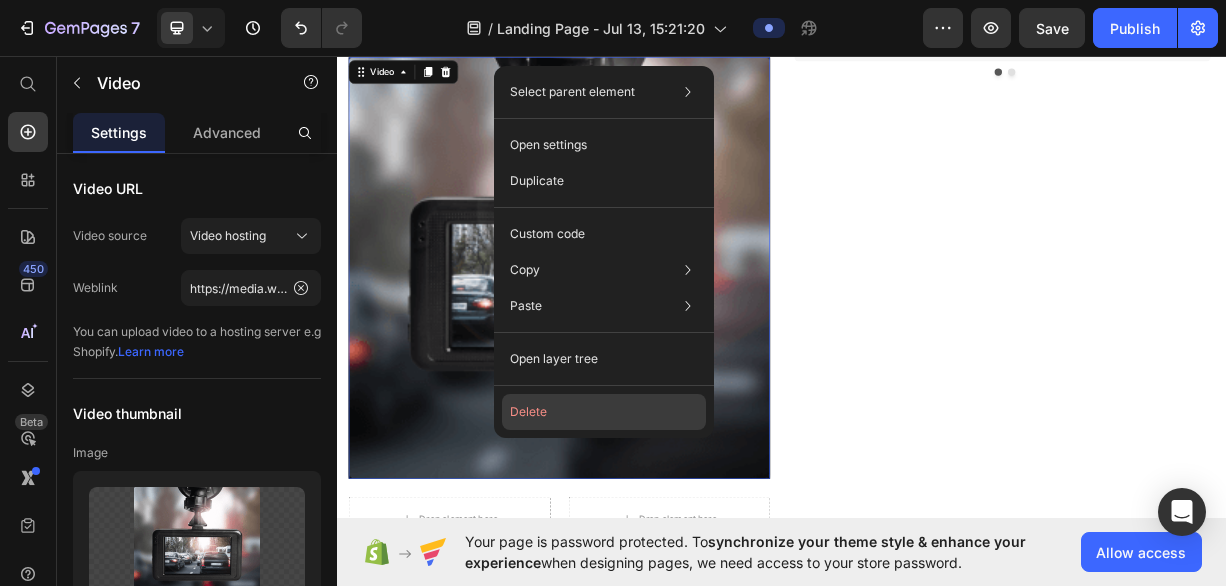 click on "Delete" 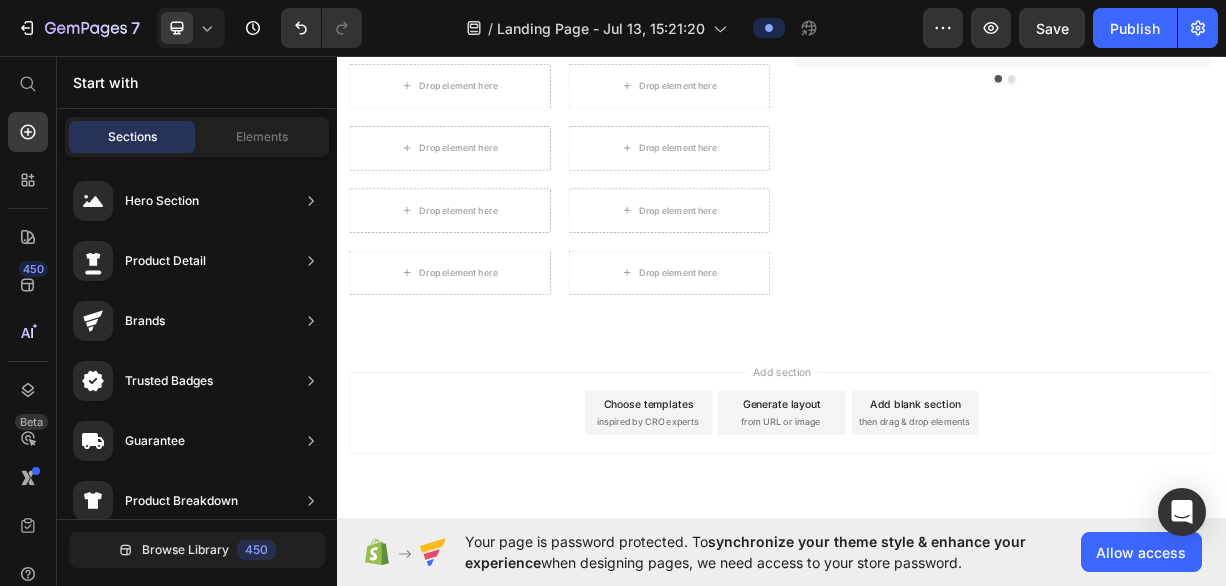 scroll, scrollTop: 1338, scrollLeft: 0, axis: vertical 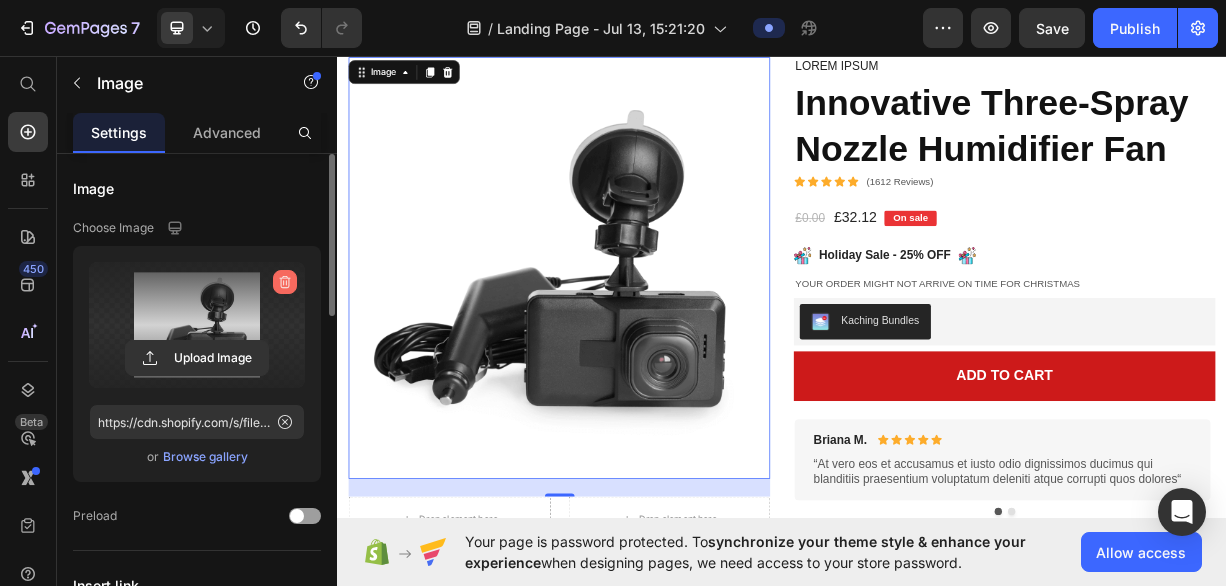 click 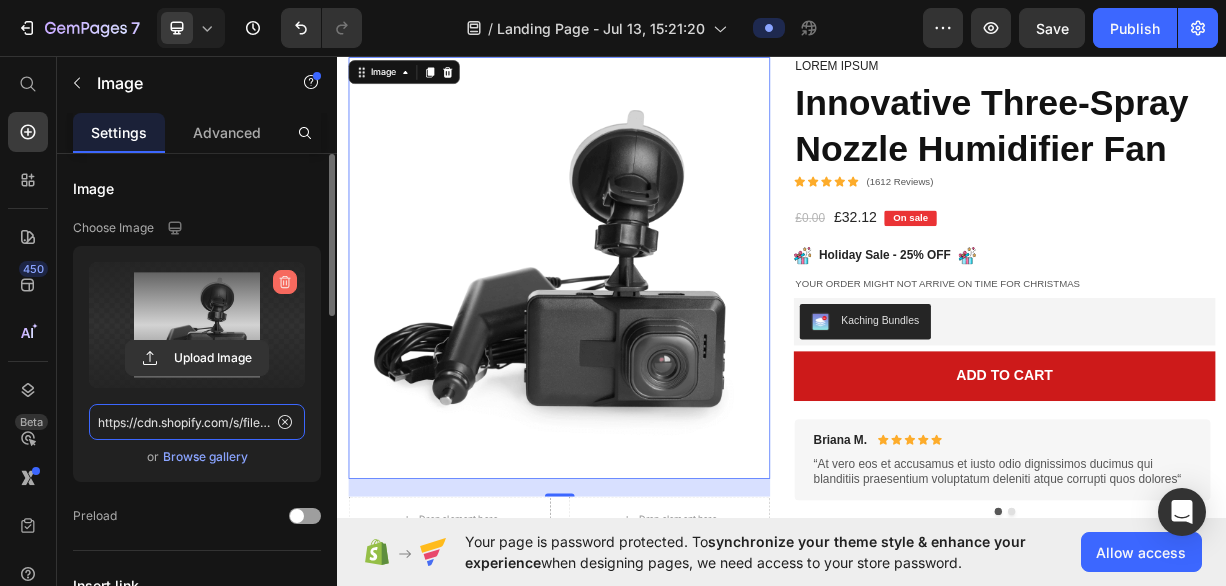 type 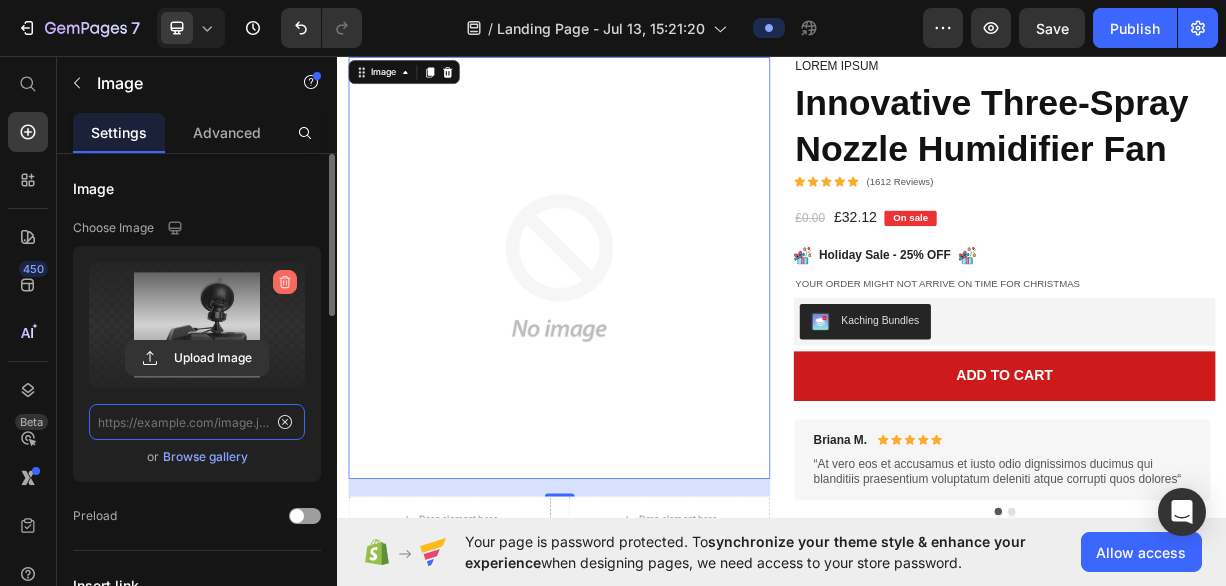 scroll, scrollTop: 0, scrollLeft: 0, axis: both 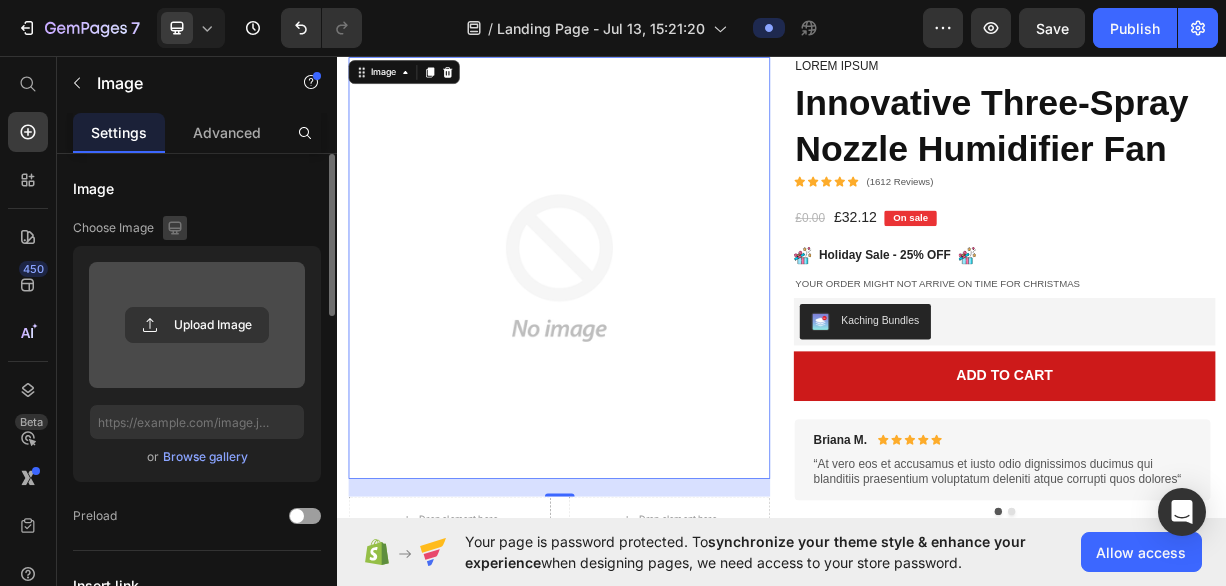 click 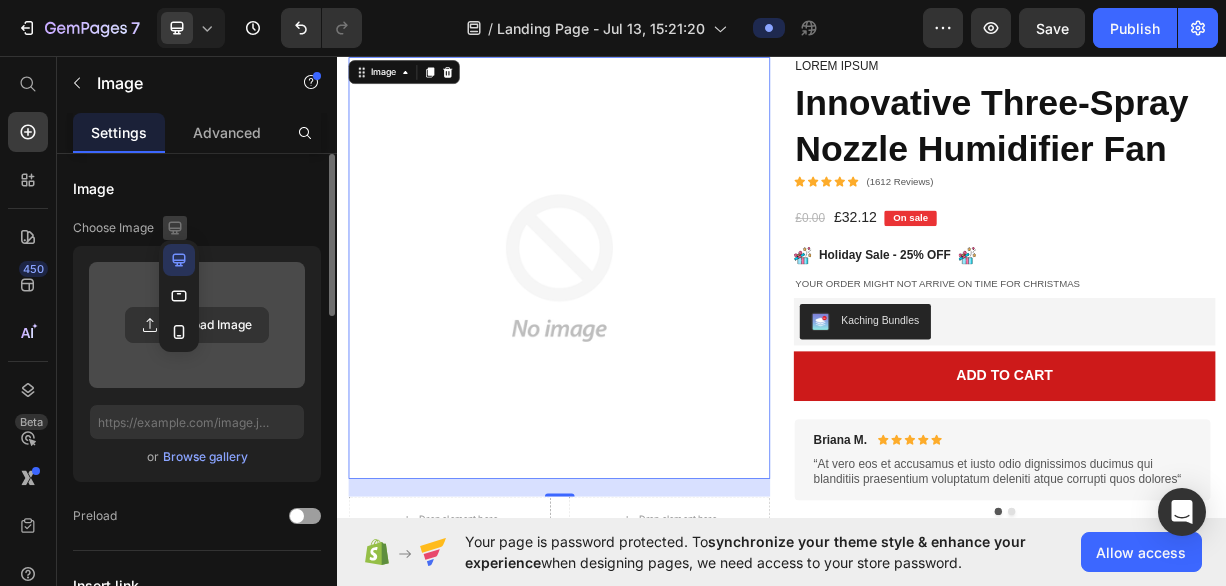click 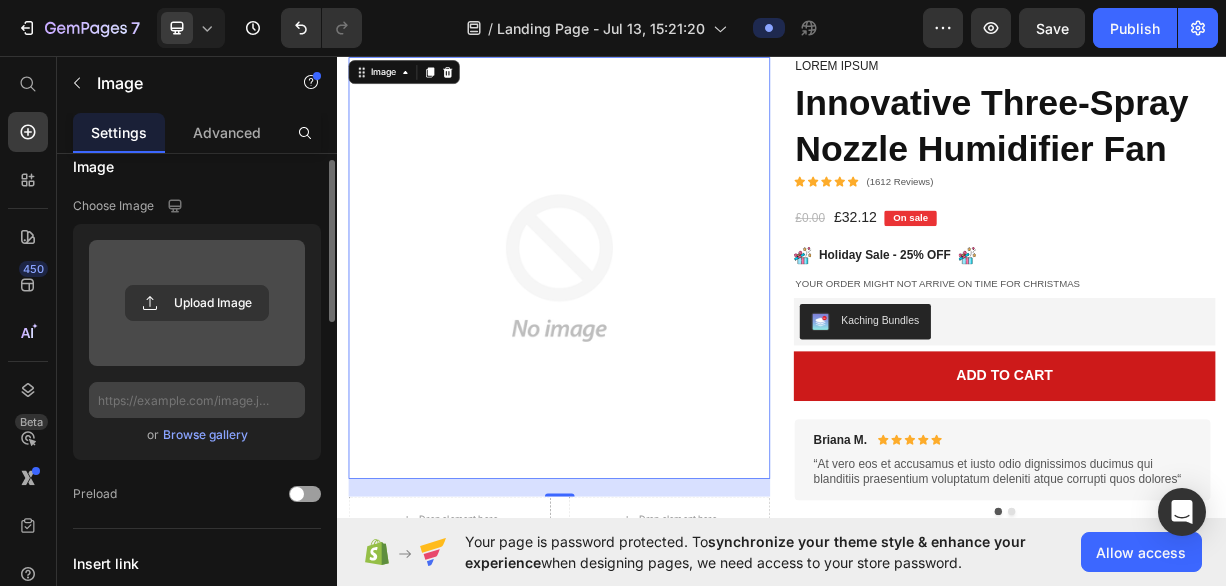 scroll, scrollTop: 0, scrollLeft: 0, axis: both 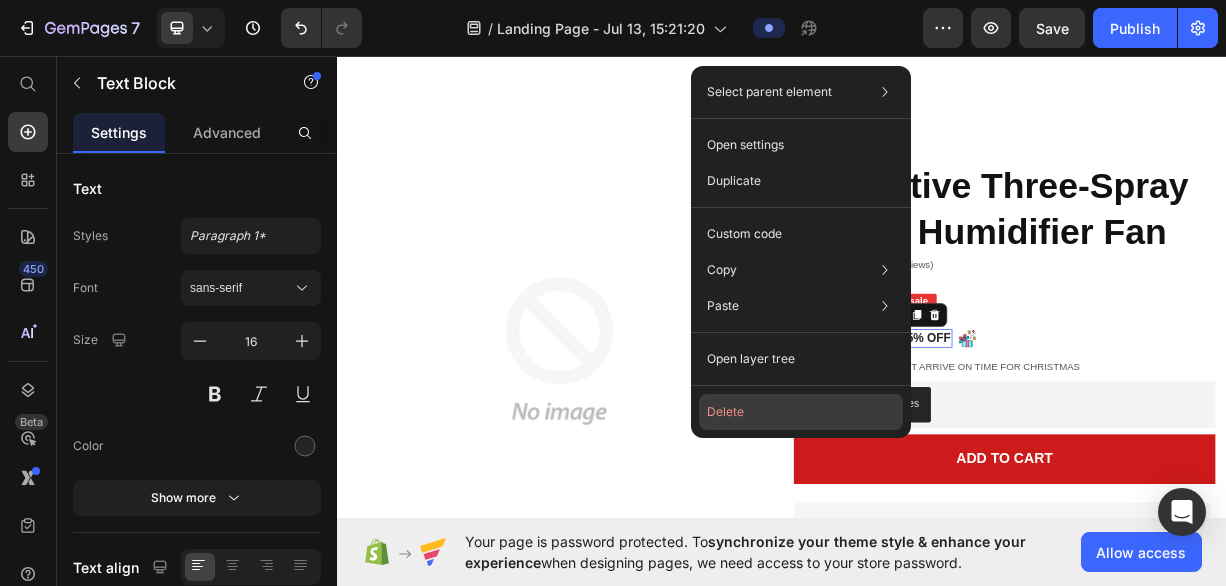 click on "Delete" 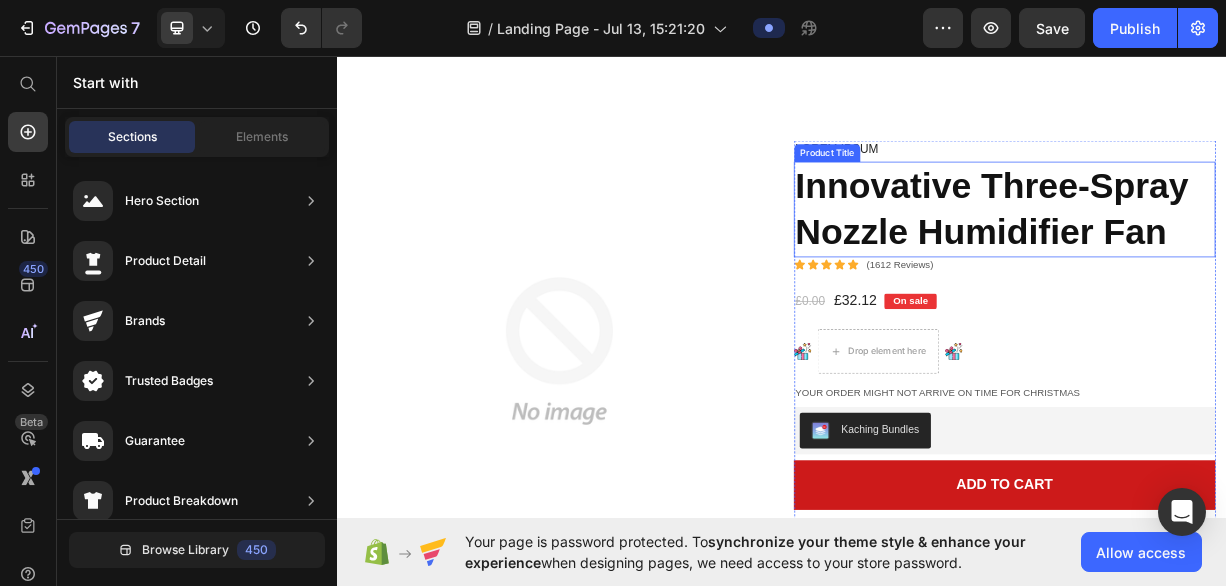 click on "Innovative Three-Spray Nozzle Humidifier Fan" at bounding box center (1237, 266) 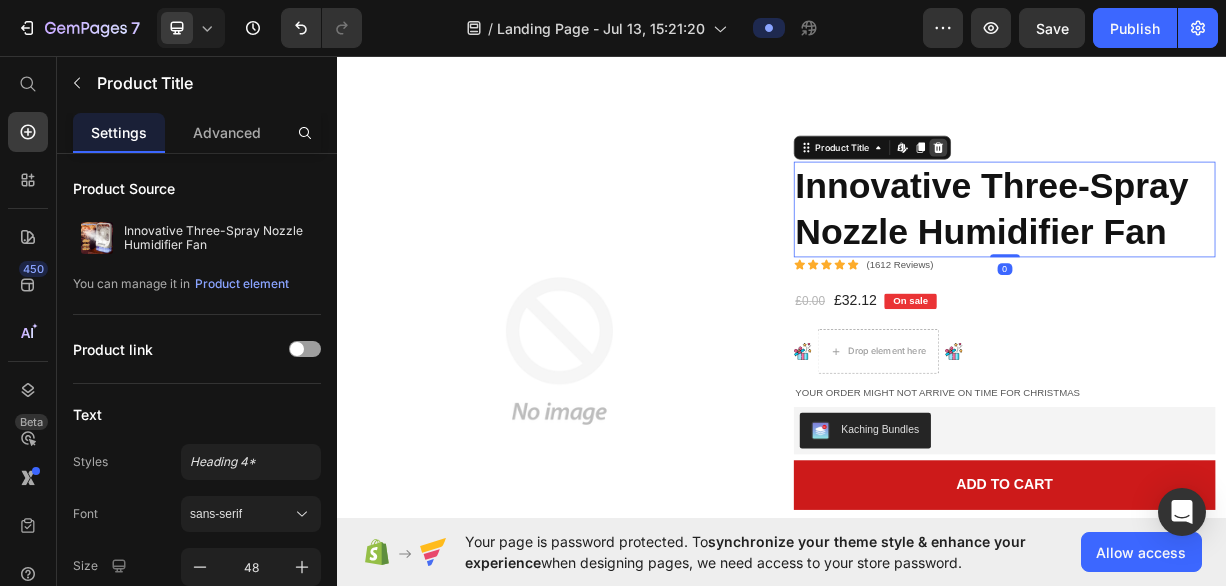 click 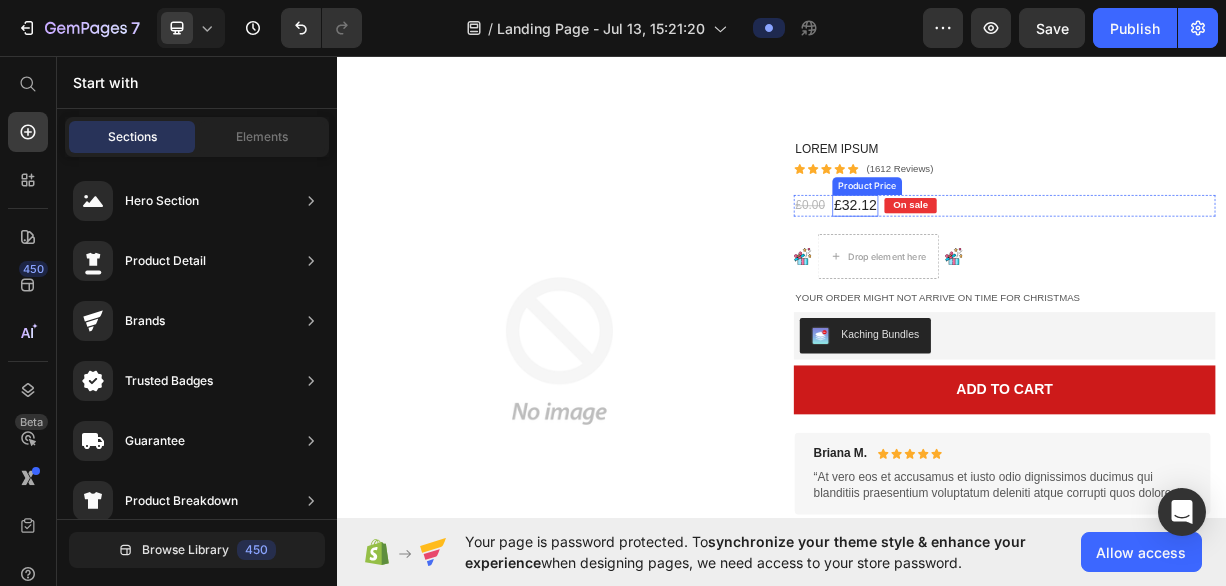 click on "£32.12" at bounding box center (1036, 261) 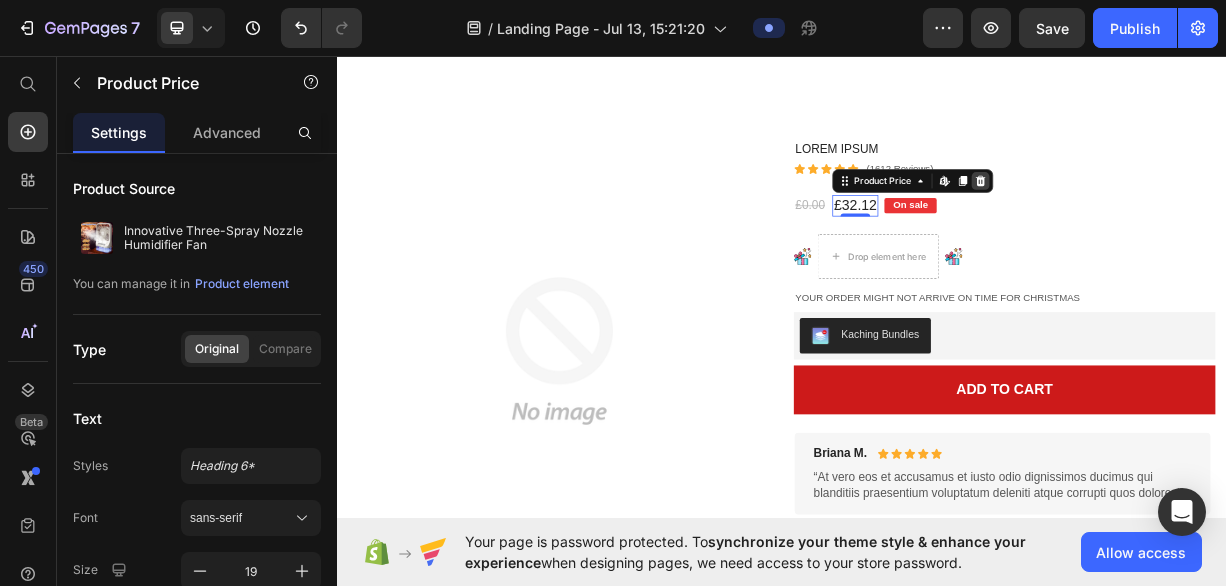 click 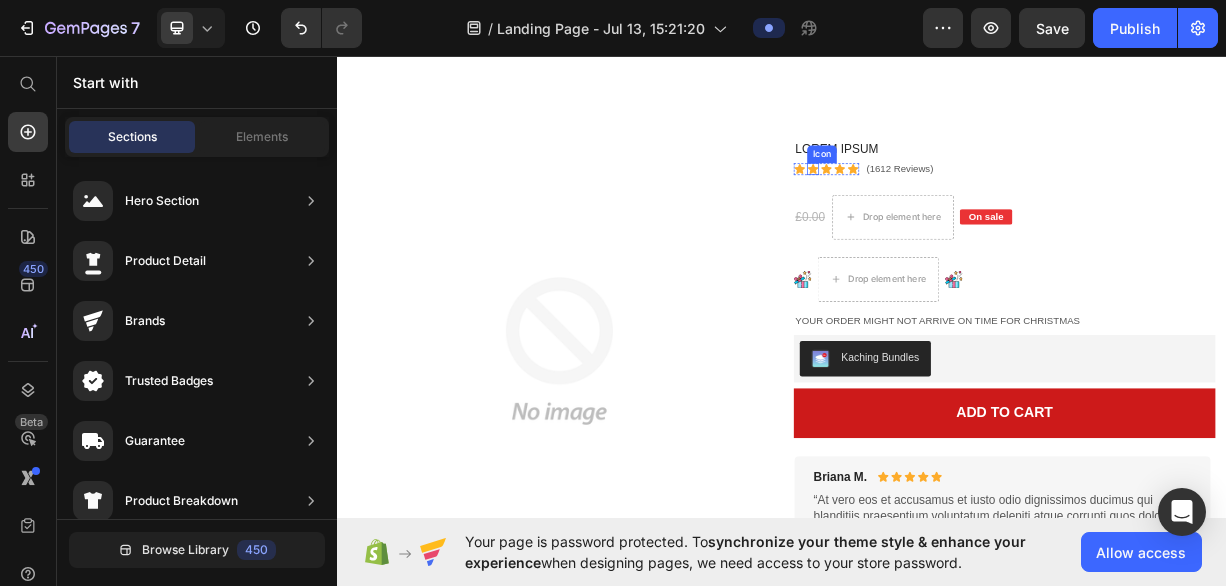 click 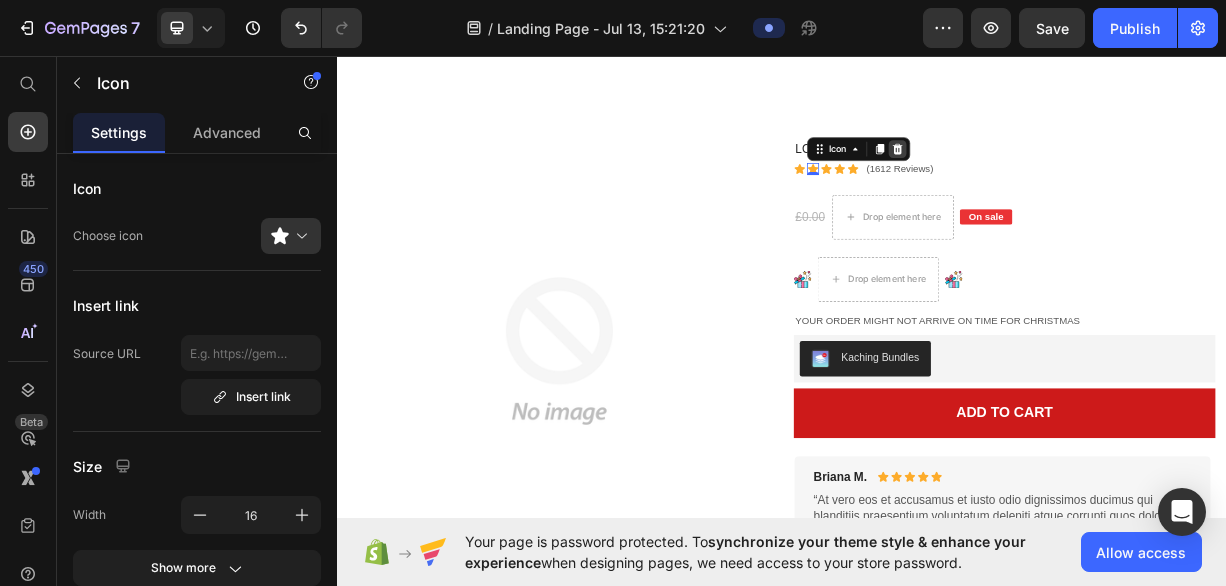 click at bounding box center [1093, 185] 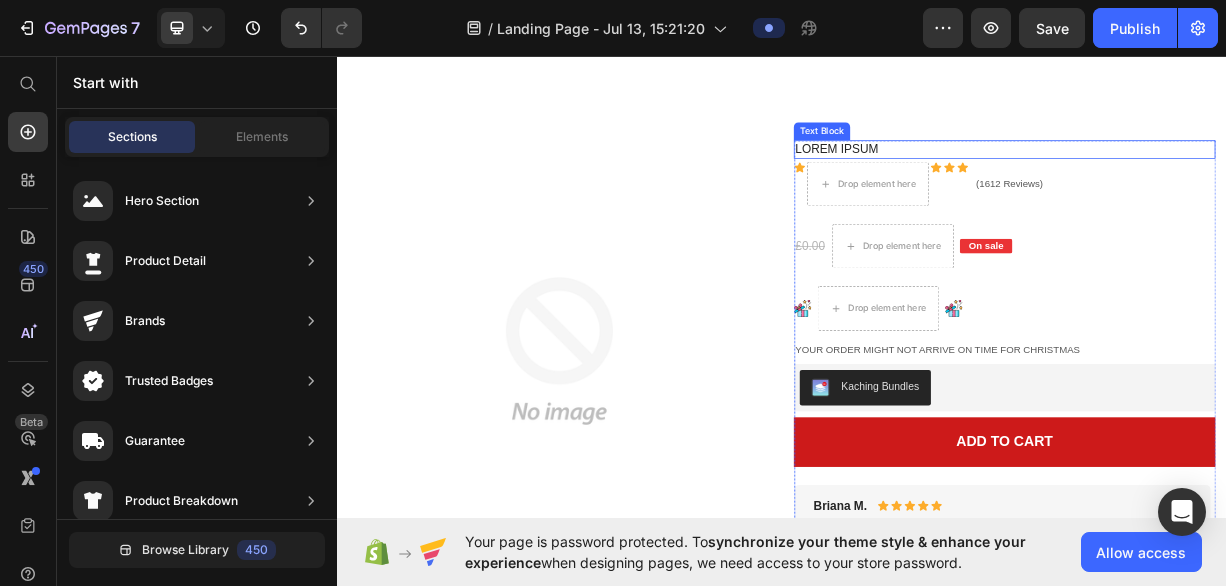 click on "Lorem ipsum" at bounding box center [1237, 185] 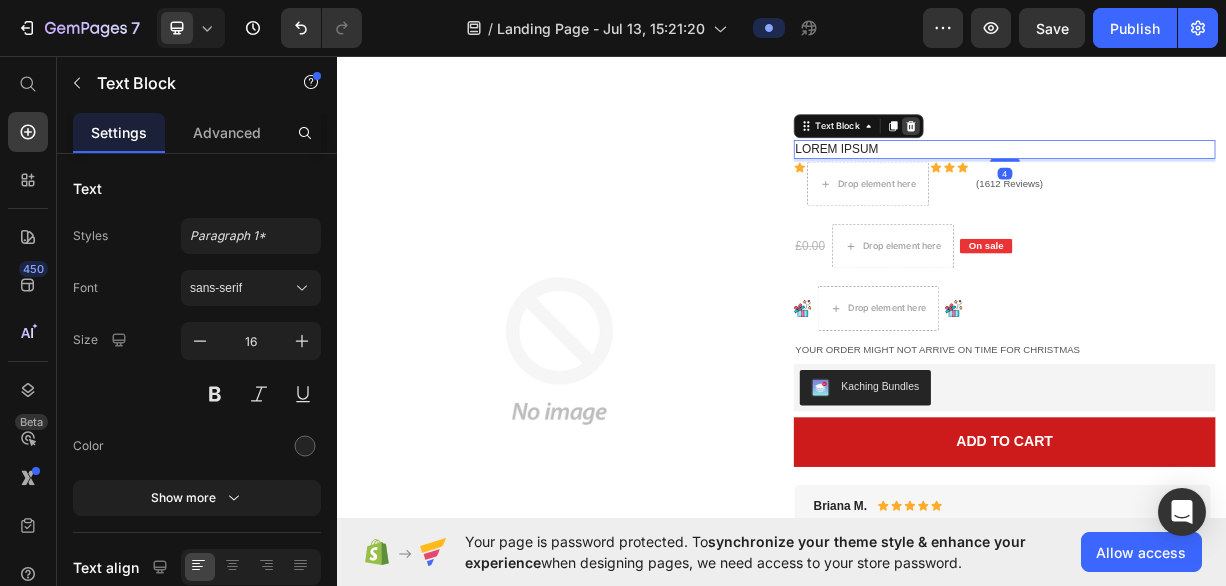 click 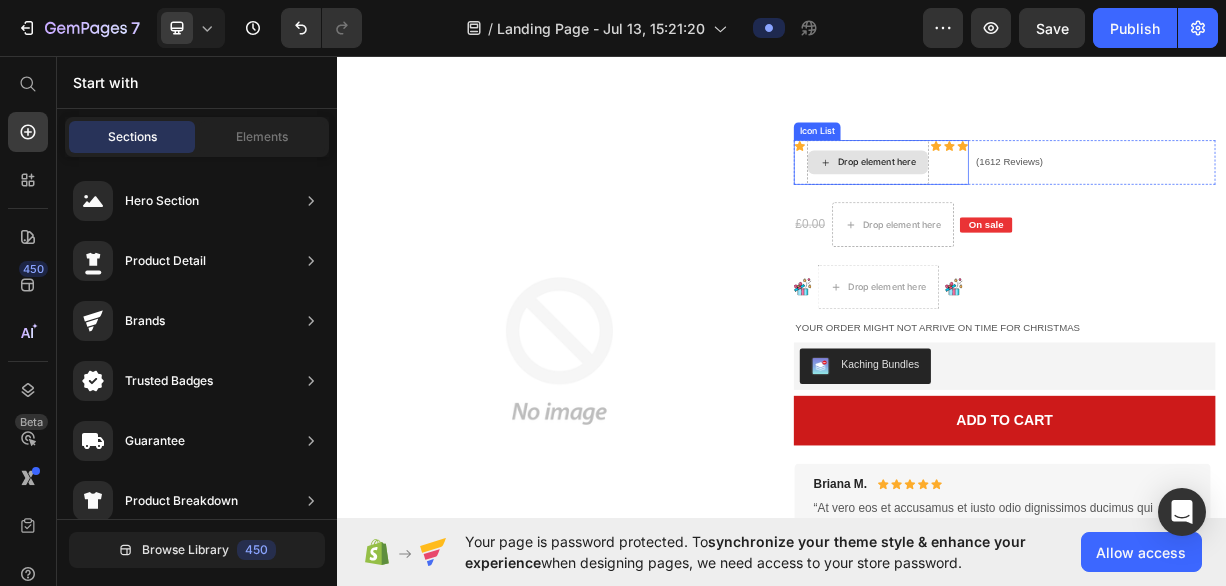 click on "Drop element here" at bounding box center (1065, 203) 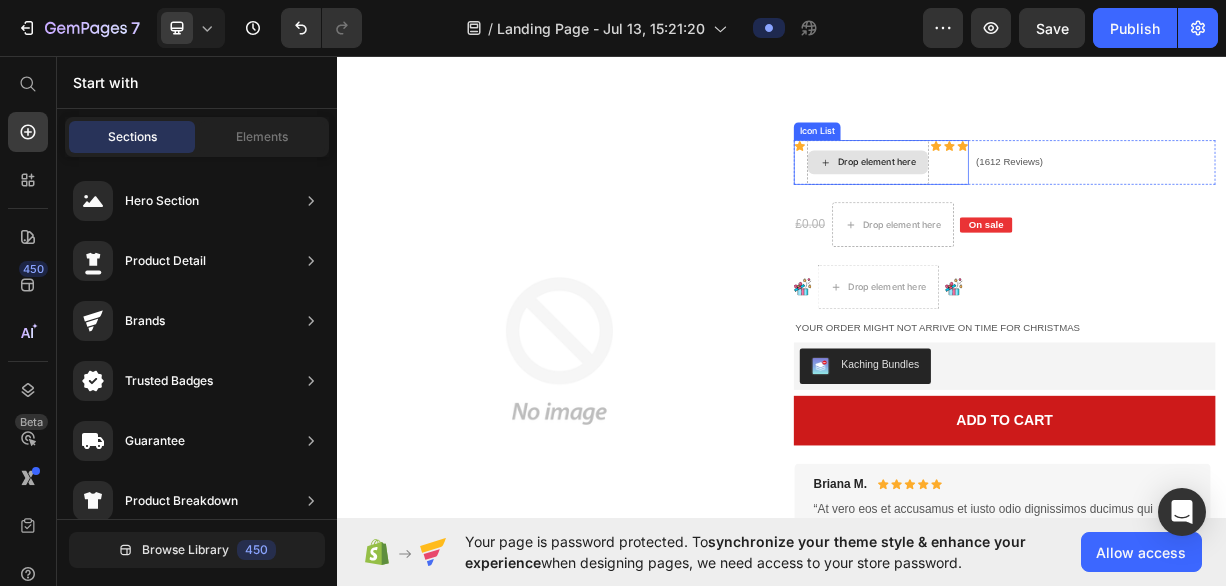 click on "Drop element here" at bounding box center (1053, 203) 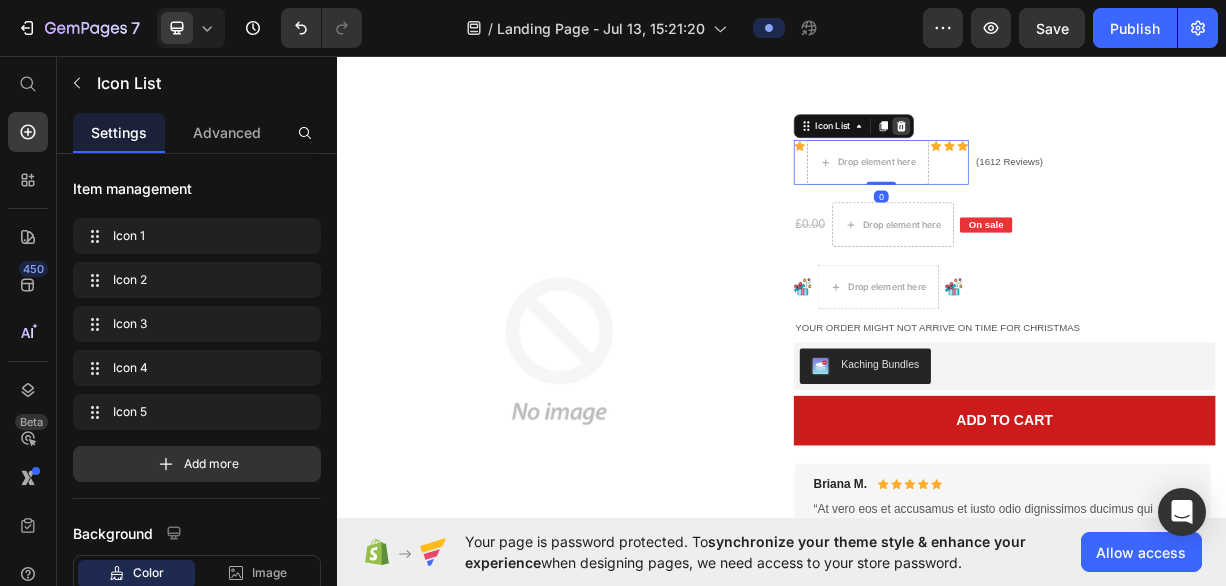 click 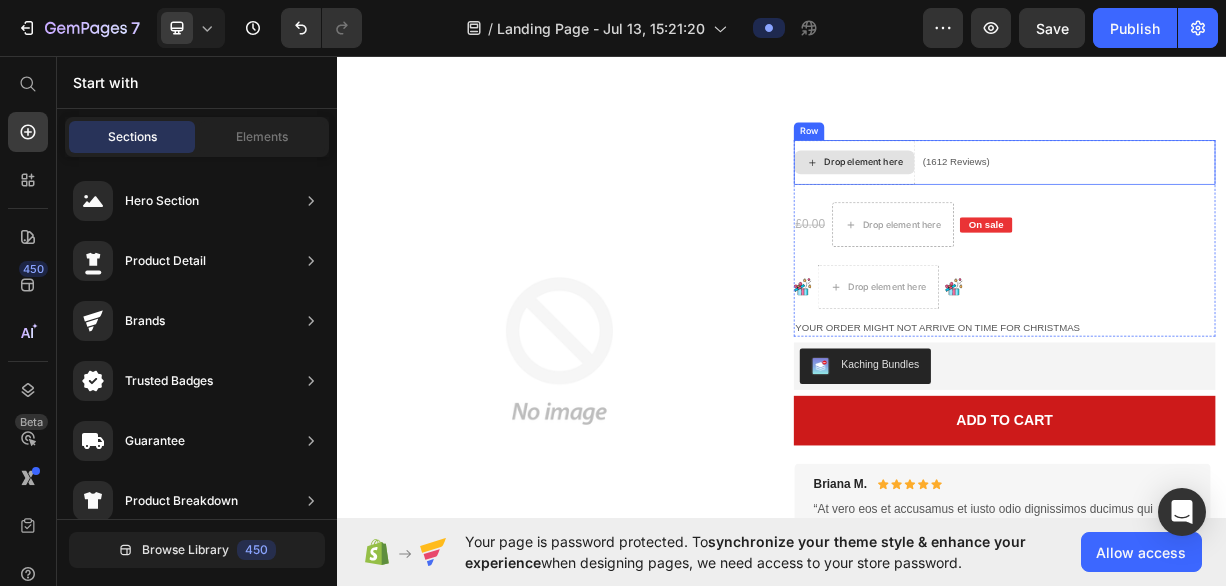 click on "Drop element here" at bounding box center [1047, 203] 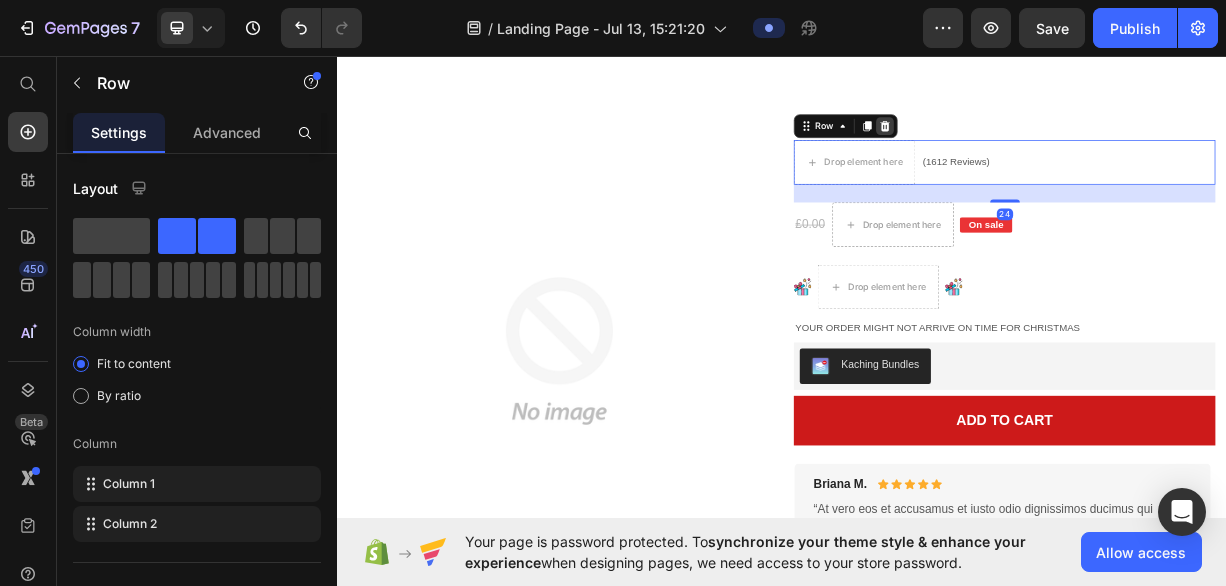 click 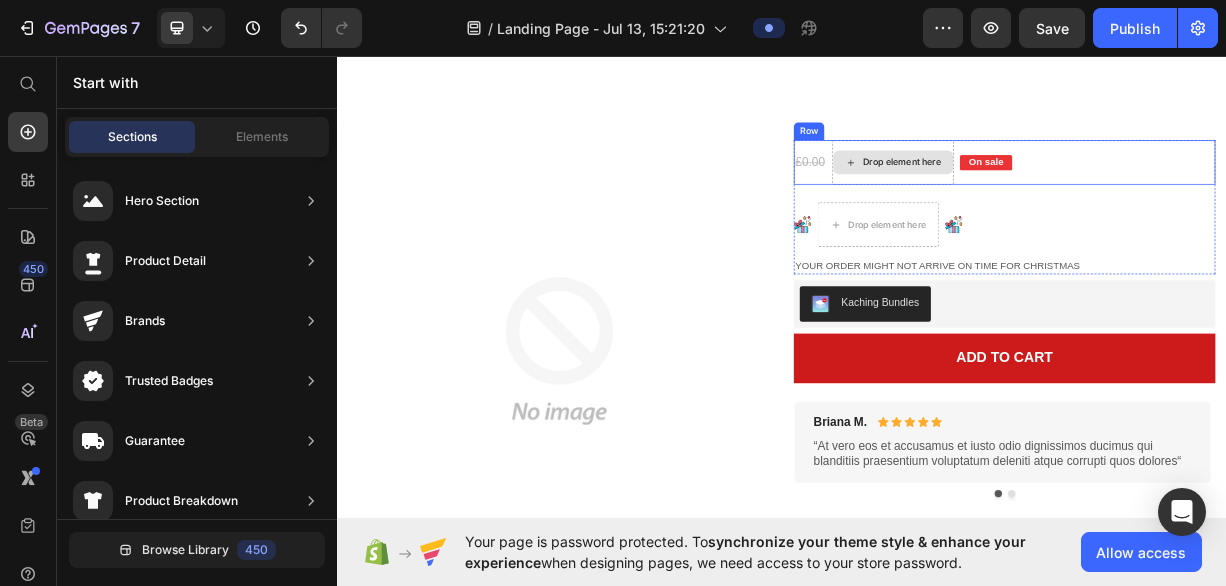 click on "Image
Drop element here
Drop element here Row
Drop element here
Drop element here Row
Drop element here
Drop element here Row
Drop element here
Drop element here Row Row Product Images [PERSON] . Text Block Icon Icon Icon Icon Icon Icon List Row “At vero eos et iusto odio dignissimos ducimus qui blanditiis praesentium voluptatum deleniti atque corrupti quos dolores“ Text Block Row [PERSON] . Text Block Icon Icon Icon Icon Icon Icon List Row Lorem ipsum dolor sit amet, consectetur adipiscing elit, sed do eiusmod tempor incididunt ut labore et dolore magna aliqua. Text Block Row Carousel £0.00 Product Price
Drop element here On sale Text Block Row Image
Drop element here Image Row Your order might not arrive on time for Christmas Text Block Row Kaching Bundles Kaching Bundles Add to cart Add to Cart [PERSON] . Text Block" at bounding box center [937, 617] 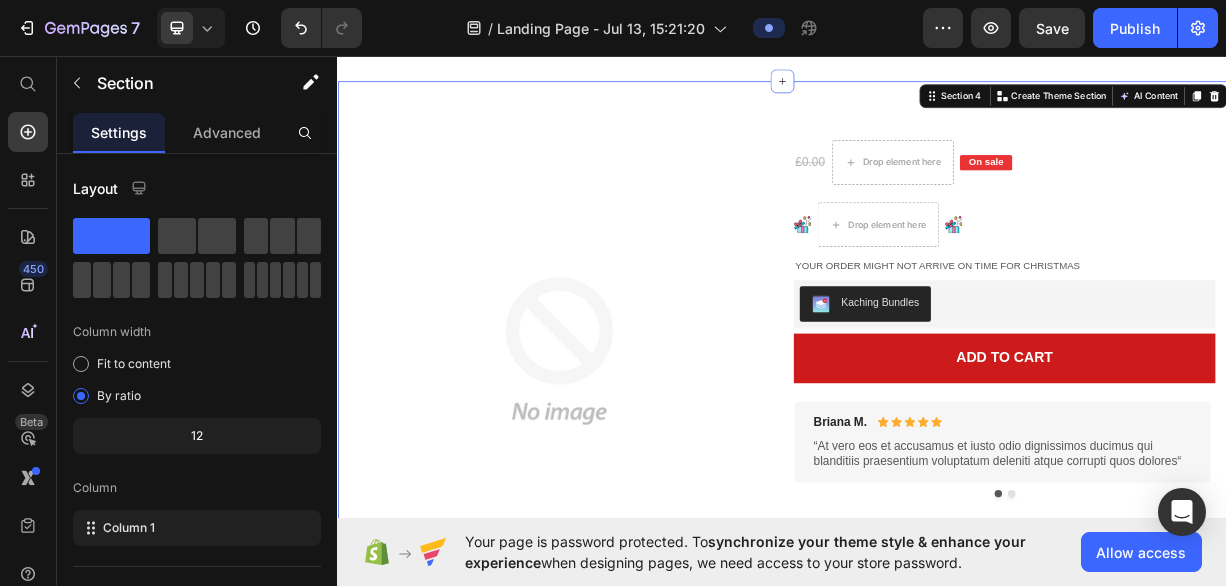 click on "Drop element here" at bounding box center [1087, 203] 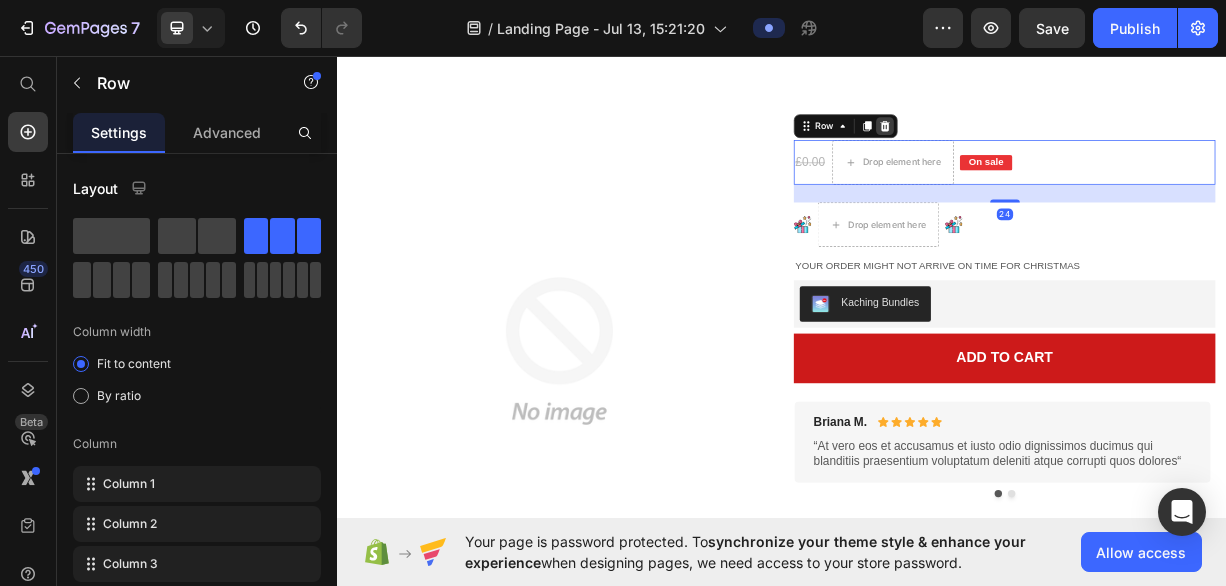 click 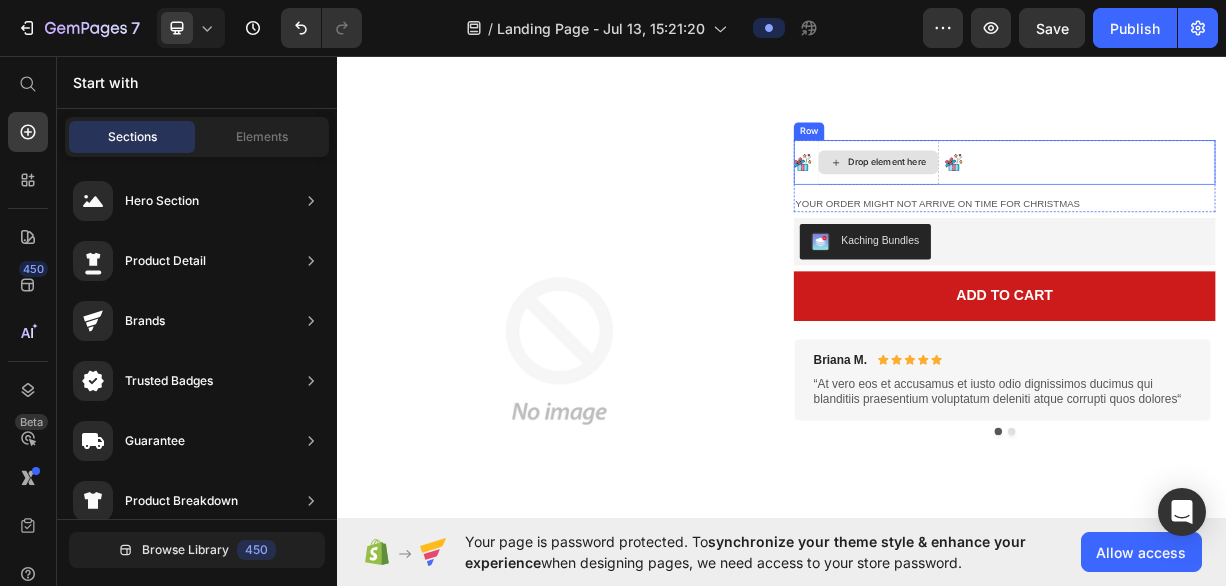 click on "Drop element here" at bounding box center [1067, 203] 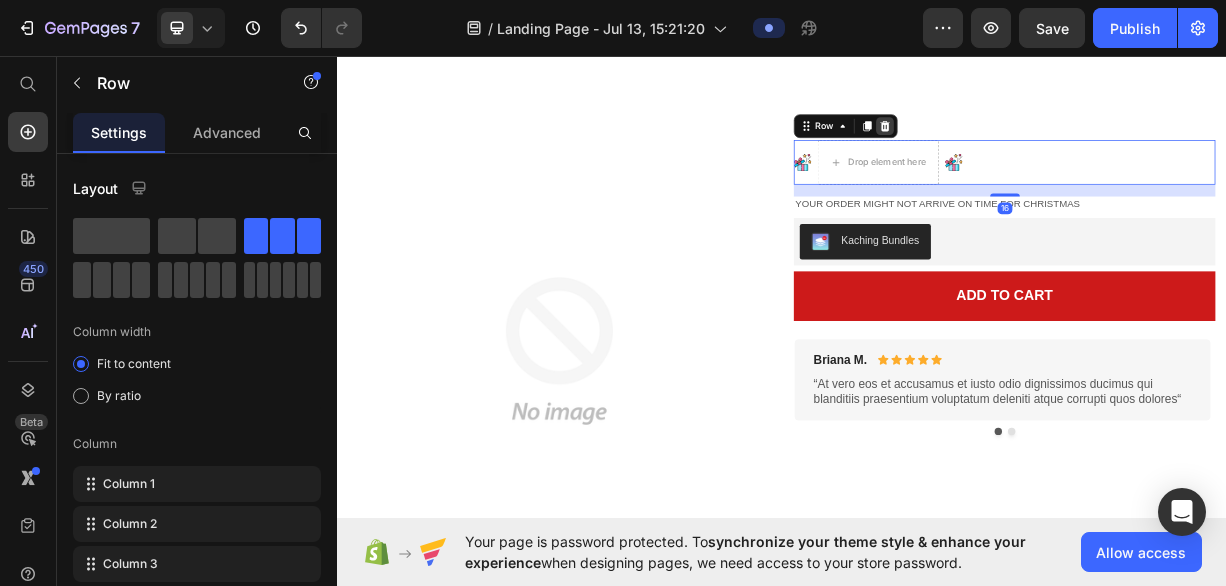 click 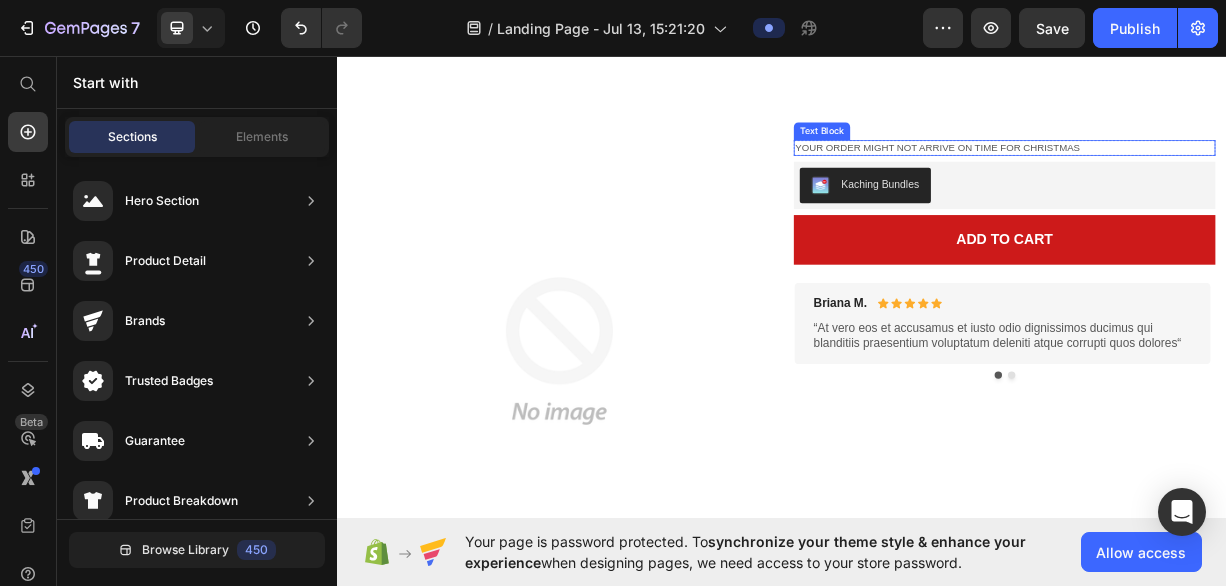 click on "Your order might not arrive on time for Christmas" at bounding box center (1237, 183) 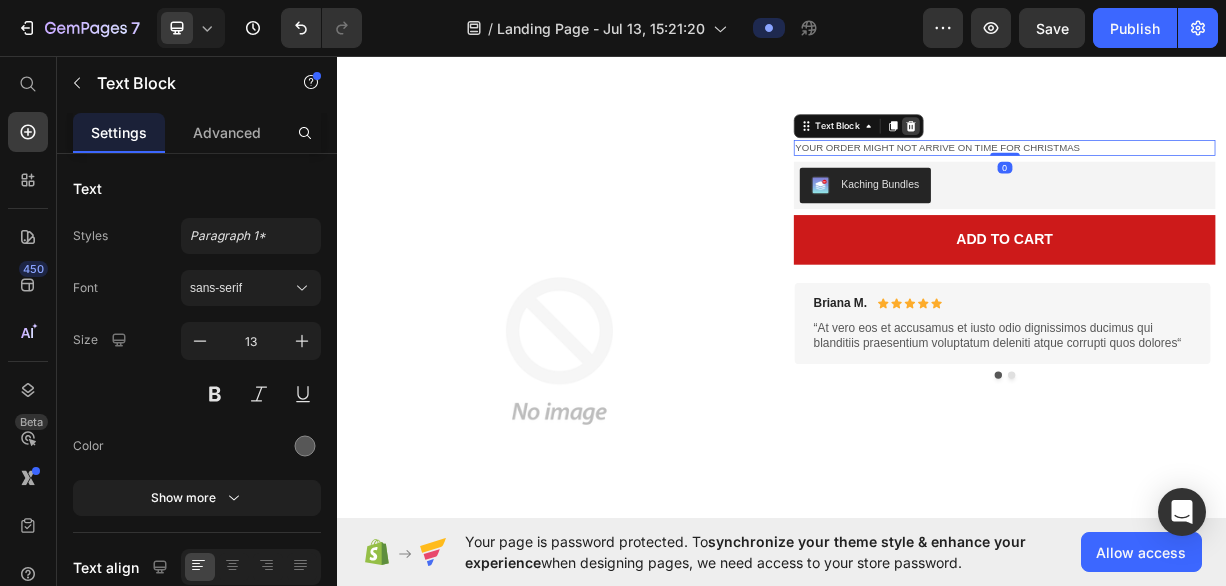 click 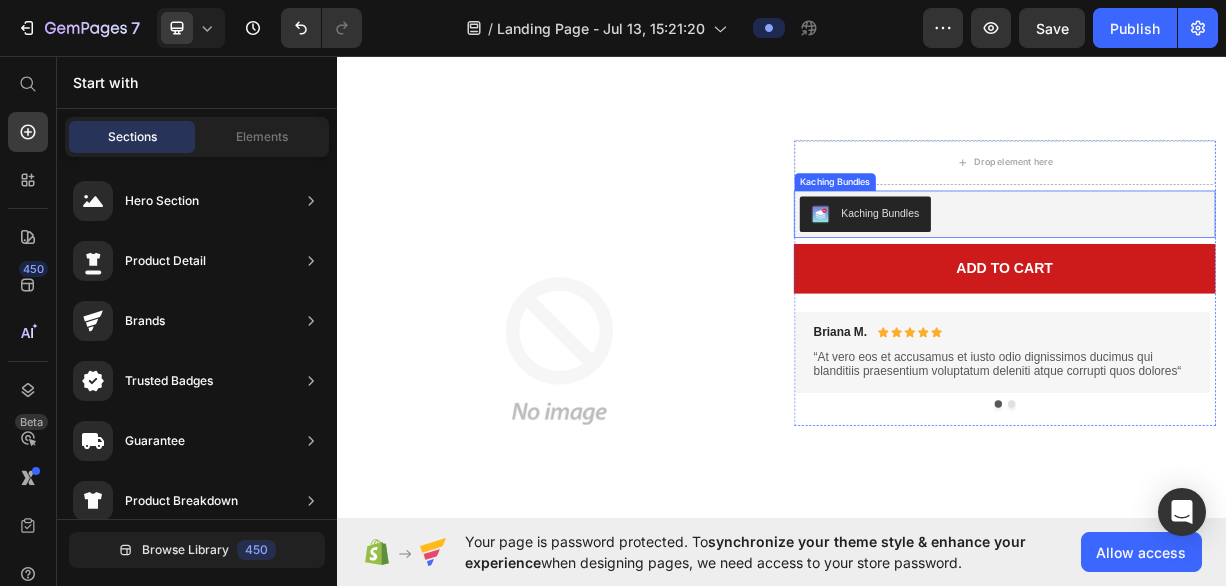 click on "Kaching Bundles" at bounding box center [1237, 273] 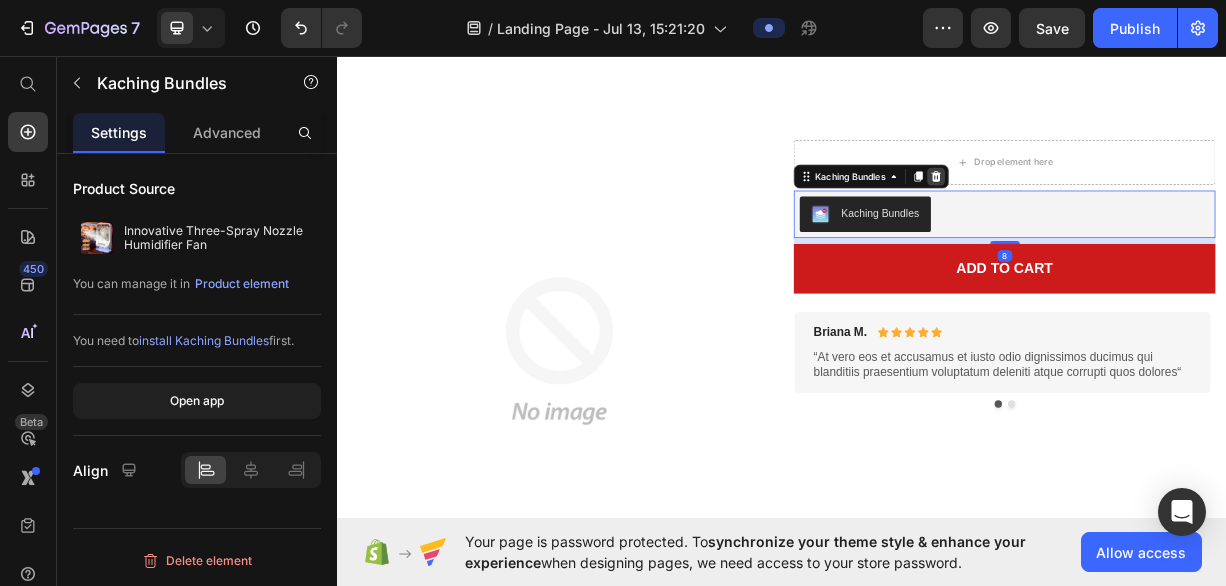 click 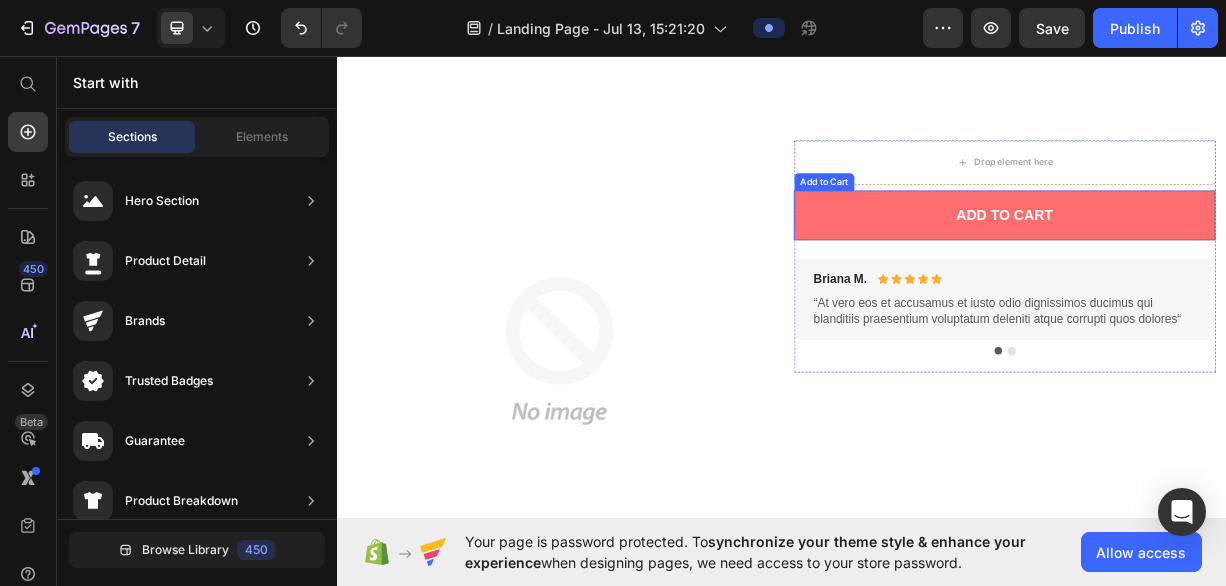 click on "Add to cart" at bounding box center (1237, 274) 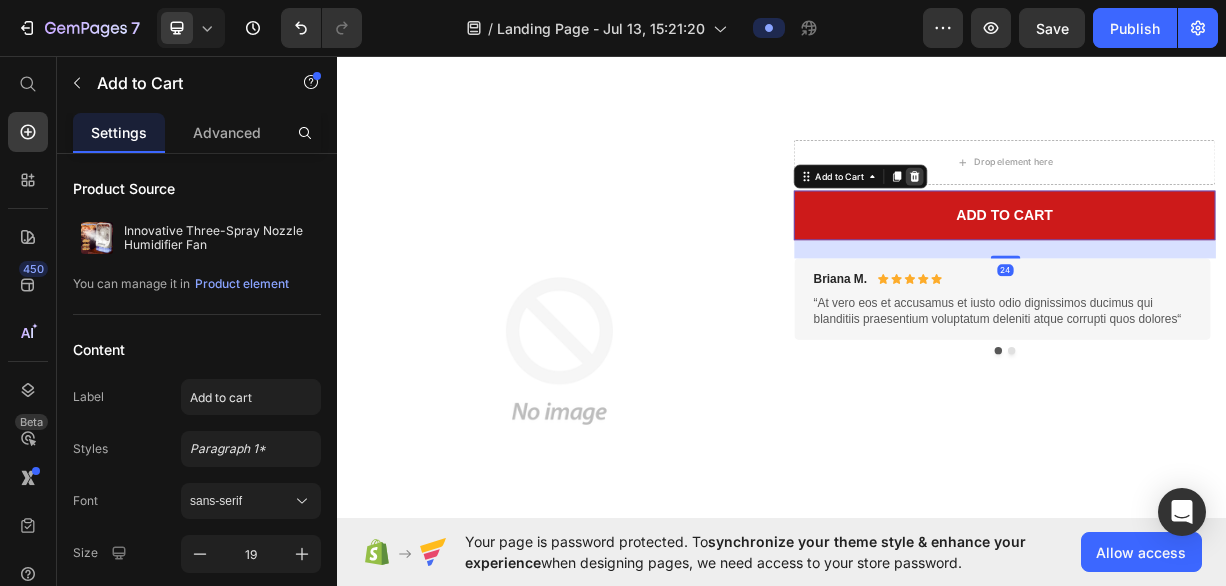 click 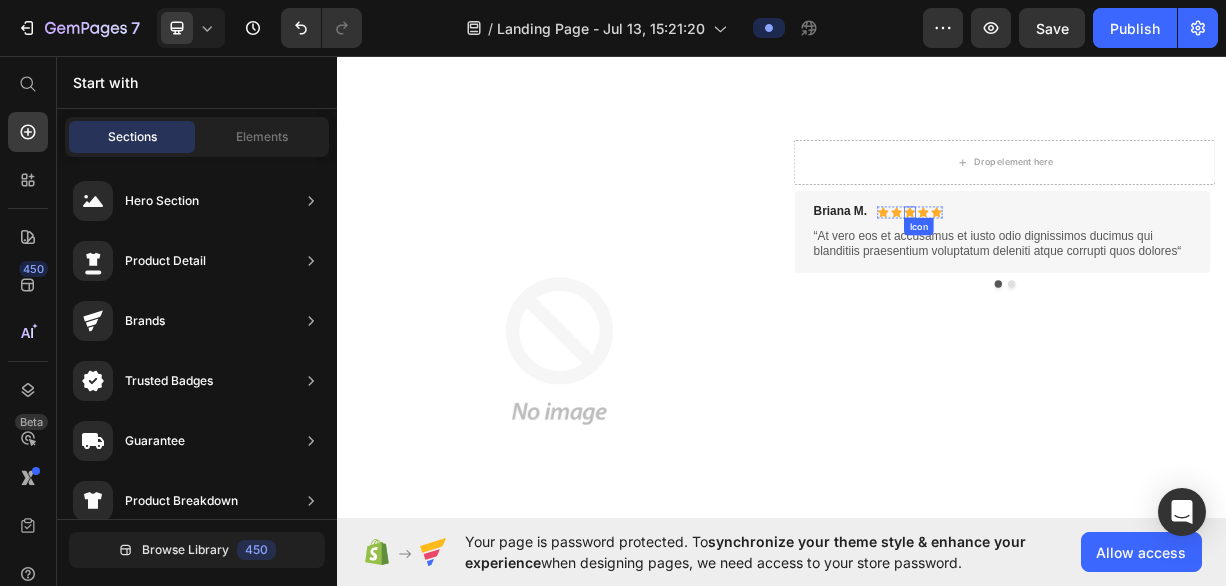 click 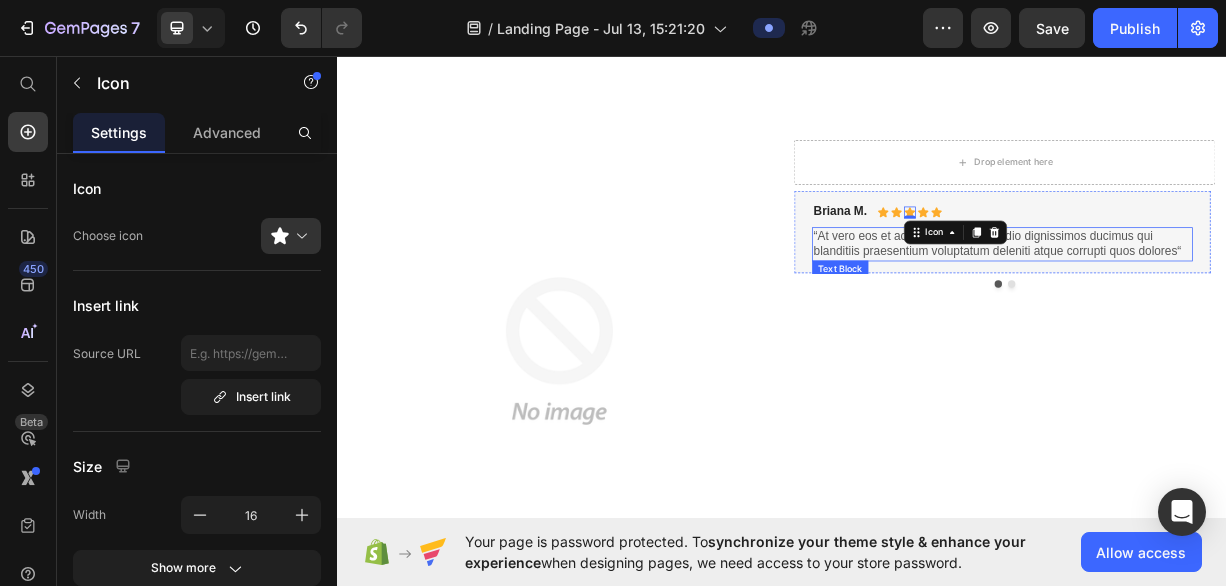 click on "[PERSON] . Text Block Icon Icon Icon   0 Icon Icon Icon List Row “At vero eos et iusto odio dignissimos ducimus qui blanditiis praesentium voluptatum deleniti atque corrupti quos dolores“ Text Block Row" at bounding box center (1234, 296) 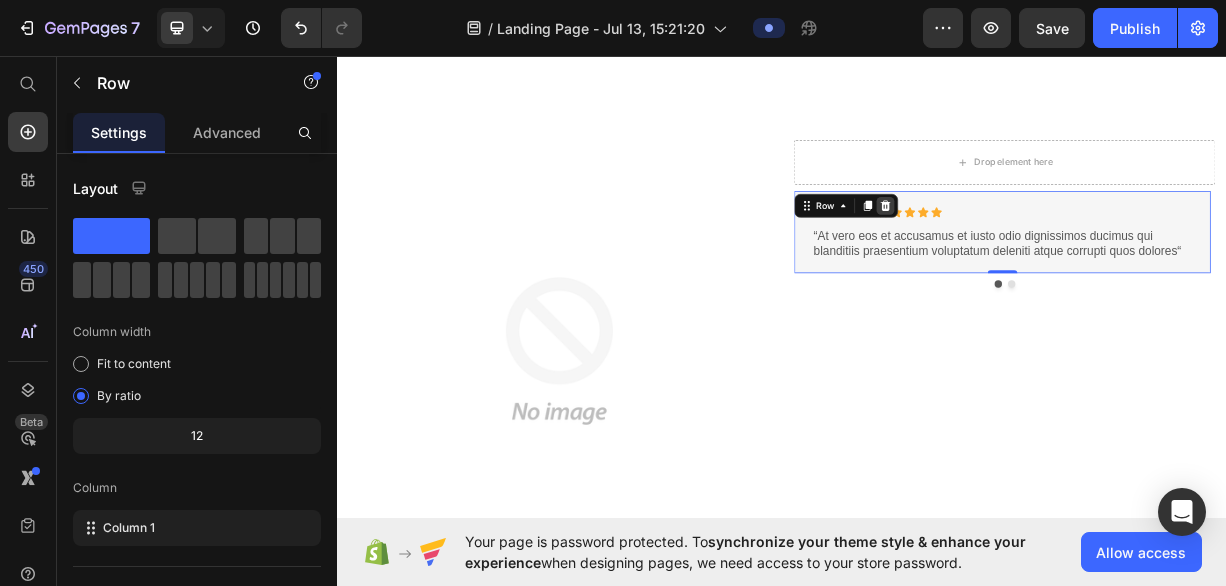 click 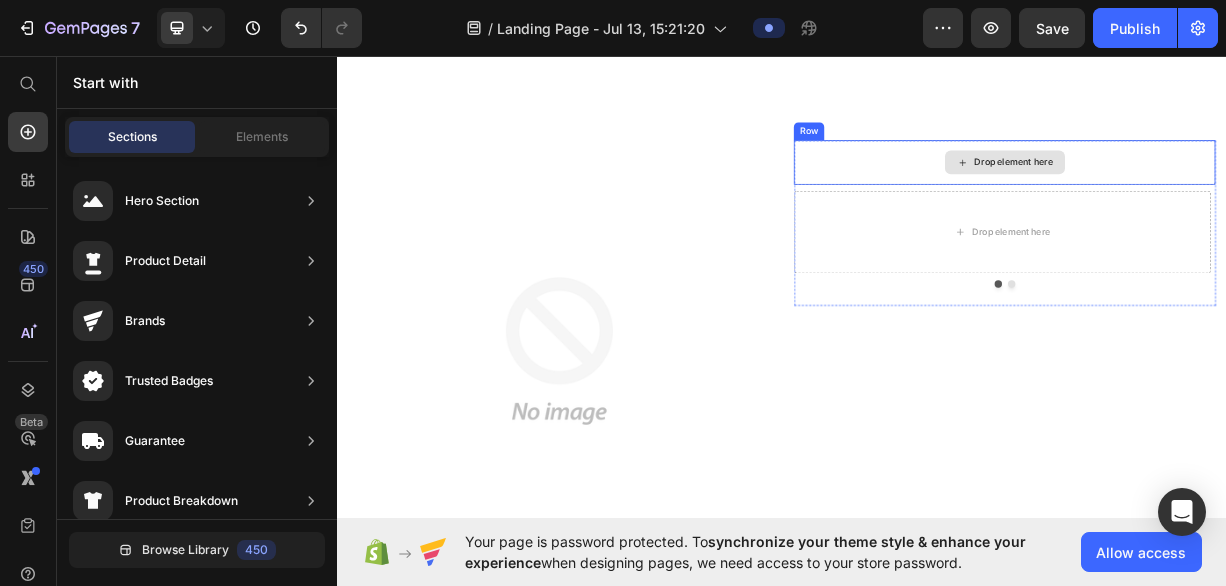 click on "Drop element here" at bounding box center [1237, 203] 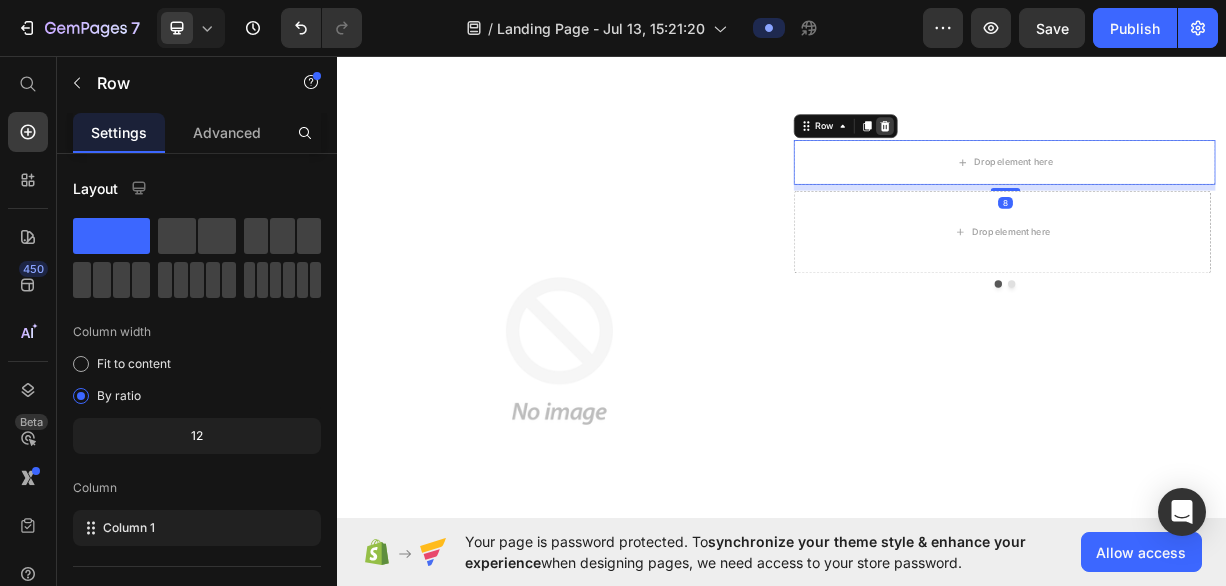 click 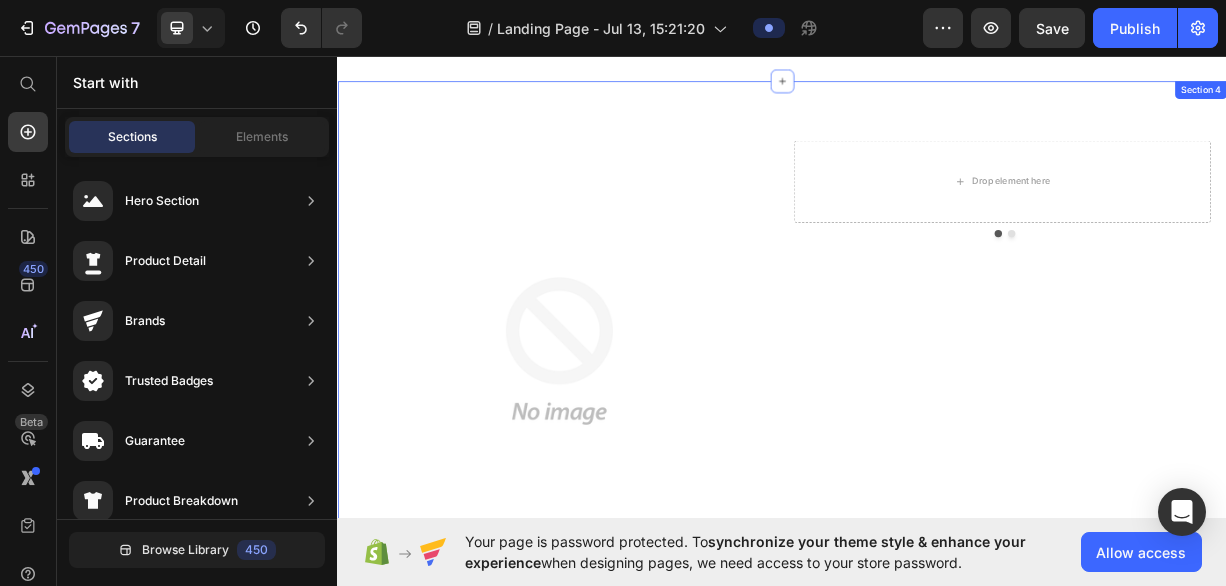 click on "Image
Drop element here
Drop element here Row
Drop element here
Drop element here Row
Drop element here
Drop element here Row
Drop element here
Drop element here Row Row Product Images [PERSON] . Text Block Icon Icon Icon Icon Icon Icon List Row “At vero eos et iusto odio dignissimos ducimus qui blanditiis praesentium voluptatum deleniti atque corrupti quos dolores“ Text Block Row [PERSON] . Text Block Icon Icon Icon Icon Icon Icon List Row Lorem ipsum dolor sit amet, consectetur adipiscing elit, sed do eiusmod tempor incididunt ut labore et dolore magna aliqua. Text Block Row Carousel
Drop element here [PERSON] . Text Block Icon Icon Icon Icon Icon Icon List Row Lorem ipsum dolor sit amet, consectetur adipiscing elit, sed do eiusmod tempor incididunt ut labore et dolore magna aliqua. Text Block Row Carousel Row Product Section 4" at bounding box center (937, 617) 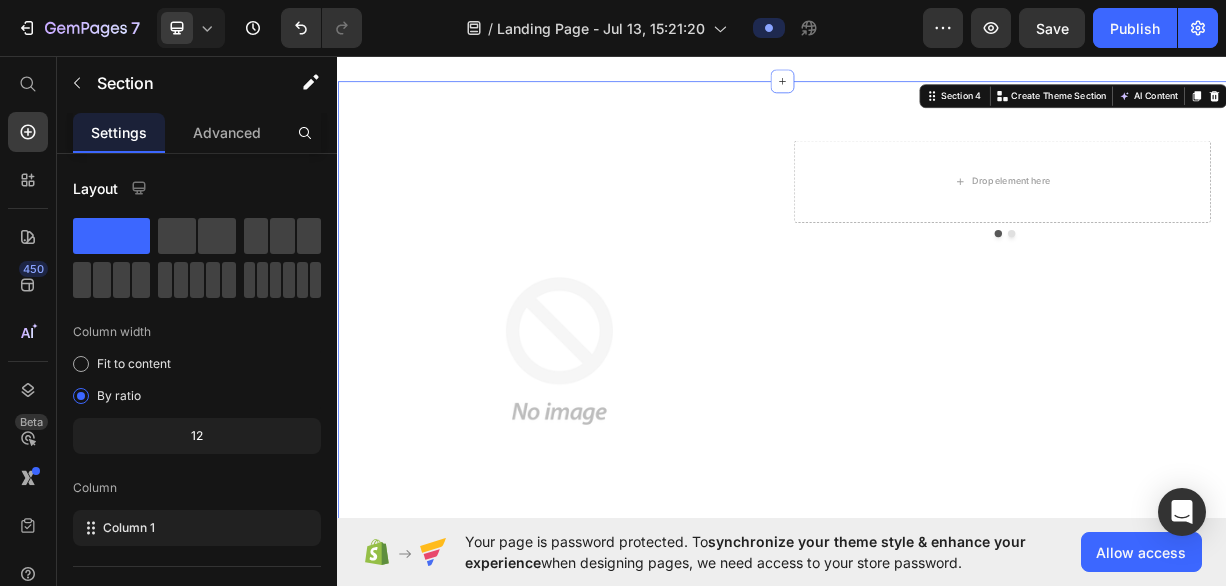 click on "Drop element here" at bounding box center (1234, 228) 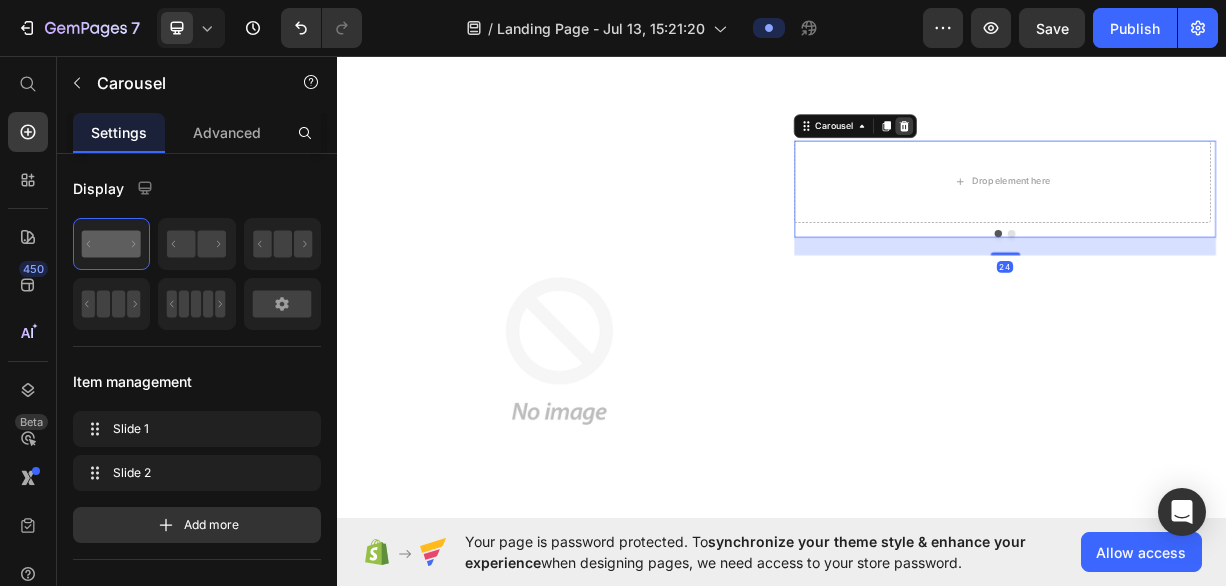 click 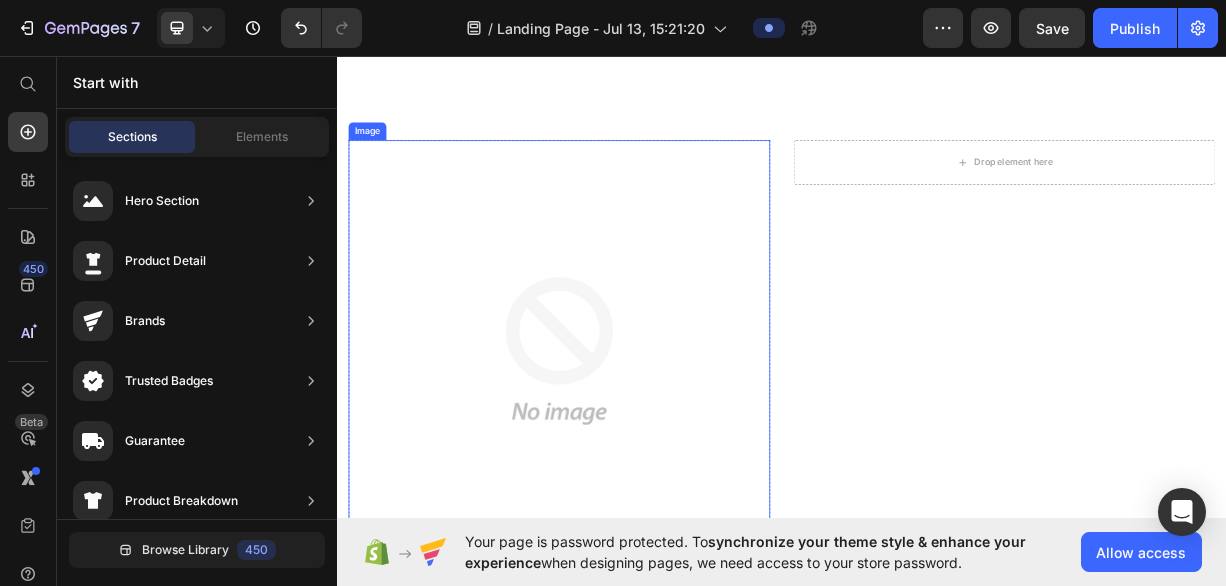 click at bounding box center (636, 457) 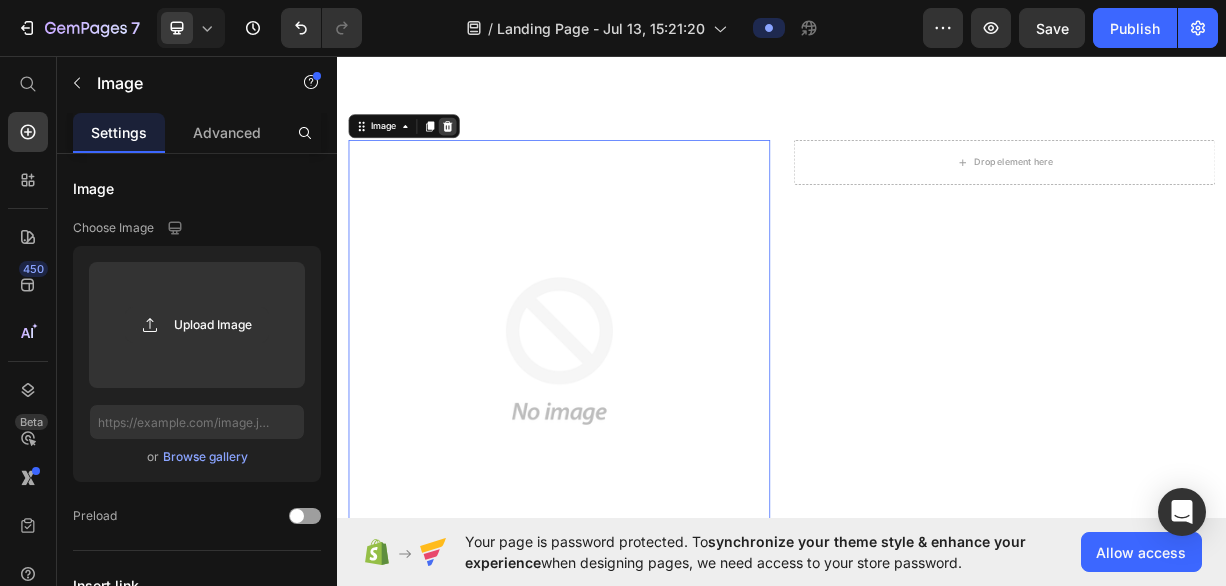 click 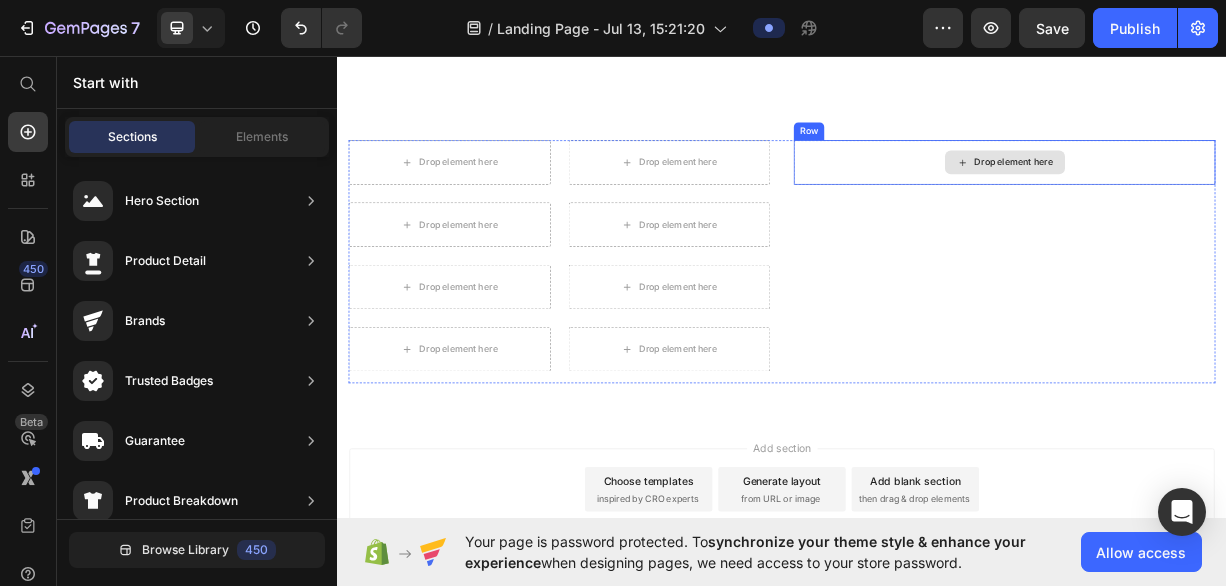 click on "Drop element here" at bounding box center [1237, 203] 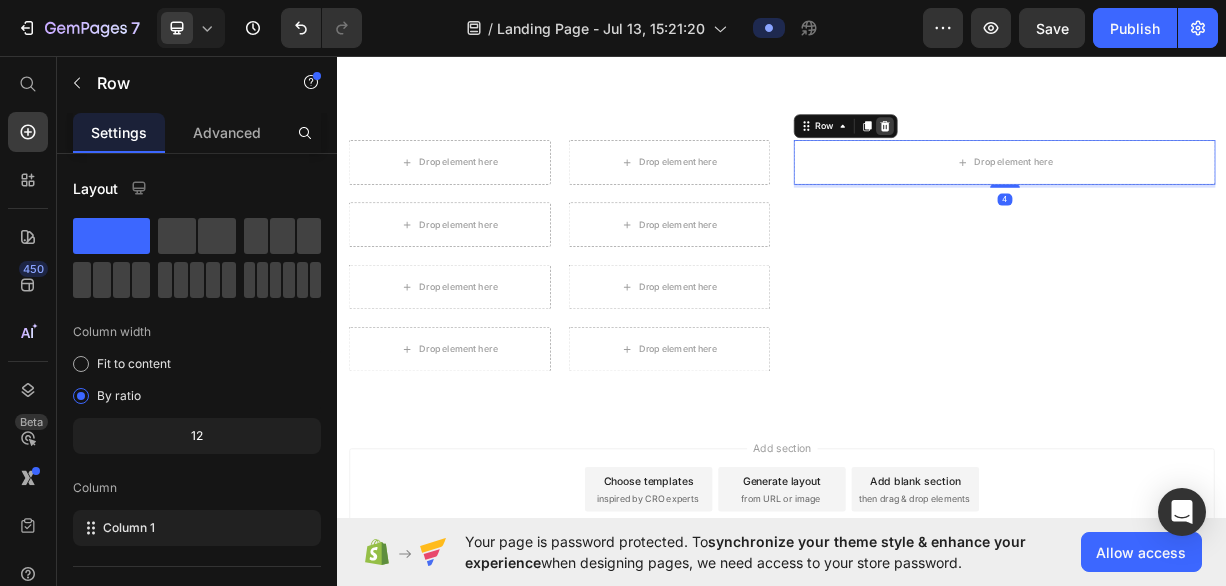 click 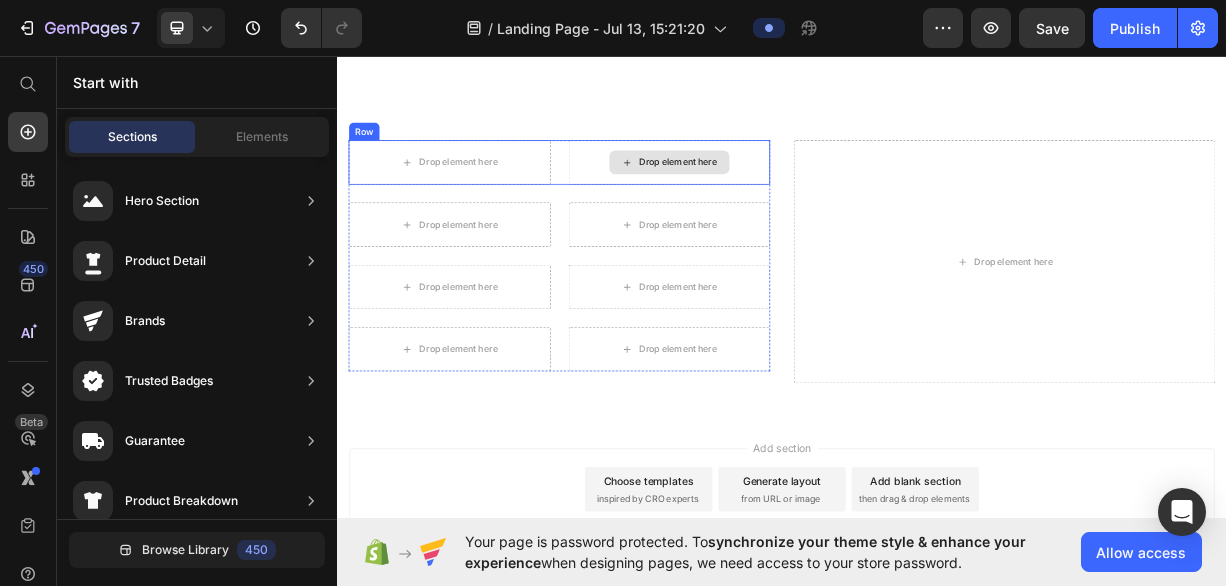 click on "Drop element here" at bounding box center [785, 203] 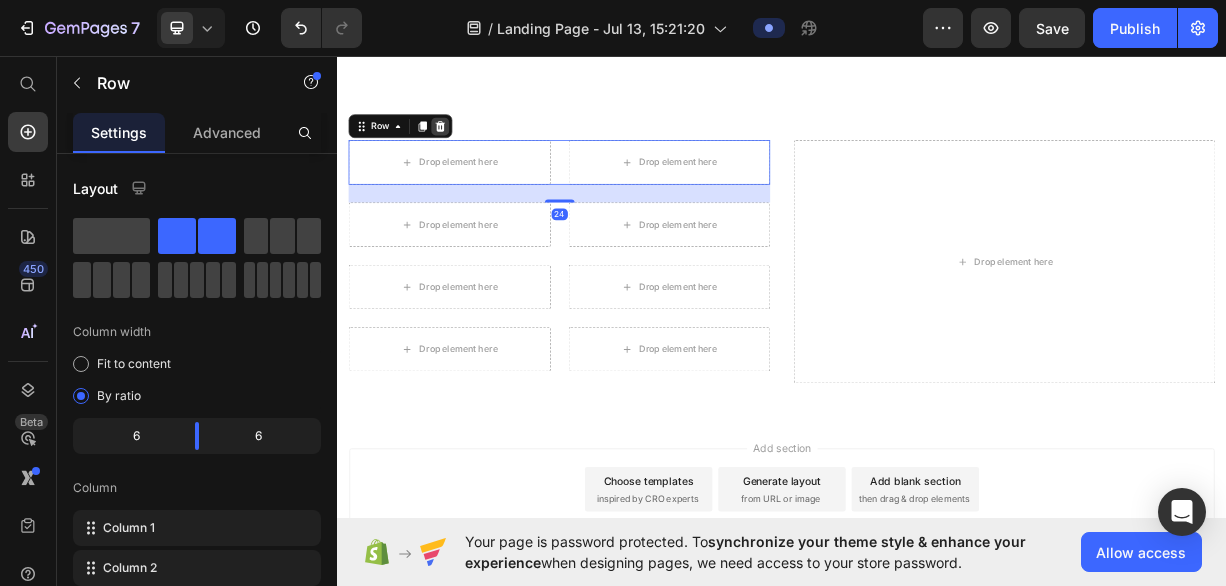 click 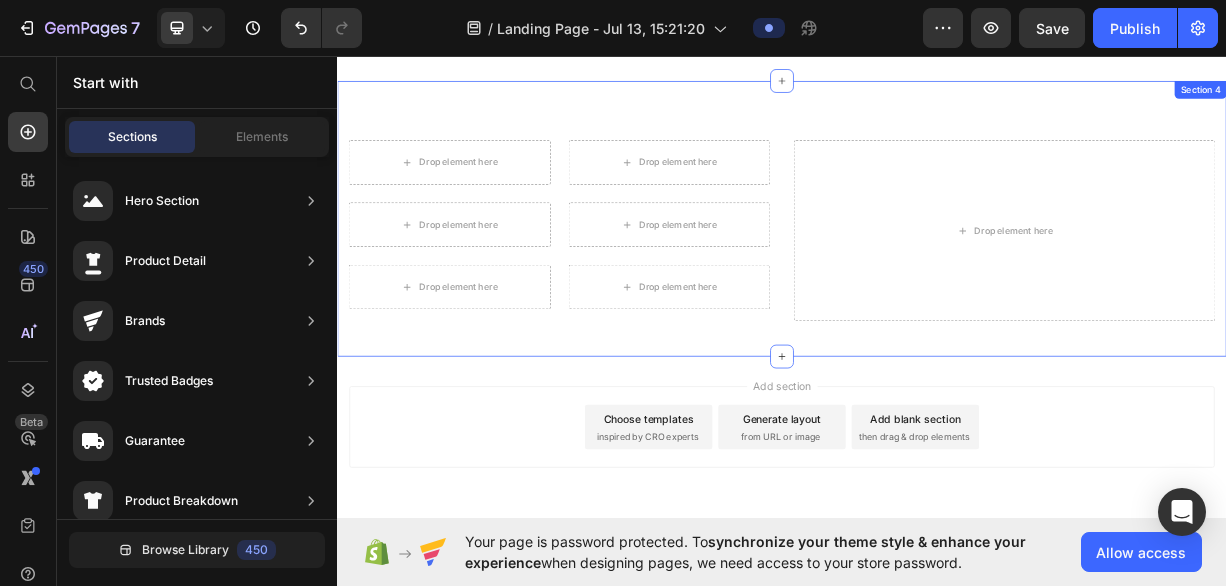 click on "Drop element here
Drop element here Row
Drop element here
Drop element here Row
Drop element here
Drop element here Row Row Product Images [PERSON] . Text Block Icon Icon Icon Icon Icon Icon List Row “At vero eos et iusto odio dignissimos ducimus qui blanditiis praesentium voluptatum deleniti atque corrupti quos dolores“ Text Block Row [PERSON] . Text Block Icon Icon Icon Icon Icon Icon List Row Lorem ipsum dolor sit amet, consectetur adipiscing elit, sed do eiusmod tempor incididunt ut labore et dolore magna aliqua. Text Block Row Carousel
Drop element here Product Section 4" at bounding box center [937, 279] 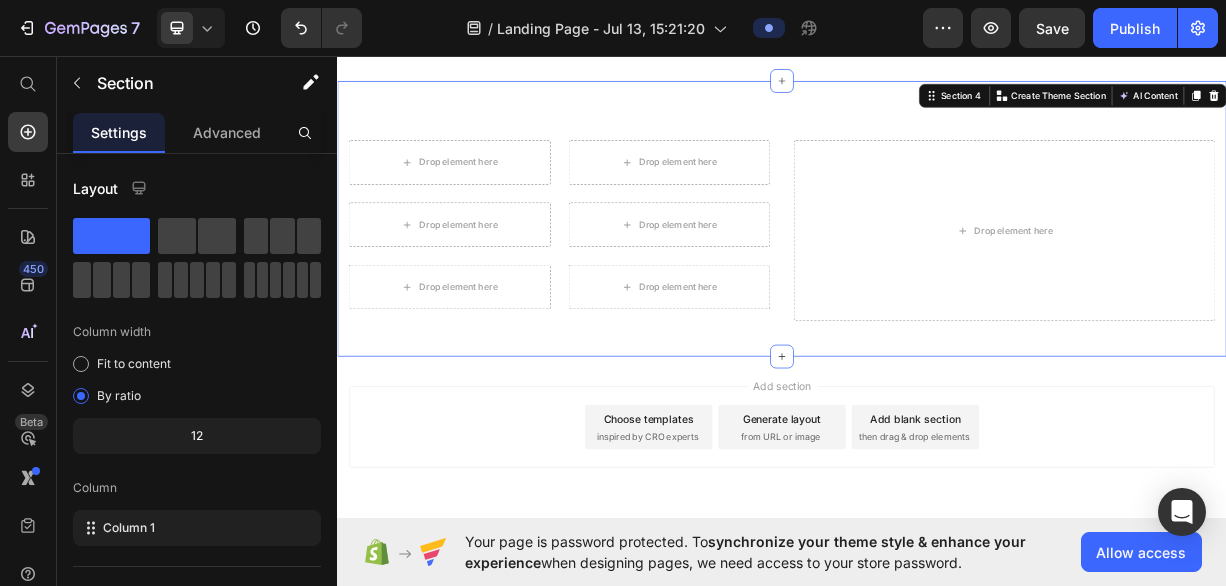 scroll, scrollTop: 1245, scrollLeft: 0, axis: vertical 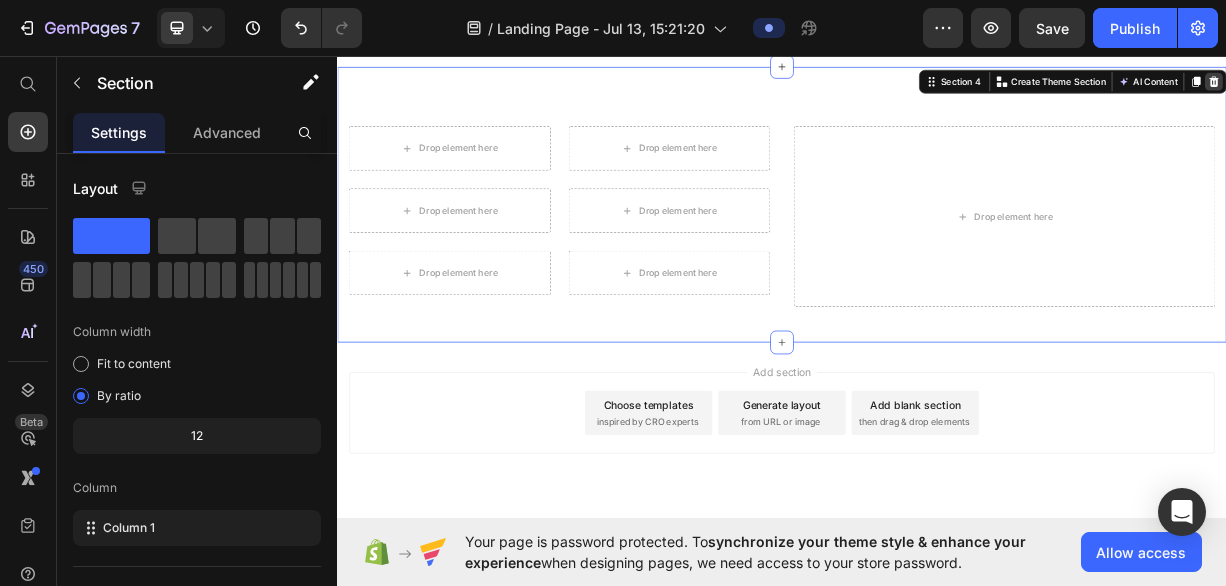 click 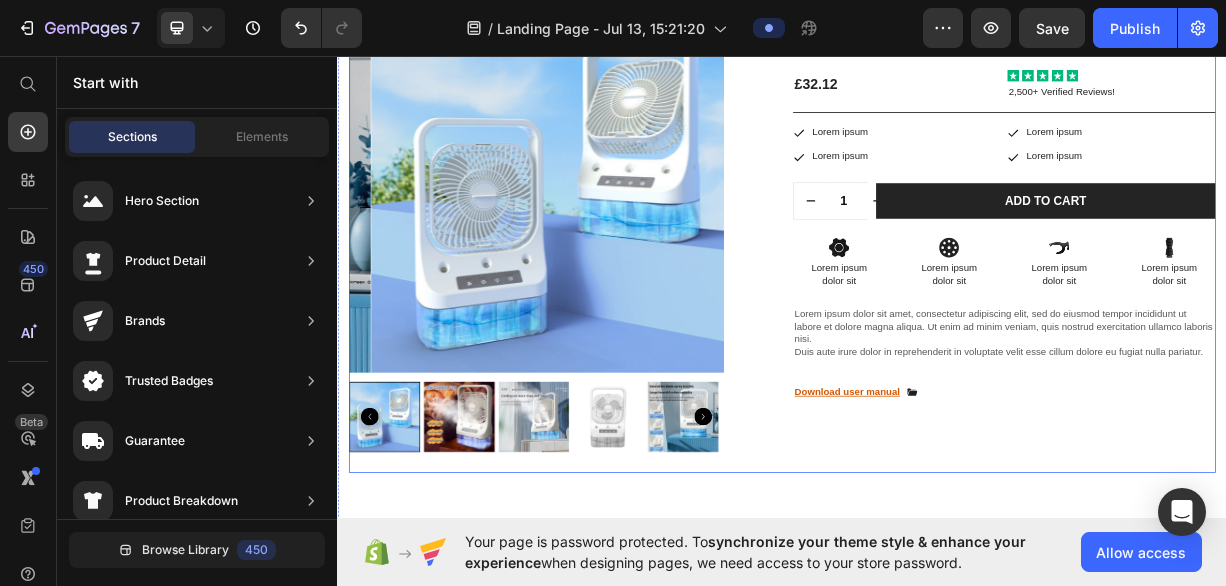 scroll, scrollTop: 621, scrollLeft: 0, axis: vertical 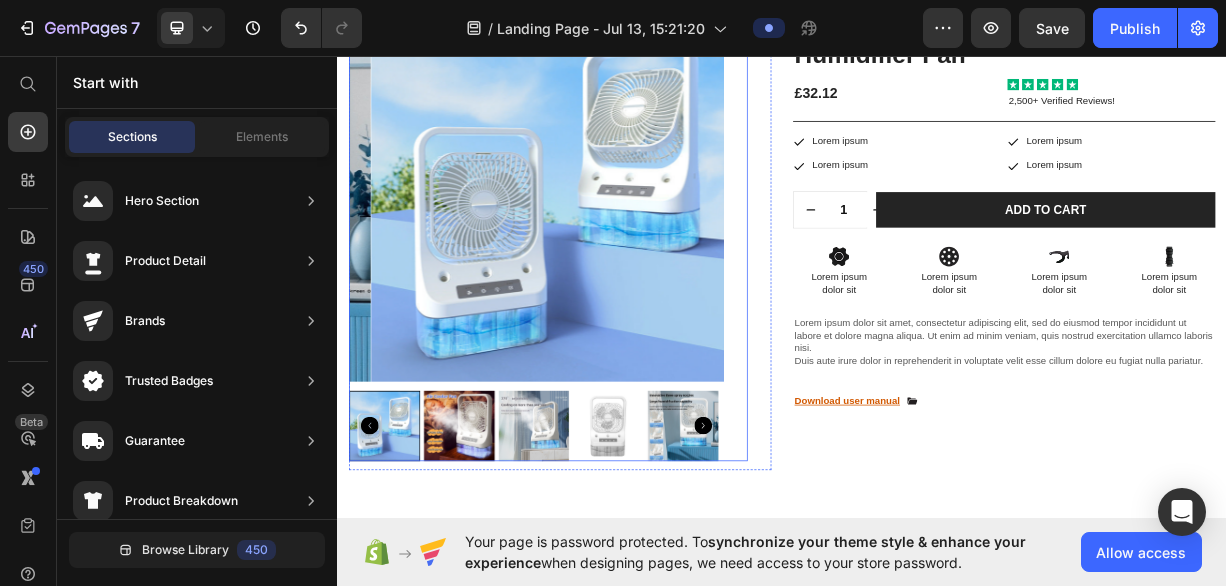 click at bounding box center (634, 246) 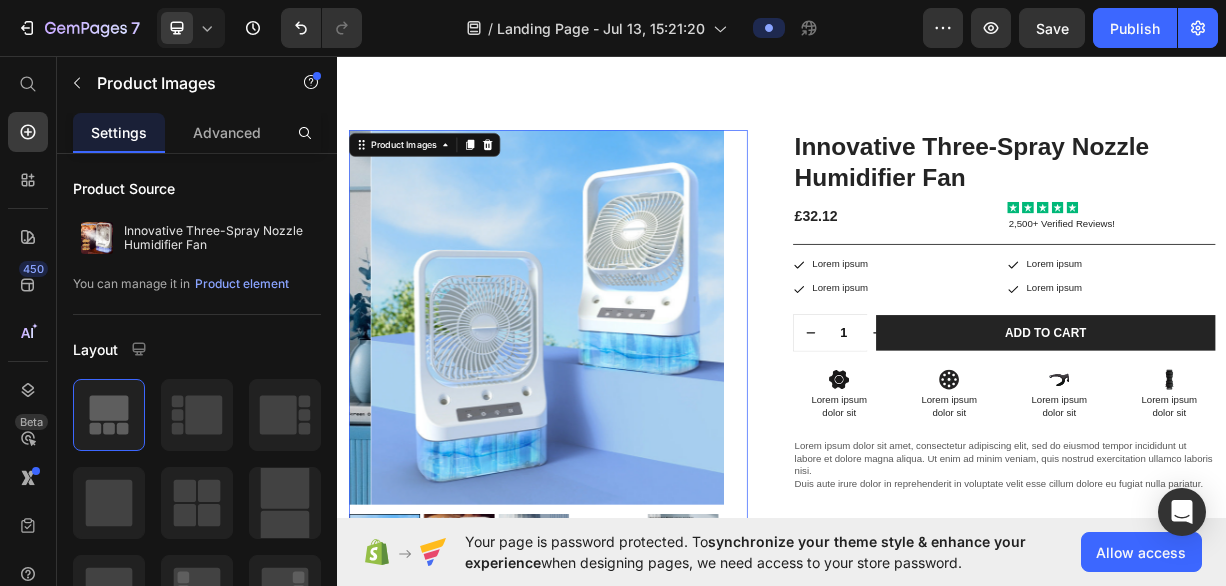 scroll, scrollTop: 447, scrollLeft: 0, axis: vertical 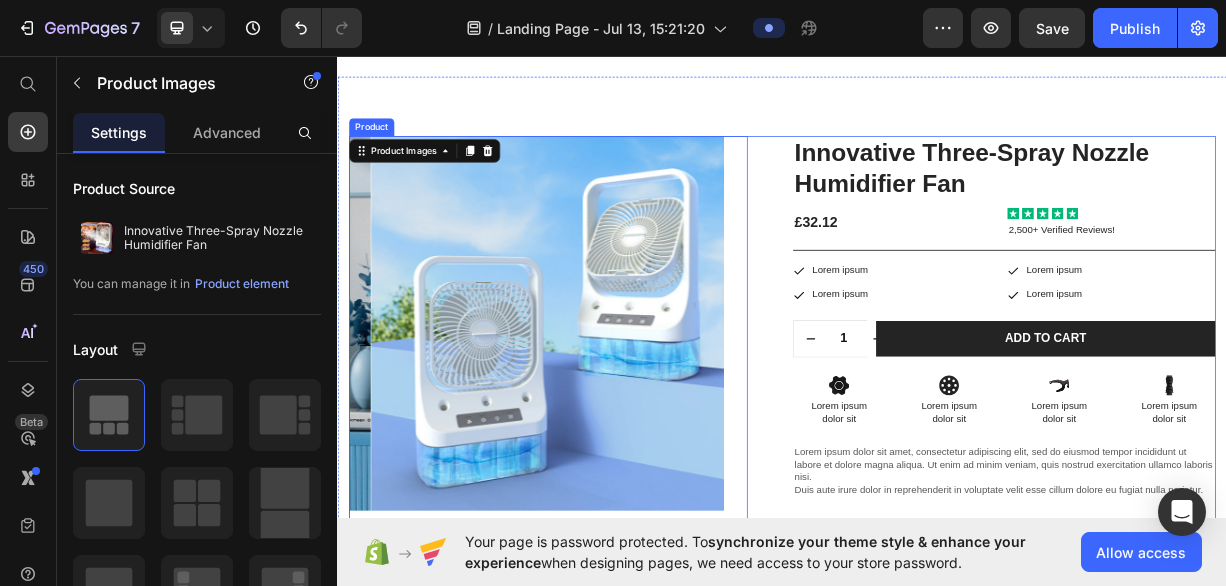 click on "Product Images   12 Row Innovative Three-Spray Nozzle Humidifier Fan Product Title £32.12 Product Price
Icon
Icon
Icon
Icon
Icon Icon List 2,500+ Verified Reviews! Text Block Row
Icon Lorem ipsum Text Block Row
Icon Lorem ipsum Text Block Row Row
Icon Lorem ipsum Text Block Row
Icon Lorem ipsum Text Block Row Row Row 1 Product Quantity Row Add to cart Add to Cart Row
Icon Lorem ipsum Text Block Row
Icon Lorem ipsum Text Block Row Row
Icon Lorem ipsum Text Block Row
Icon Lorem ipsum Text Block Row Row Row
Icon Lorem ipsum  dolor sit Text Block
Icon Lorem ipsum  dolor sit Text Block
Icon Lorem ipsum  dolor sit Text Block" at bounding box center (937, 488) 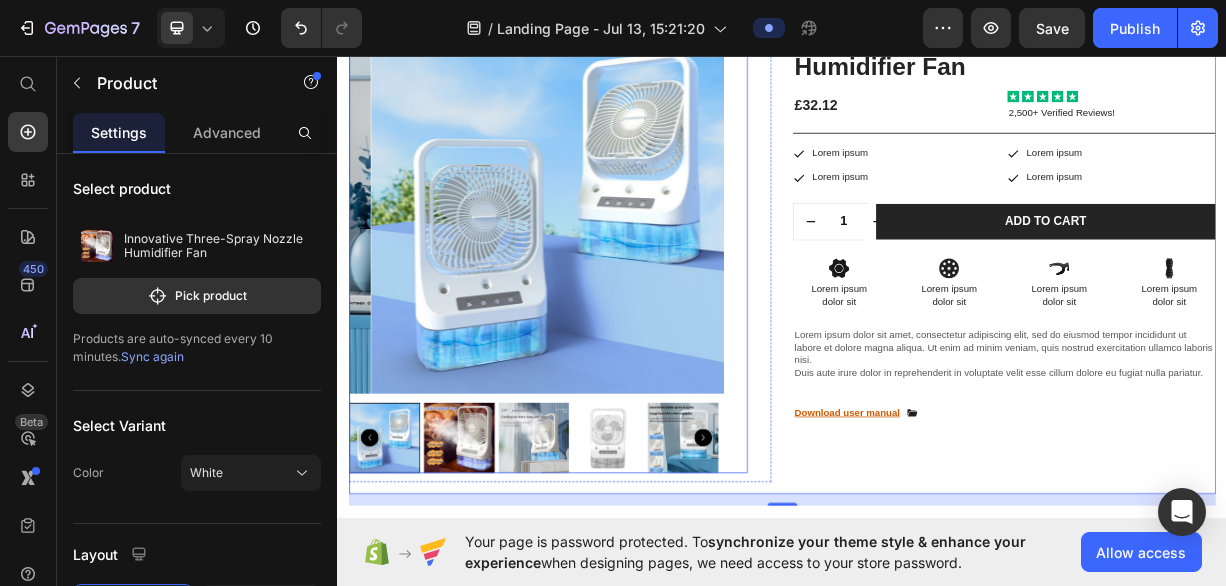 scroll, scrollTop: 606, scrollLeft: 0, axis: vertical 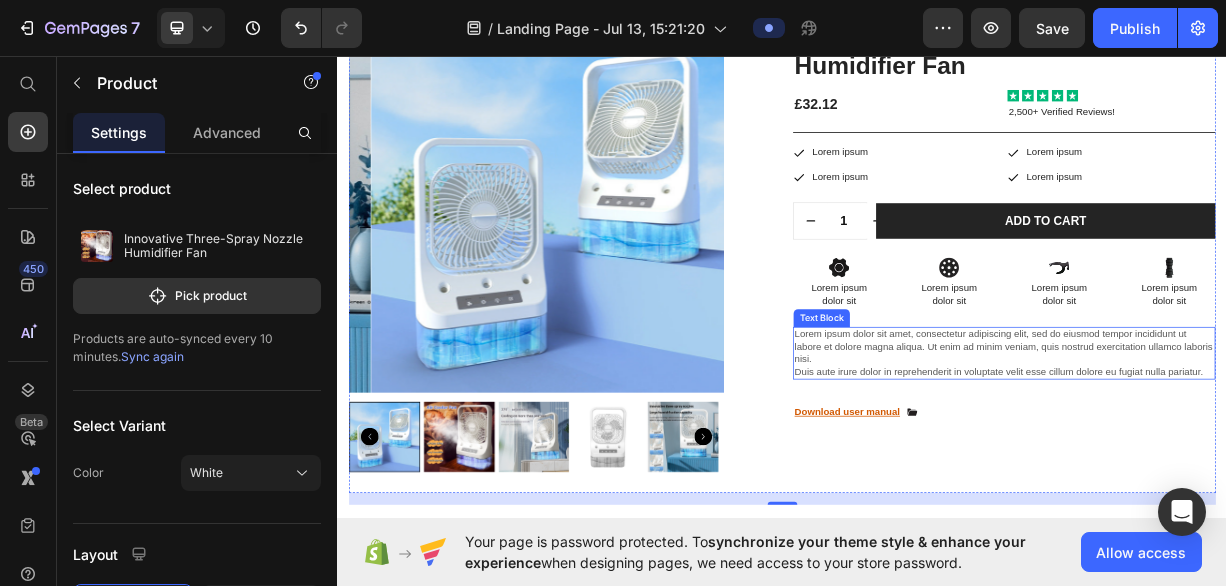 click on "Lorem ipsum dolor sit amet, consectetur adipiscing elit, sed do eiusmod tempor incididunt ut labore et dolore magna aliqua. Ut enim ad minim veniam, quis nostrud exercitation ullamco laboris nisi. Duis aute irure dolor in reprehenderit in voluptate velit esse cillum dolore eu fugiat nulla pariatur." at bounding box center [1237, 461] 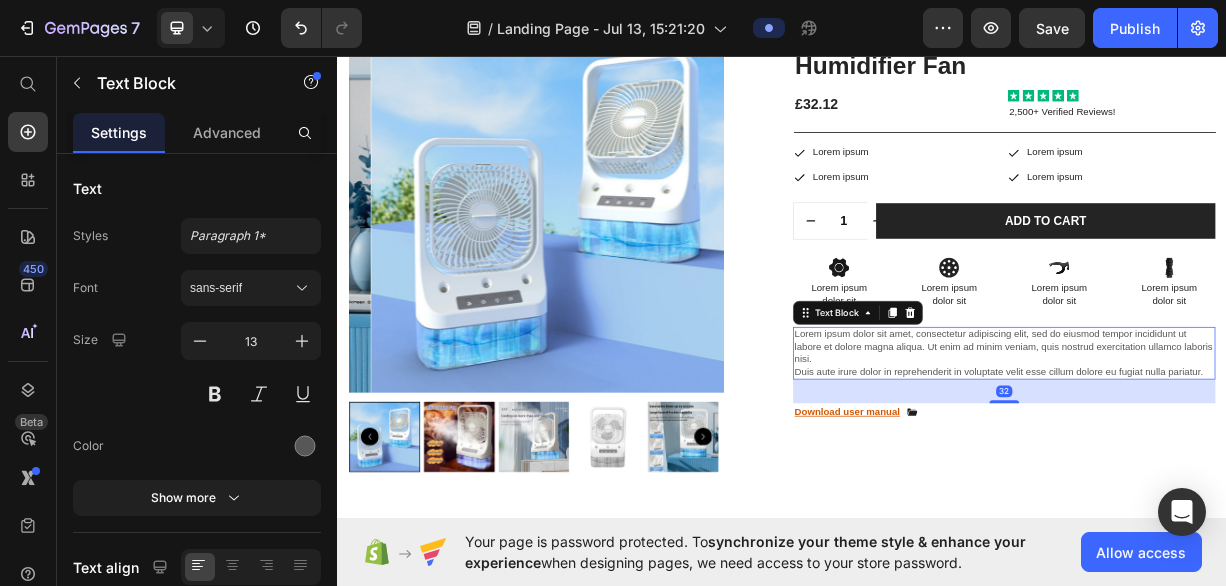 click on "Lorem ipsum dolor sit amet, consectetur adipiscing elit, sed do eiusmod tempor incididunt ut labore et dolore magna aliqua. Ut enim ad minim veniam, quis nostrud exercitation ullamco laboris nisi. Duis aute irure dolor in reprehenderit in voluptate velit esse cillum dolore eu fugiat nulla pariatur." at bounding box center (1237, 461) 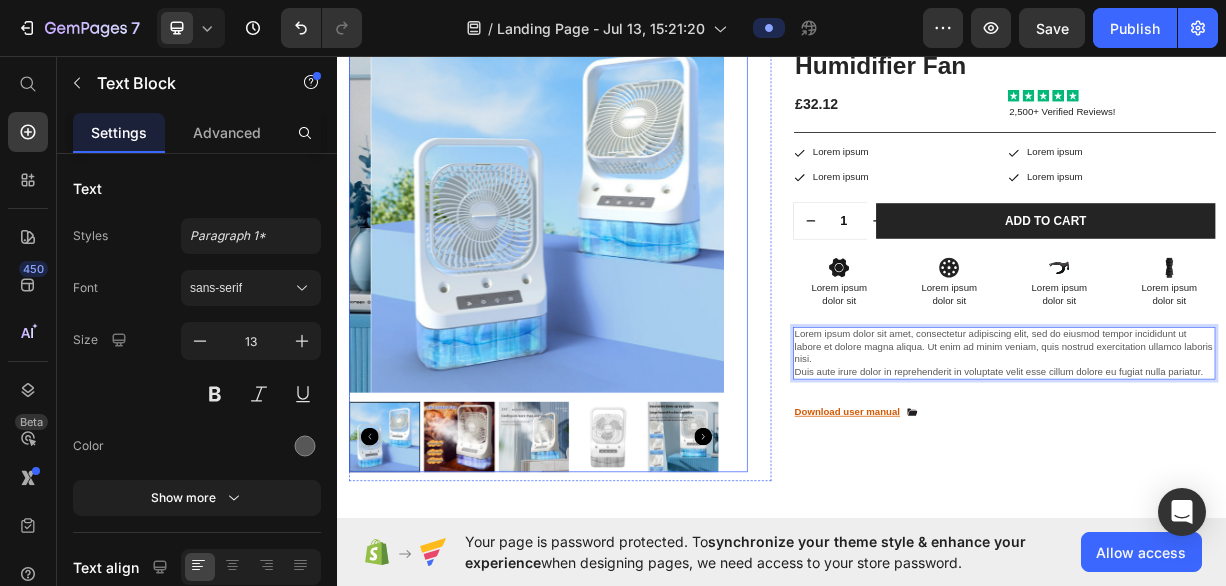 click at bounding box center [634, 261] 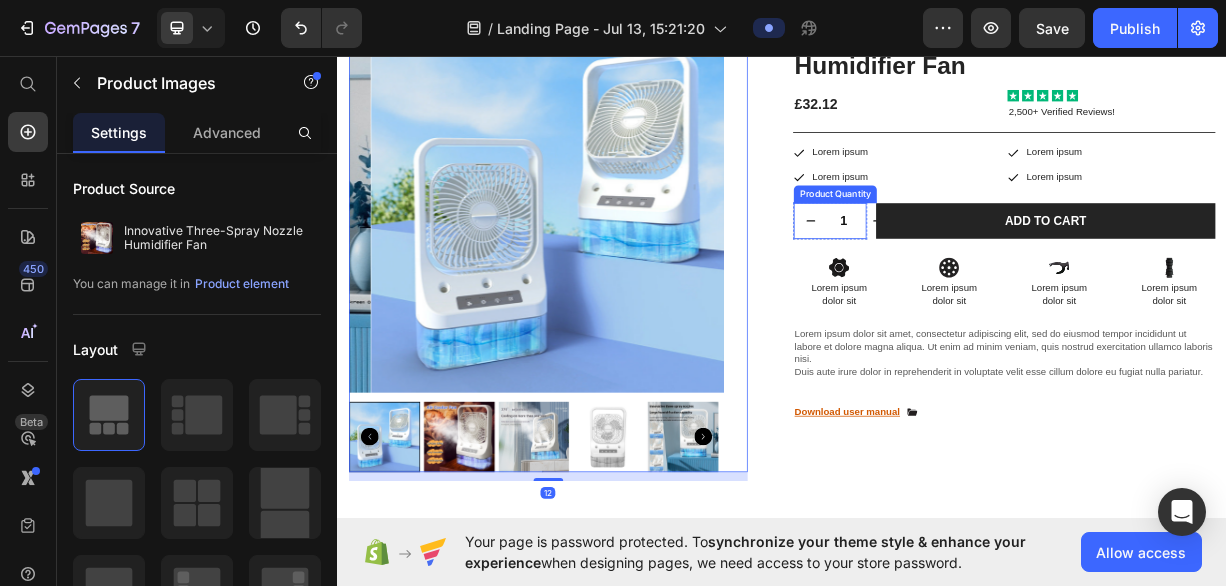 click at bounding box center [975, 282] 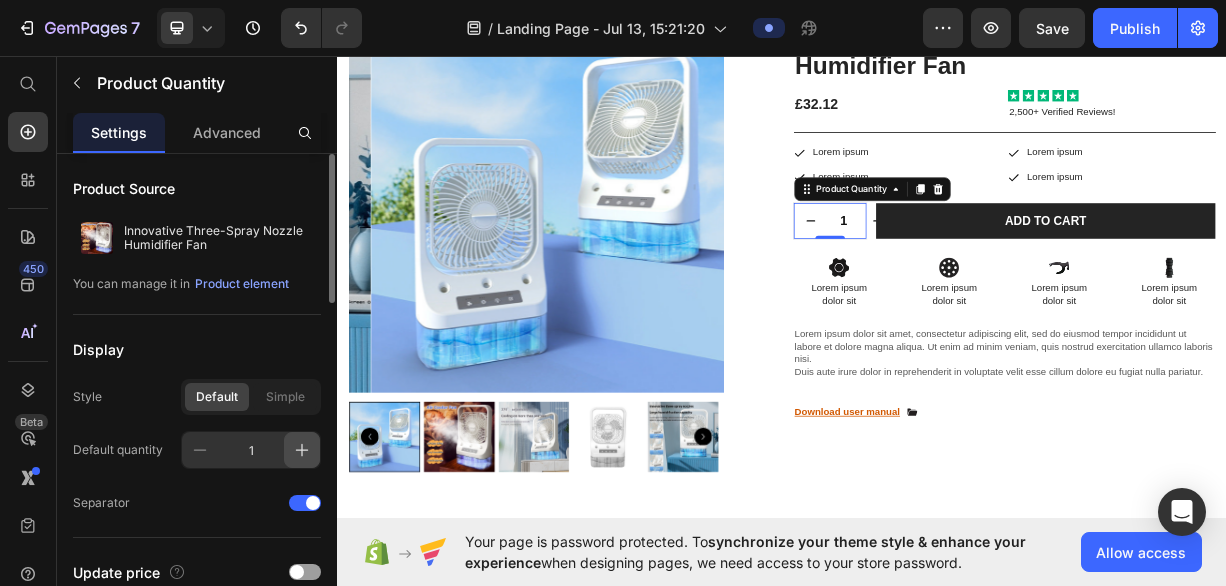 click 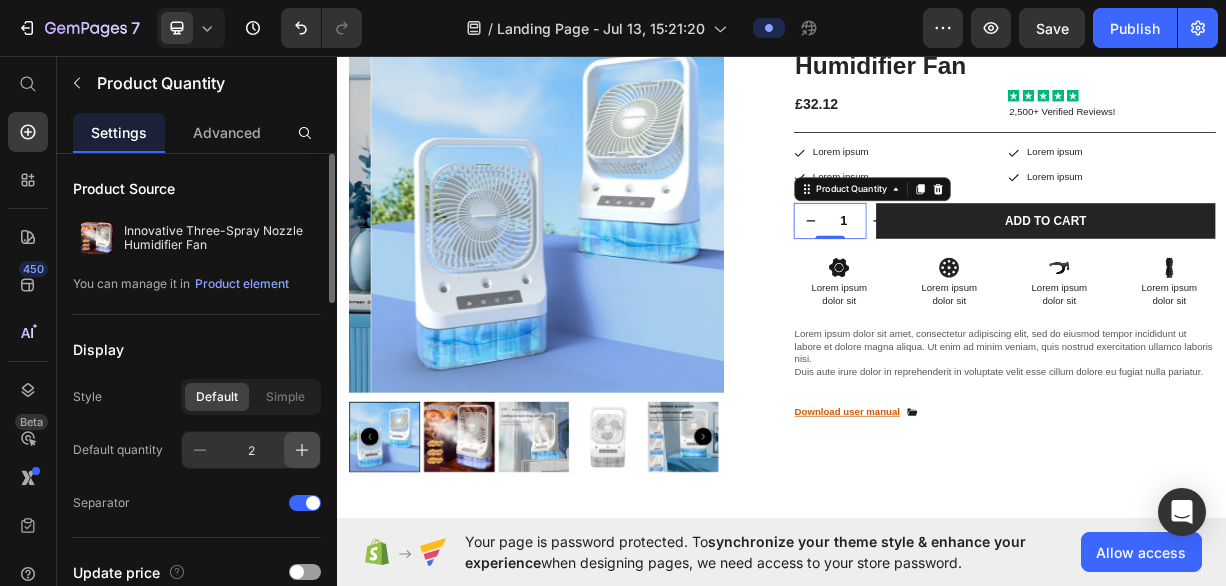 type on "2" 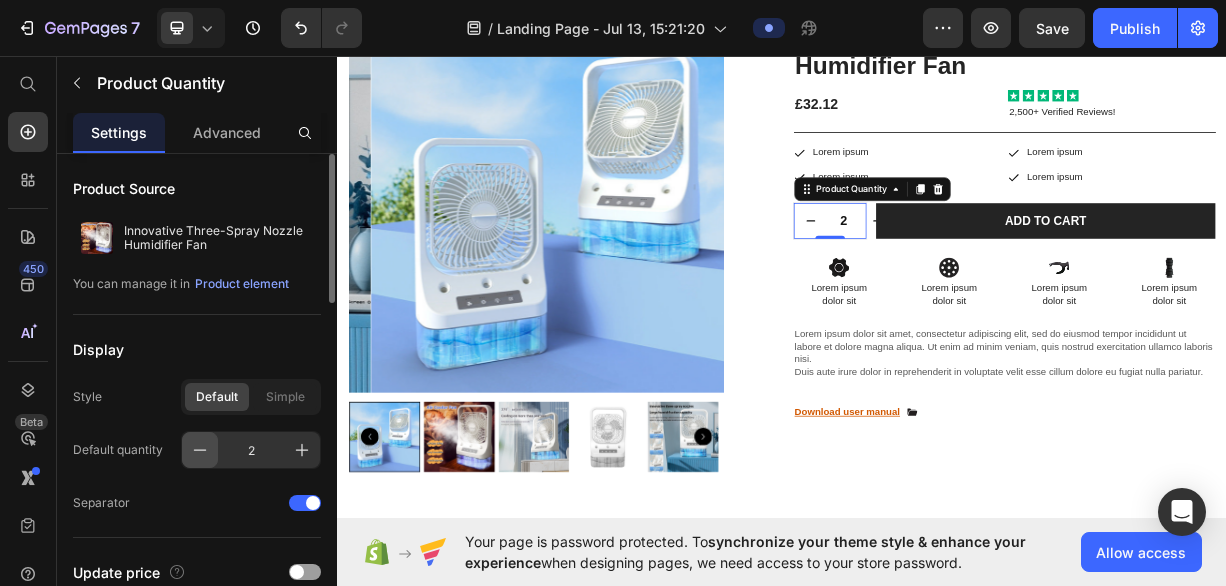 click 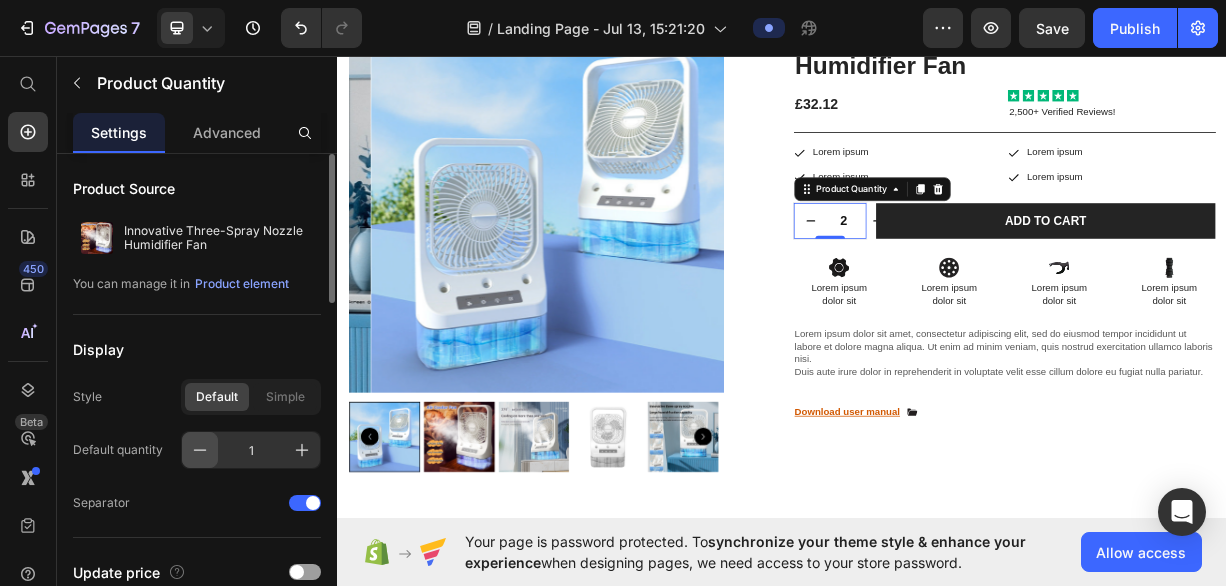 type on "1" 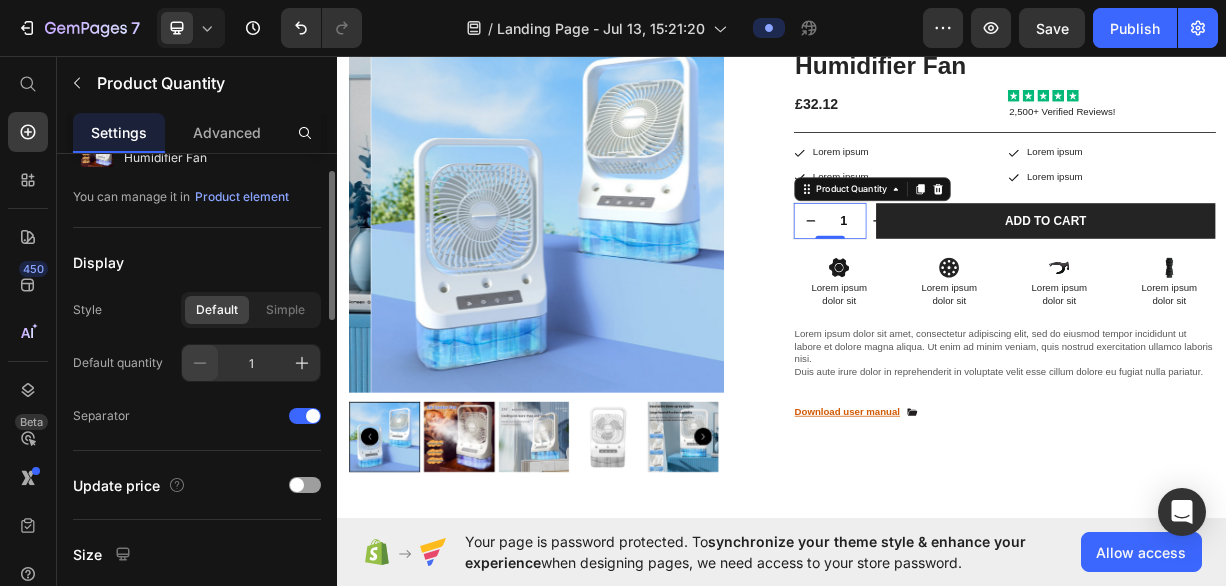 scroll, scrollTop: 88, scrollLeft: 0, axis: vertical 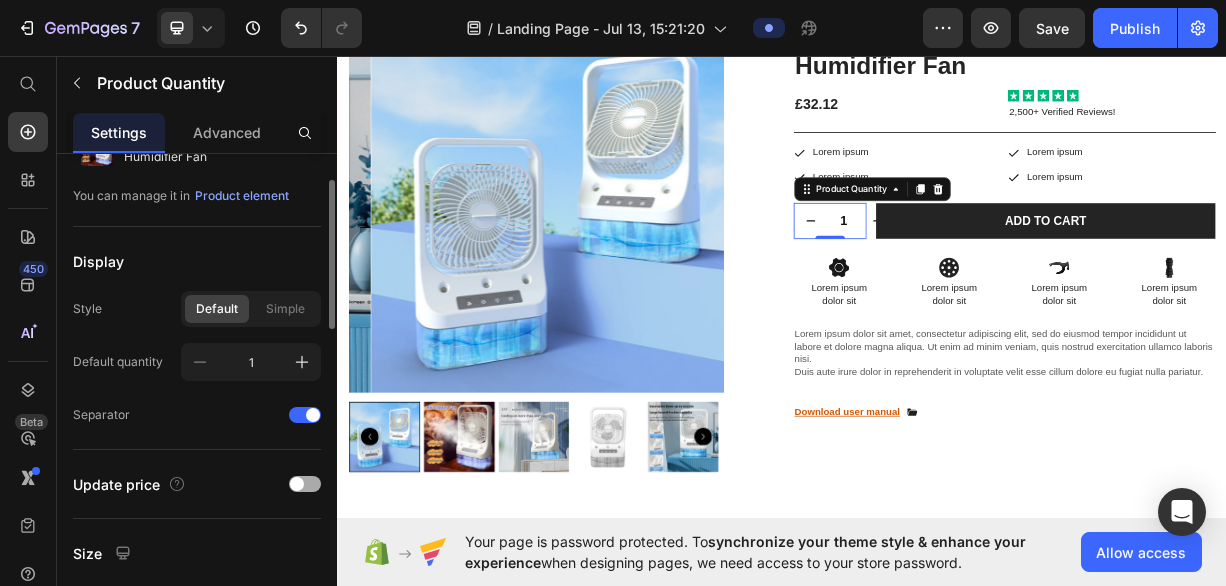 click at bounding box center [297, 484] 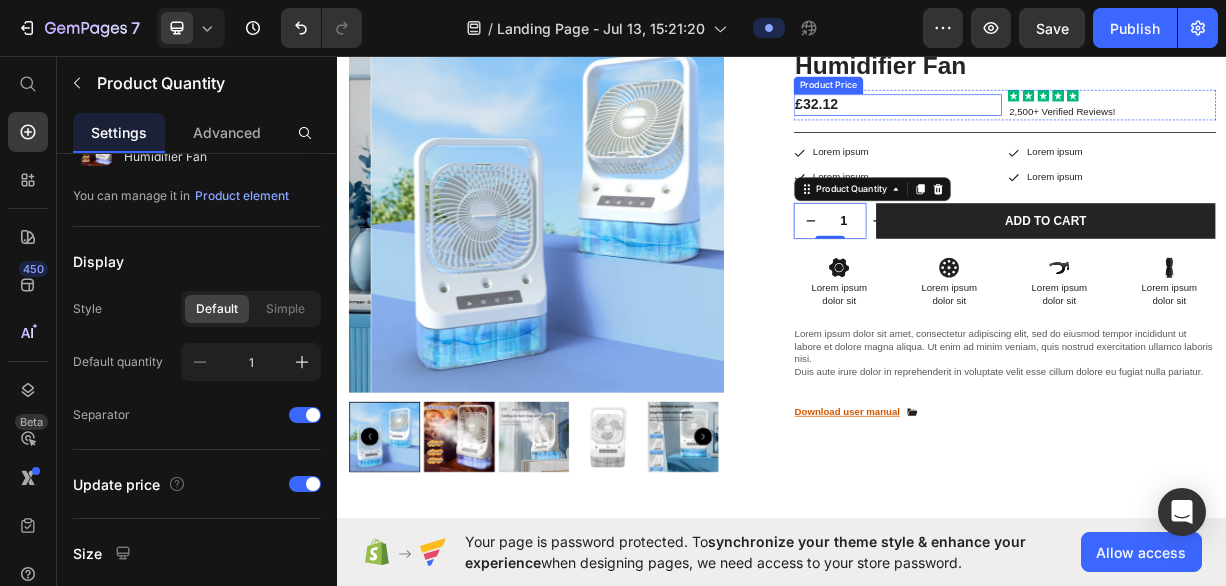 click on "£32.12" at bounding box center [1092, 125] 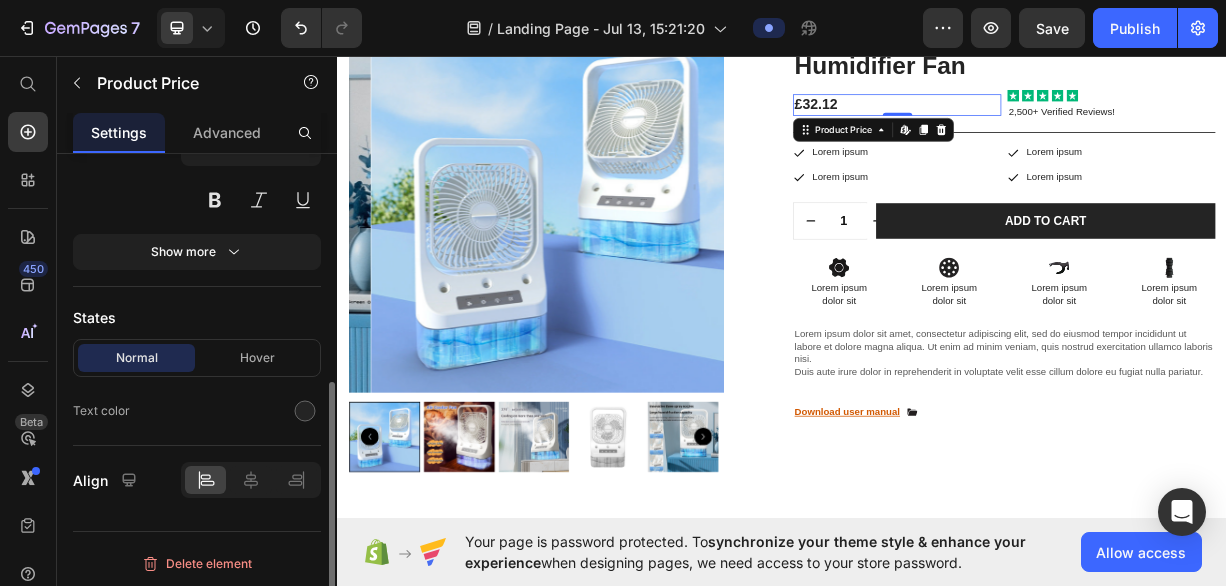 scroll, scrollTop: 0, scrollLeft: 0, axis: both 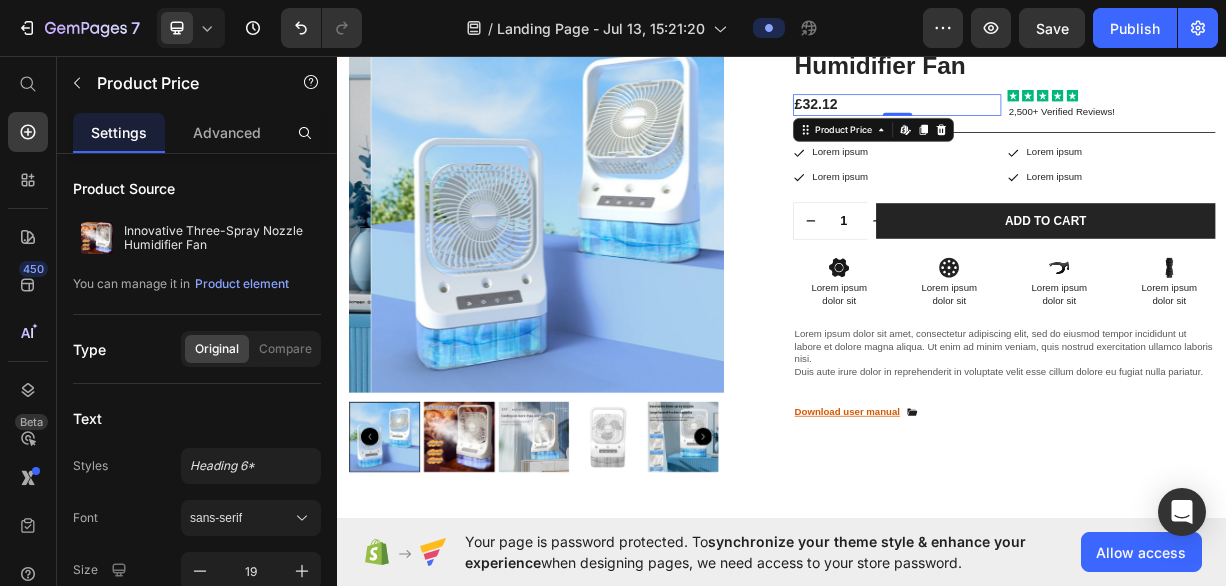 click on "£32.12" at bounding box center (1092, 125) 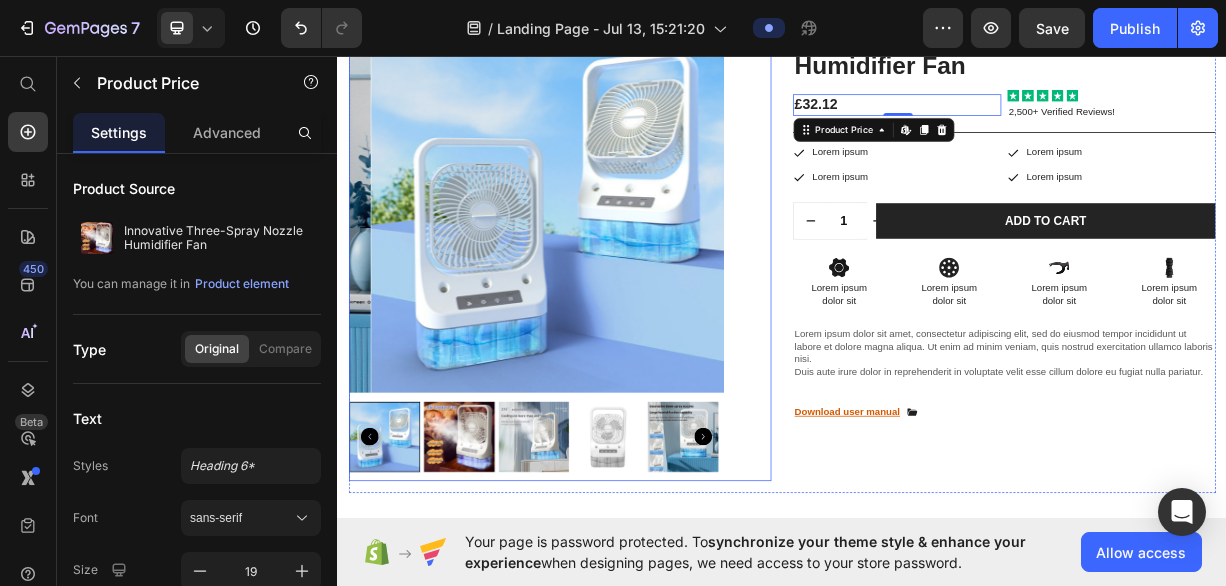 click on "Product Images Row" at bounding box center (637, 321) 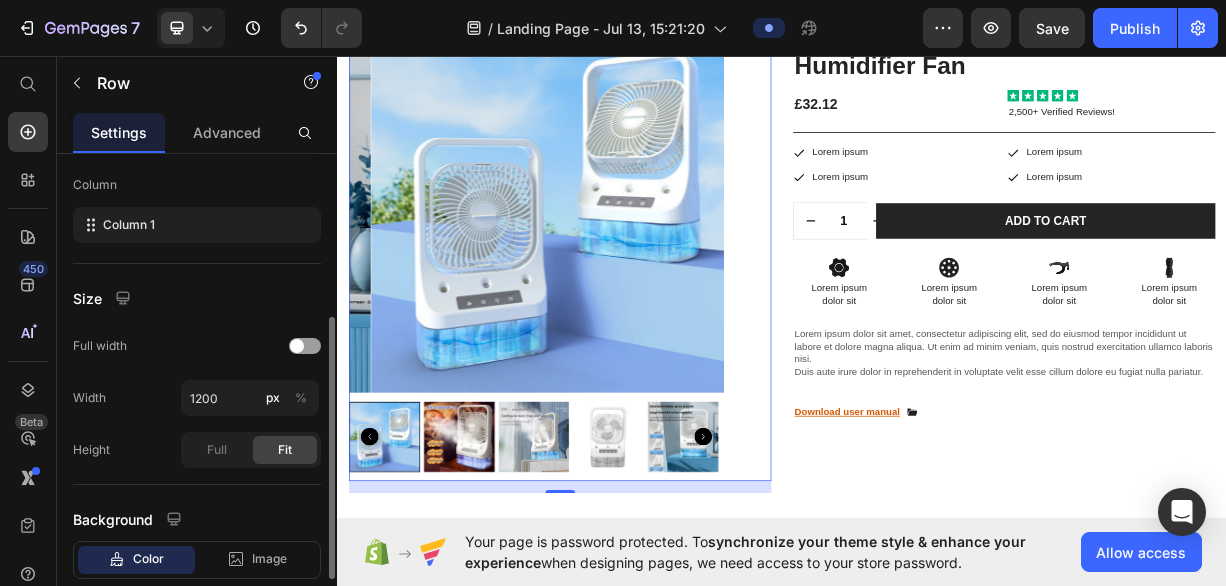 scroll, scrollTop: 0, scrollLeft: 0, axis: both 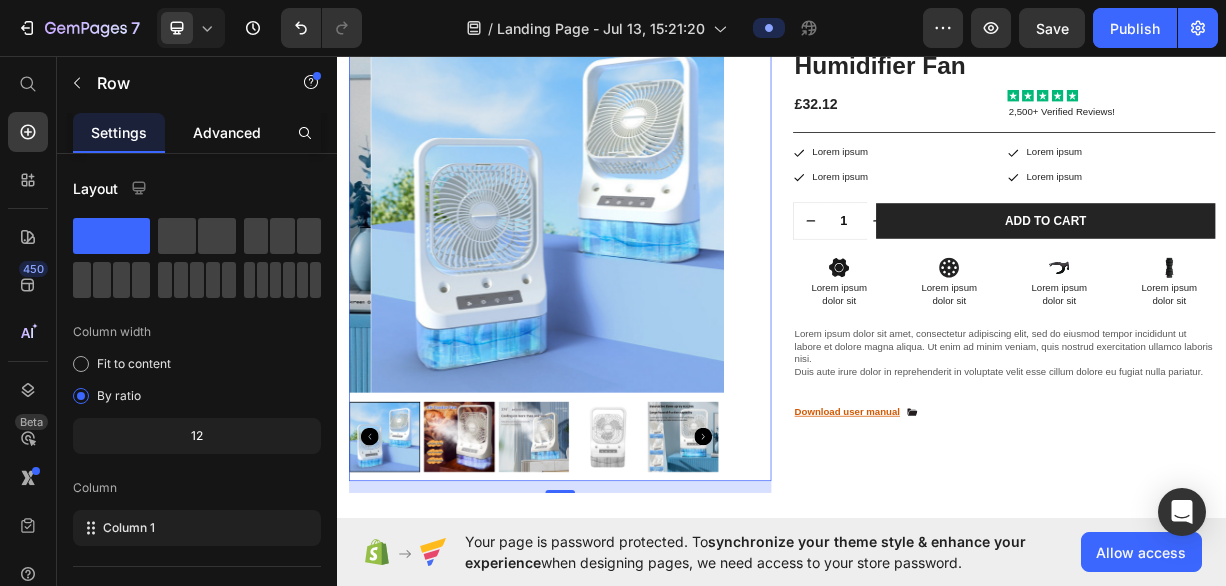 click on "Advanced" 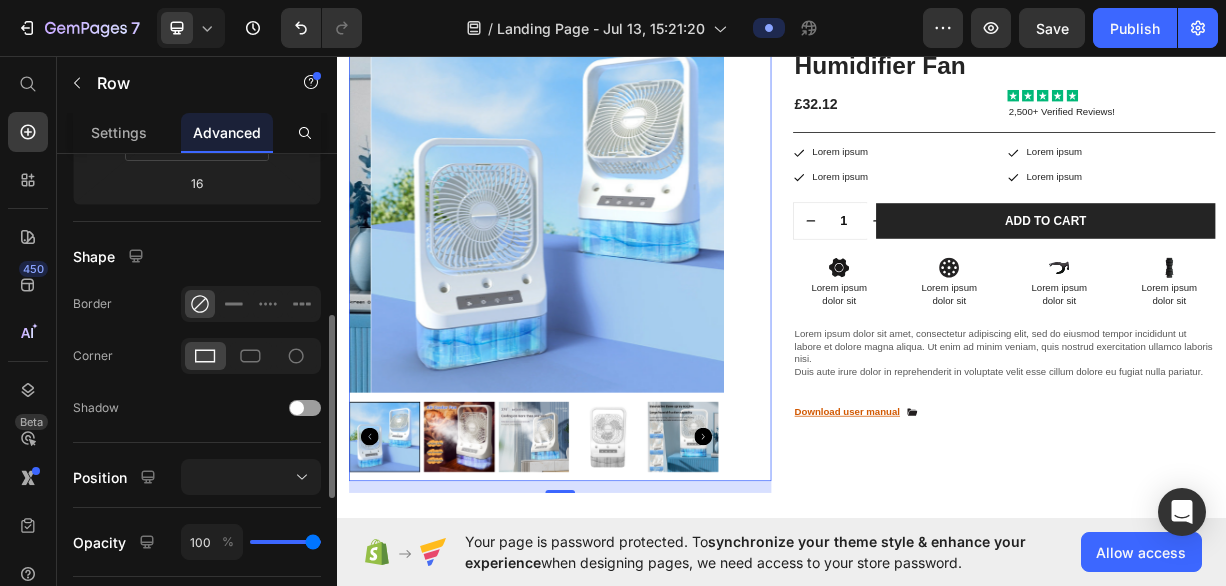 scroll, scrollTop: 0, scrollLeft: 0, axis: both 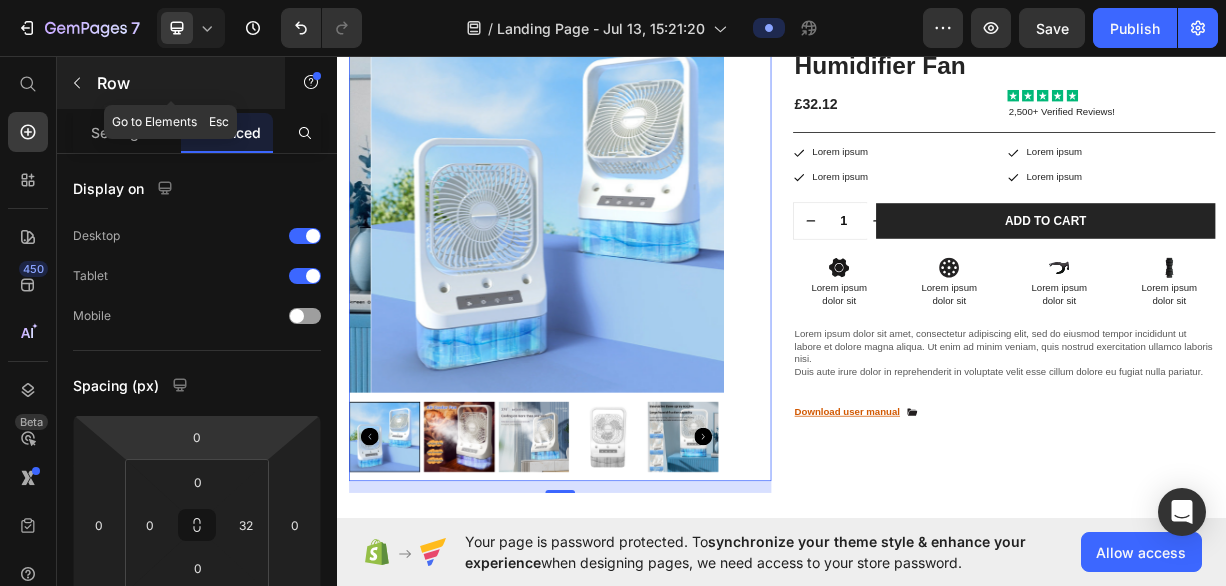 click on "Row" at bounding box center [182, 83] 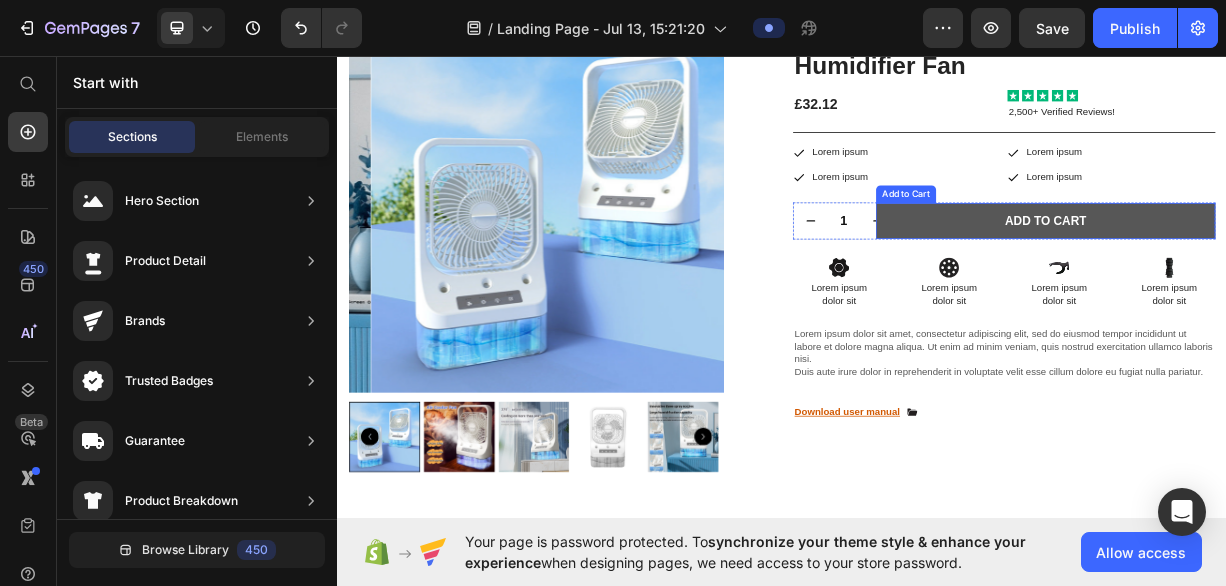 scroll, scrollTop: 696, scrollLeft: 0, axis: vertical 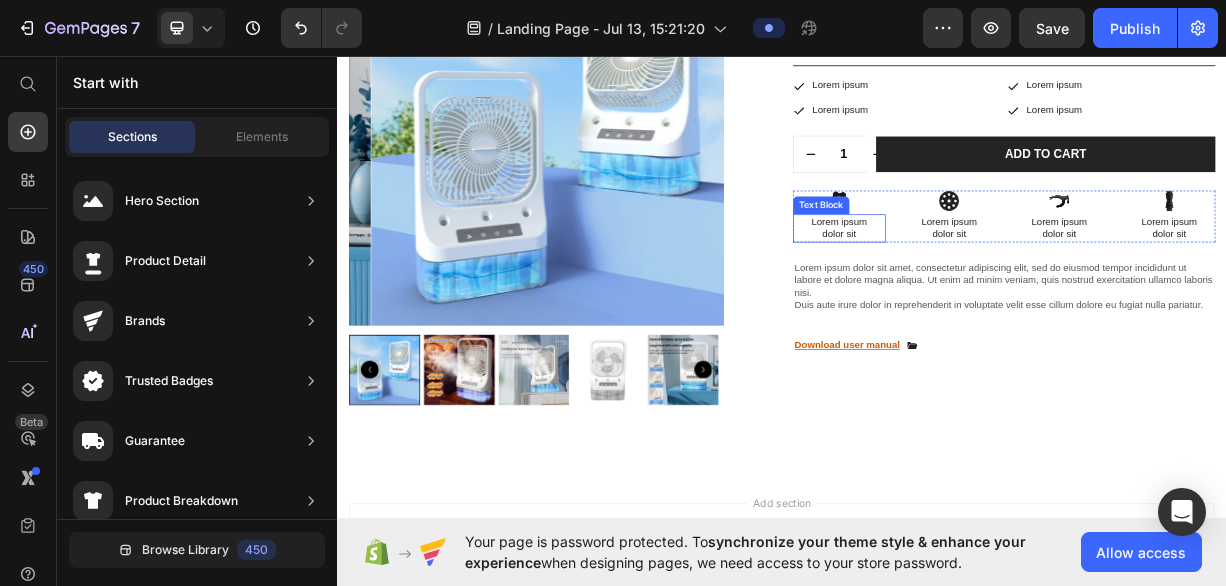 click on "Lorem ipsum  dolor sit" at bounding box center (1014, 292) 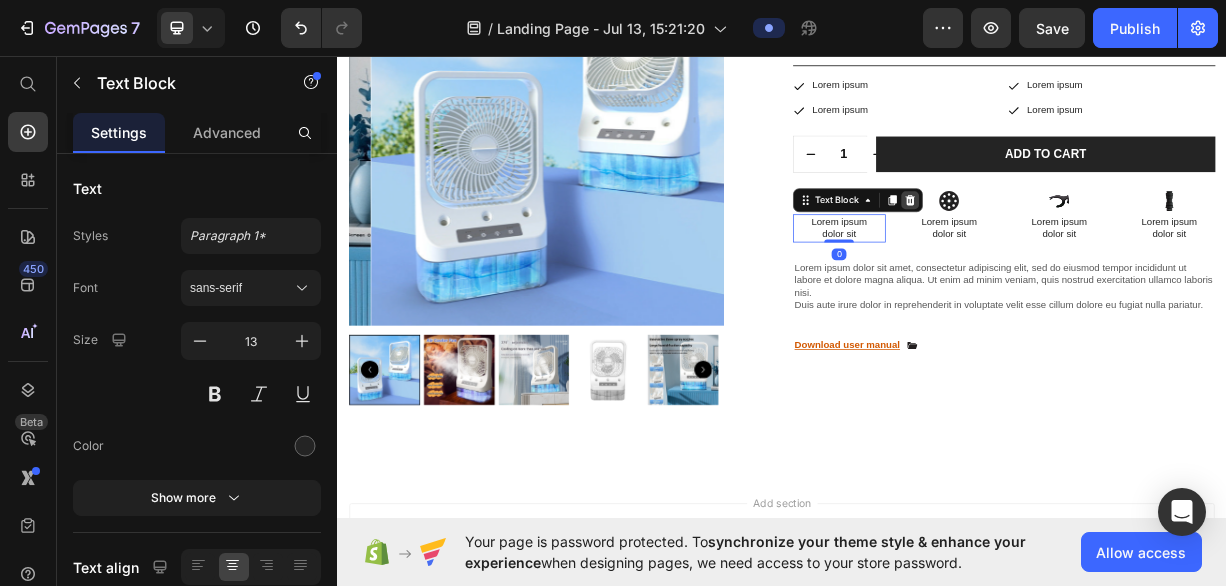 click 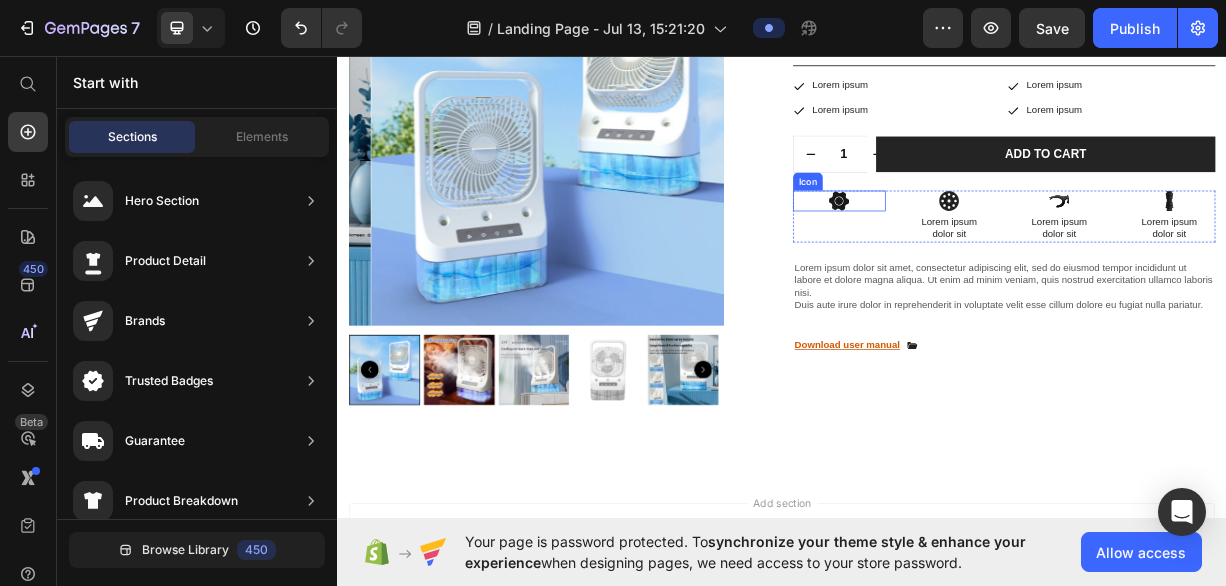 click on "Innovative Three-Spray Nozzle Humidifier Fan Product Title £32.12 Product Price
Icon
Icon
Icon
Icon
Icon Icon List 2,500+ Verified Reviews! Text Block Row
Icon Lorem ipsum Text Block Row
Icon Lorem ipsum Text Block Row Row
Icon Lorem ipsum Text Block Row
Icon Lorem ipsum Text Block Row Row Row 1 Product Quantity Row Add to cart Add to Cart Row
Icon Lorem ipsum Text Block Row
Icon Lorem ipsum Text Block Row Row
Icon Lorem ipsum Text Block Row
Icon Lorem ipsum Text Block Row Row Row
Icon Lorem ipsum  dolor sit Text Block
Icon Lorem ipsum  dolor sit Text Block" at bounding box center [1237, 239] 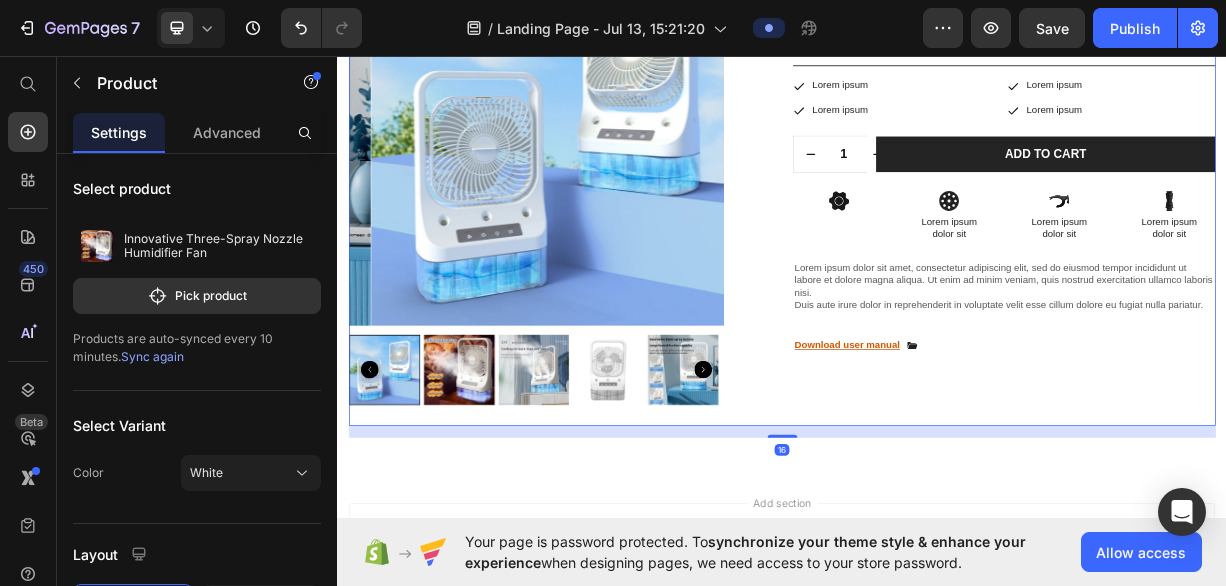click on "Innovative Three-Spray Nozzle Humidifier Fan Product Title £32.12 Product Price
Icon
Icon
Icon
Icon
Icon Icon List 2,500+ Verified Reviews! Text Block Row
Icon Lorem ipsum Text Block Row
Icon Lorem ipsum Text Block Row Row
Icon Lorem ipsum Text Block Row
Icon Lorem ipsum Text Block Row Row Row 1 Product Quantity Row Add to cart Add to Cart Row
Icon Lorem ipsum Text Block Row
Icon Lorem ipsum Text Block Row Row
Icon Lorem ipsum Text Block Row
Icon Lorem ipsum Text Block Row Row Row
Icon Lorem ipsum  dolor sit Text Block
Icon Lorem ipsum  dolor sit Text Block" at bounding box center (1237, 239) 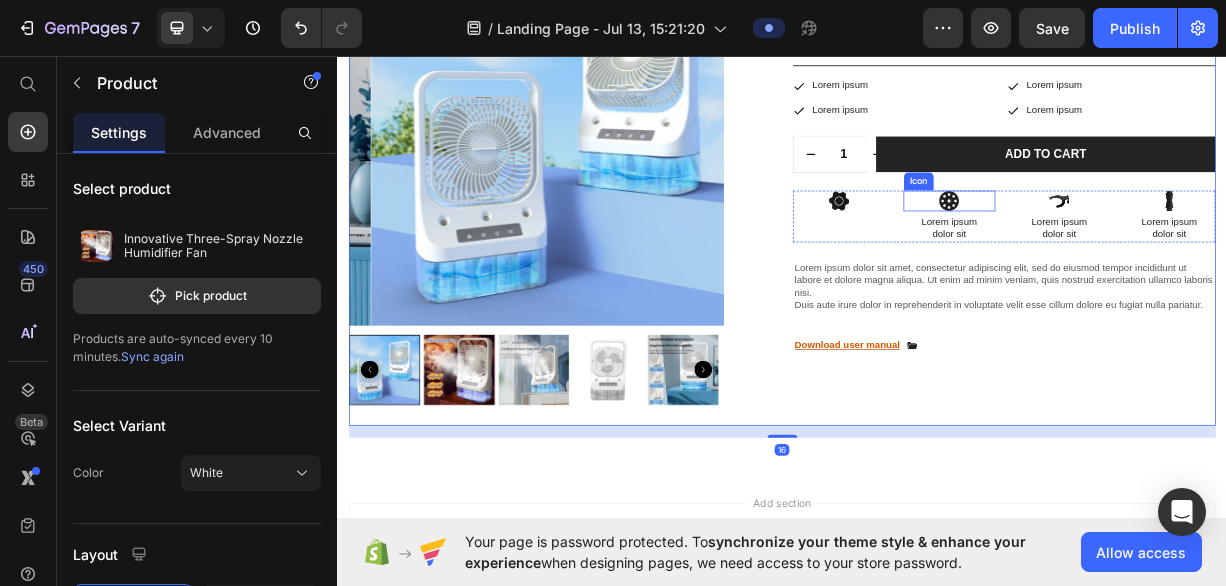 click on "Icon" at bounding box center [1163, 255] 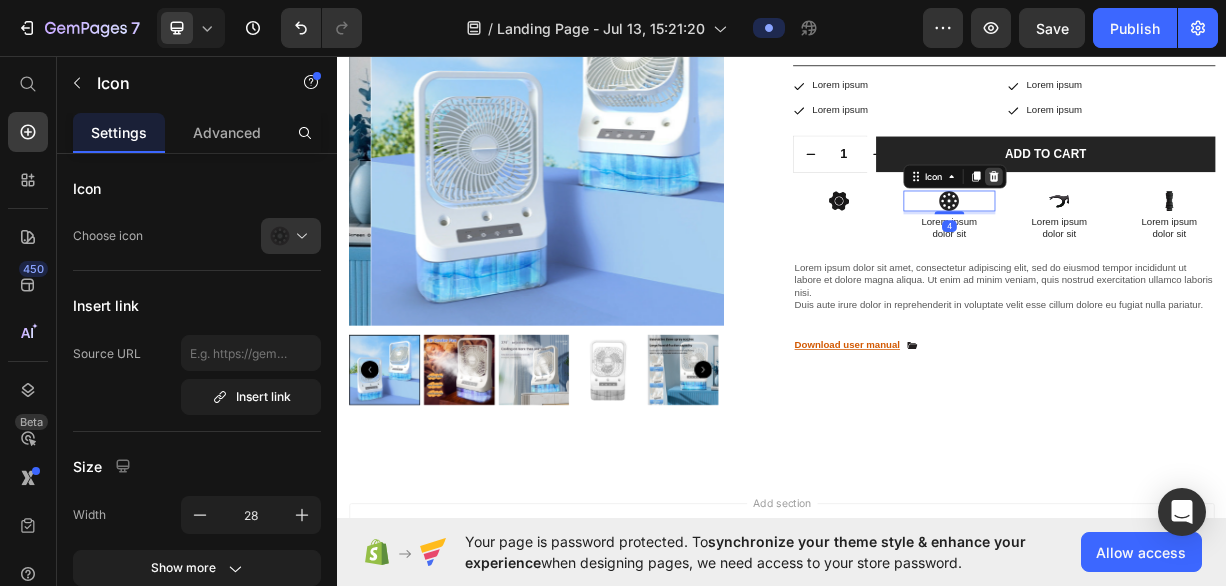 click 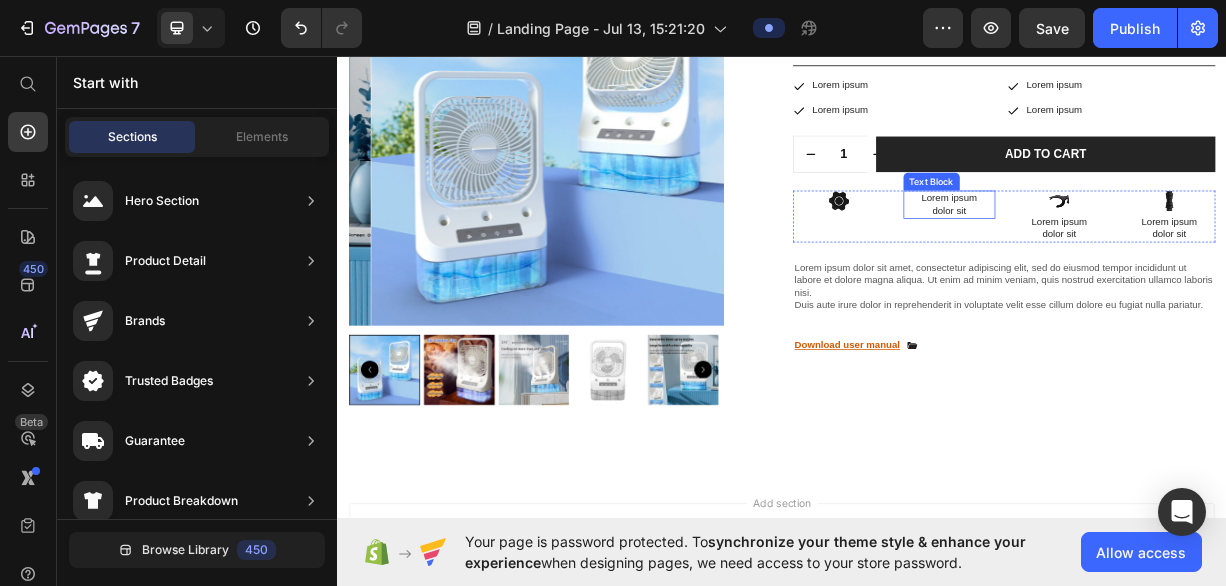 click on "Lorem ipsum  dolor sit" at bounding box center (1163, 260) 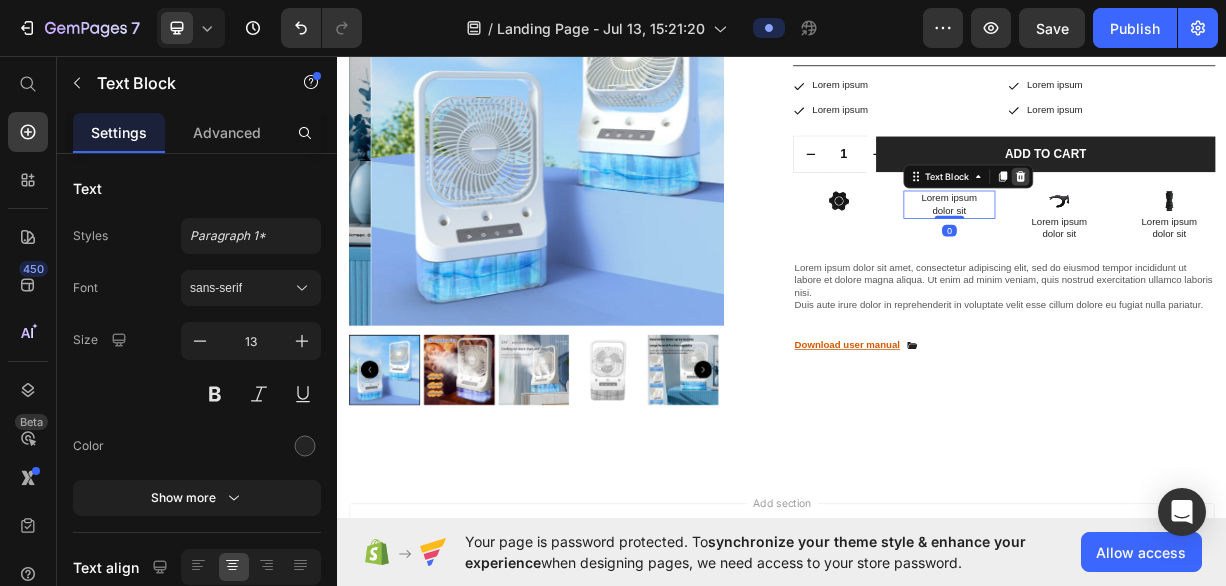 click 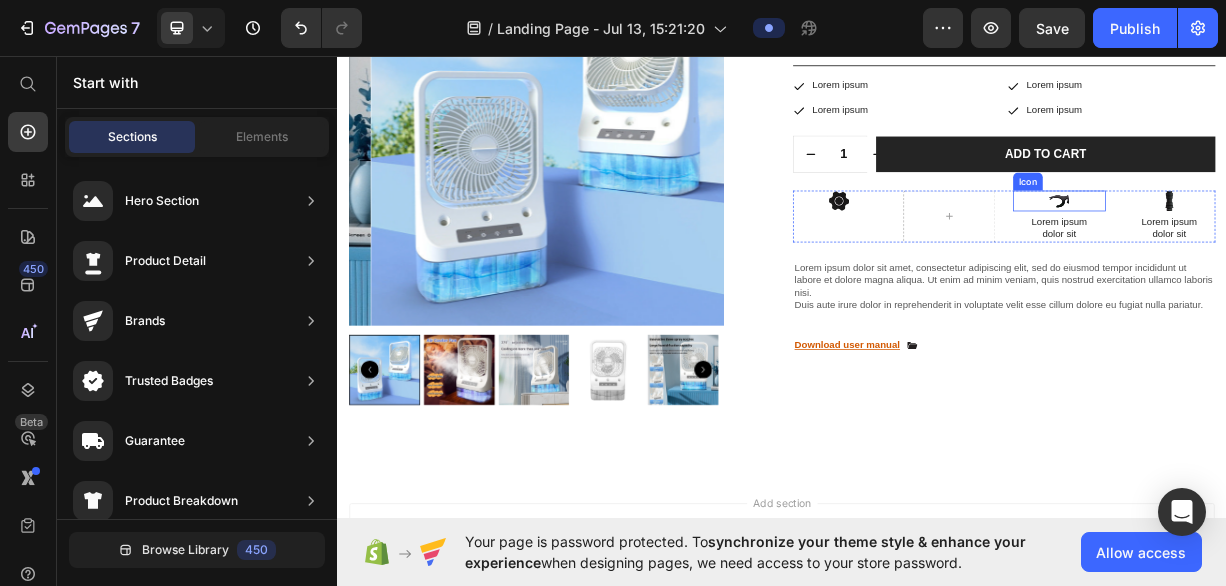 click 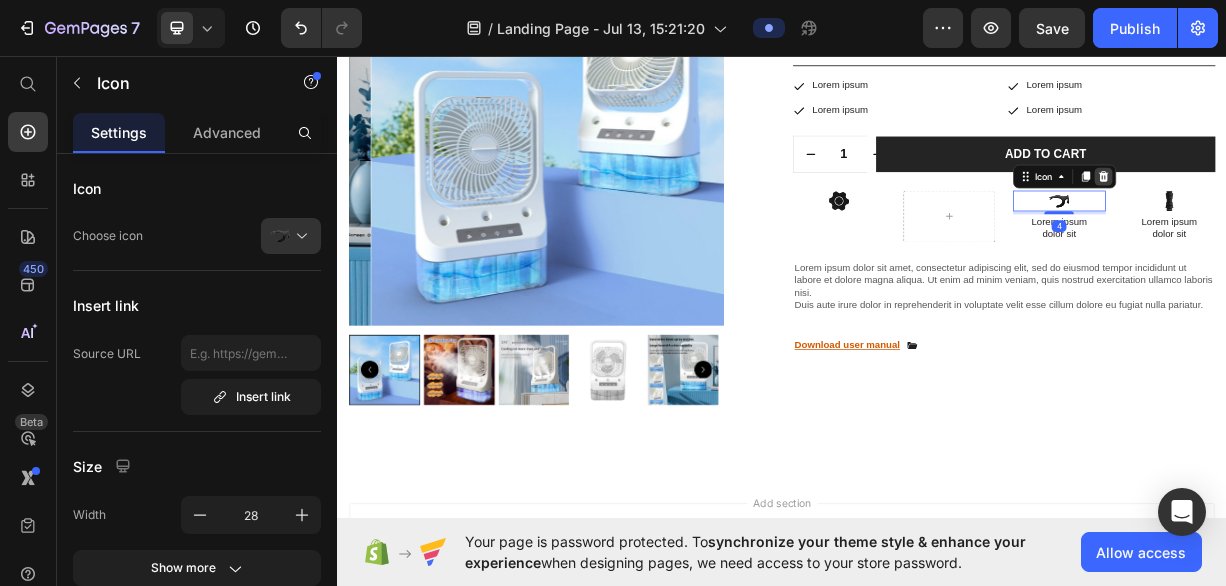 click 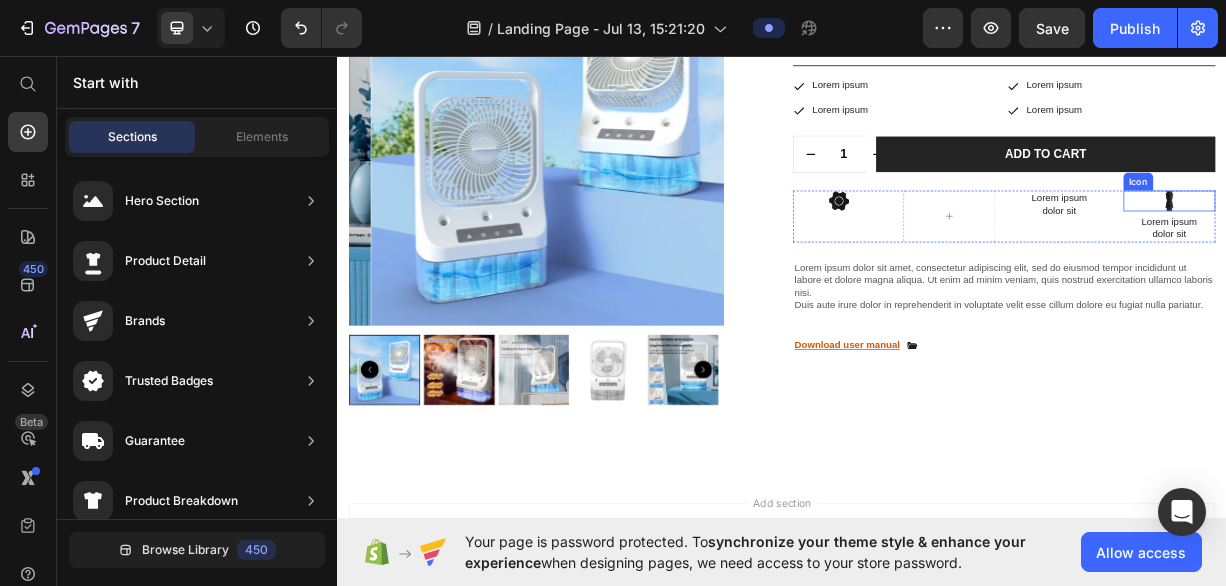 click on "Icon" at bounding box center [1460, 255] 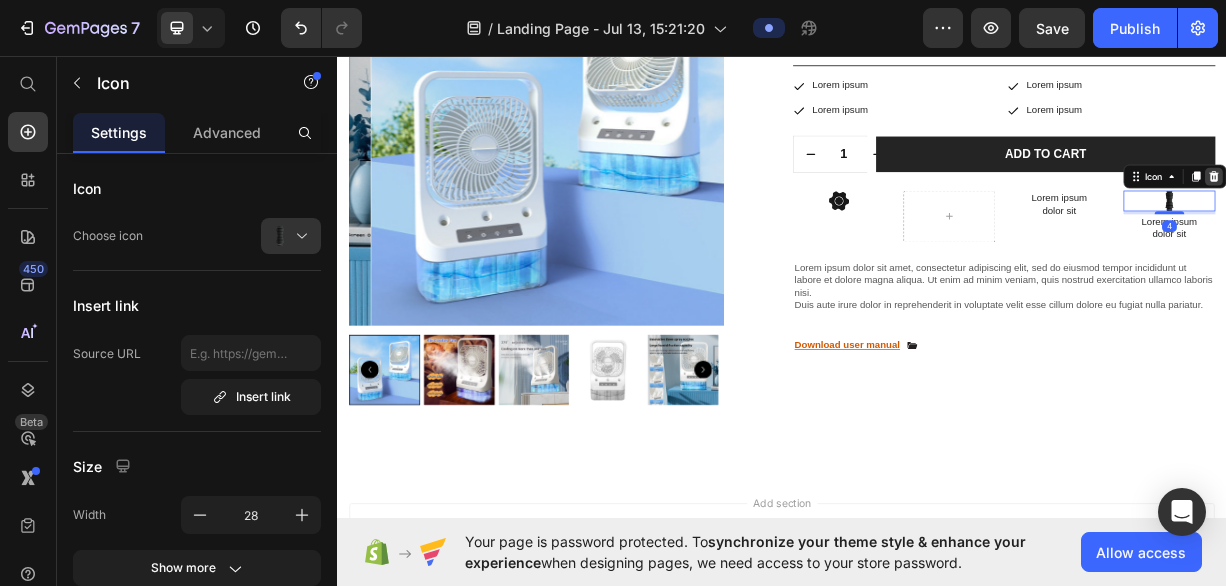 click 